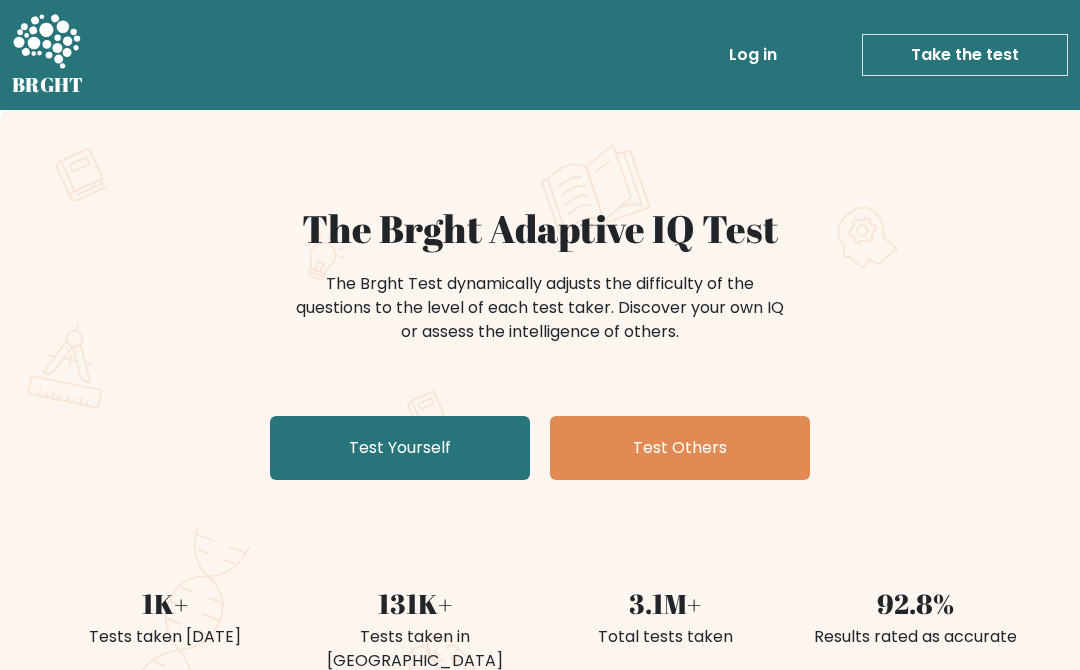 scroll, scrollTop: 0, scrollLeft: 0, axis: both 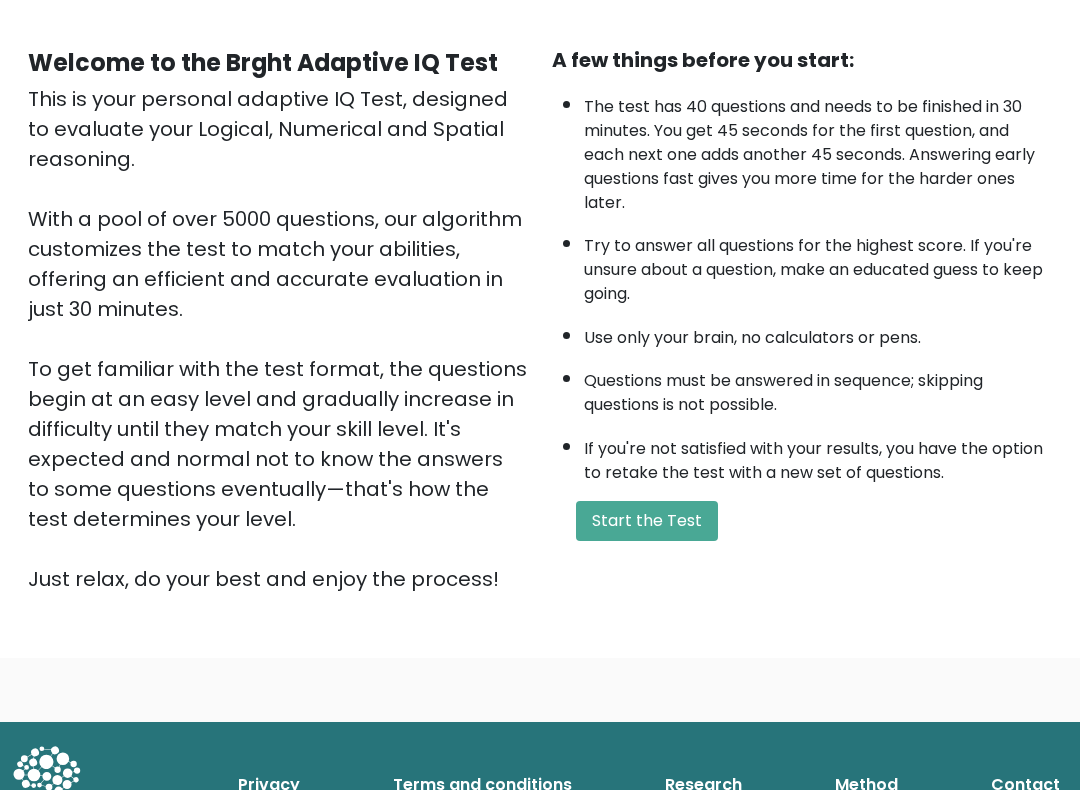 click on "Start the Test" at bounding box center (647, 522) 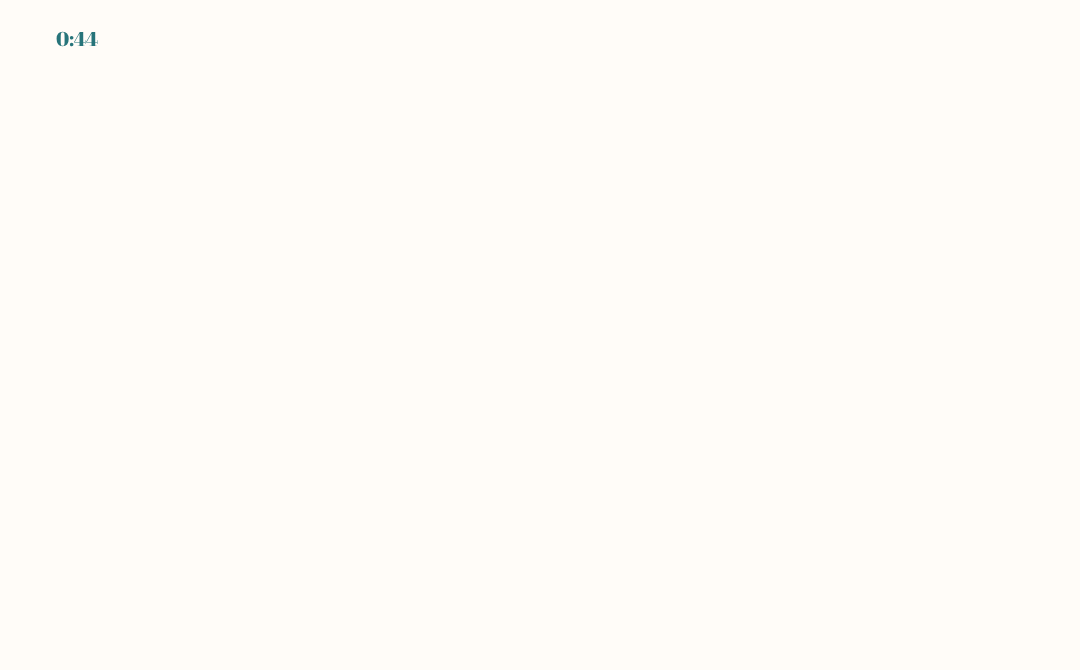 scroll, scrollTop: 0, scrollLeft: 0, axis: both 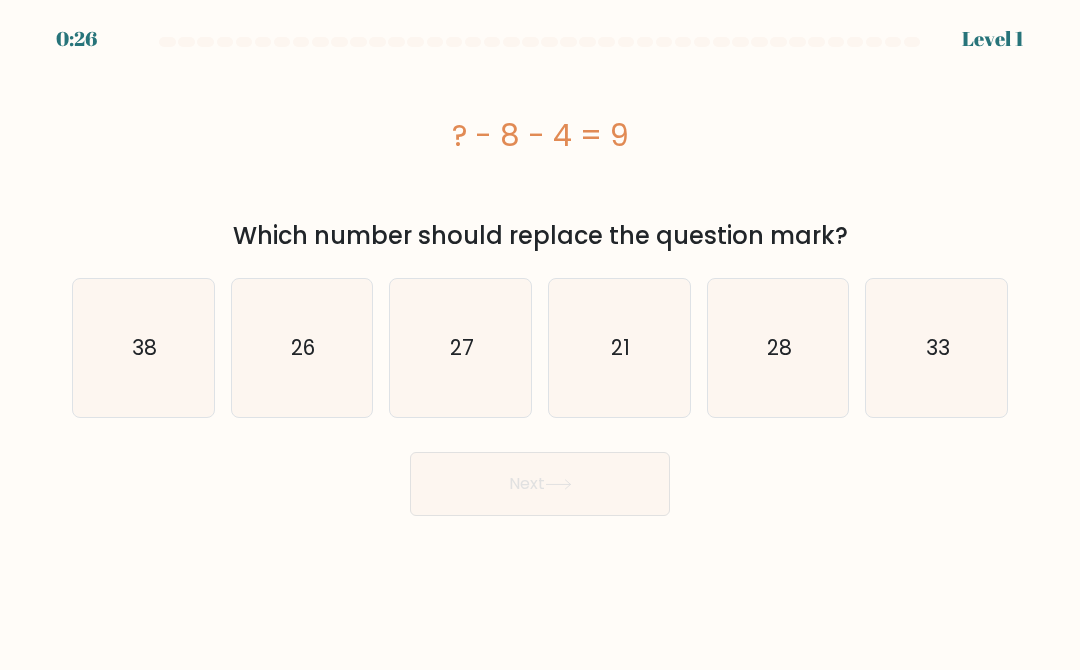 click on "21" 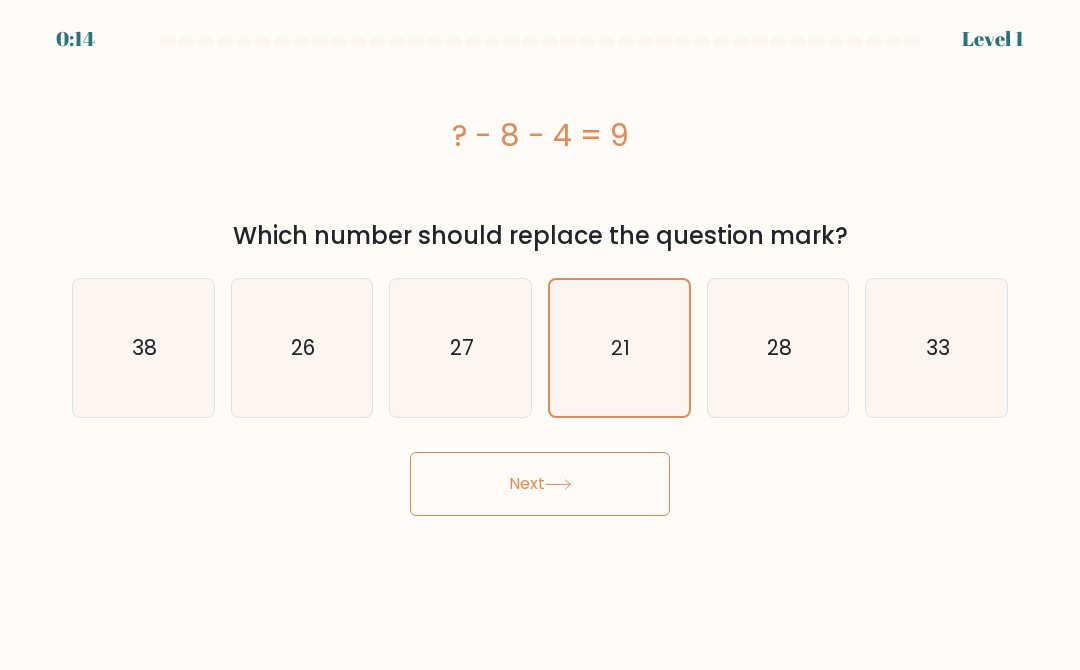 click on "Next" at bounding box center (540, 484) 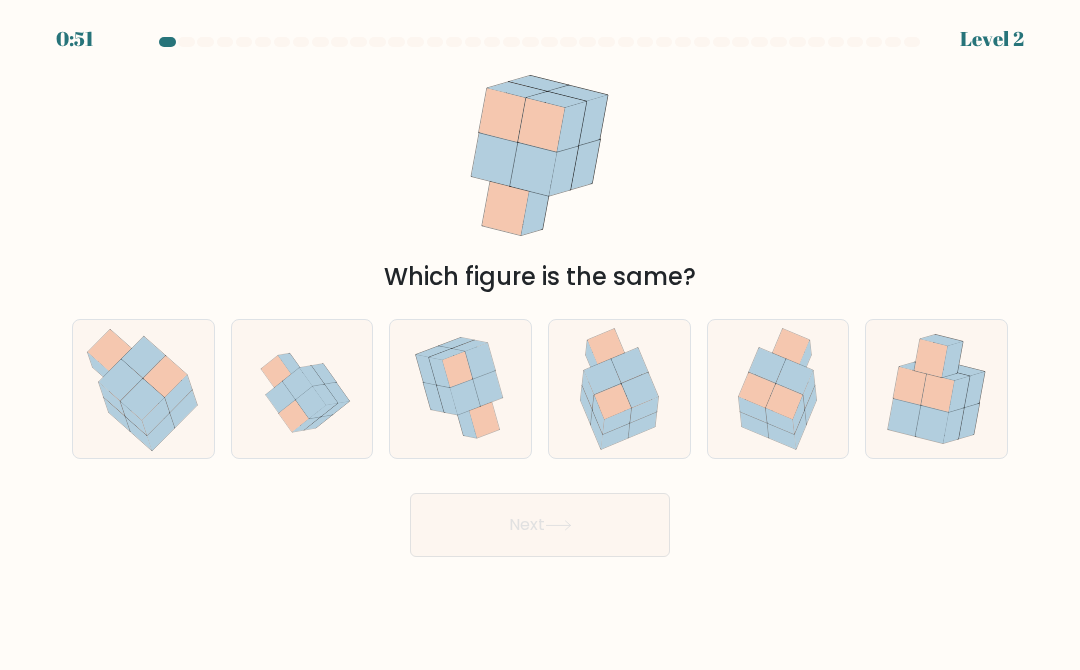 click 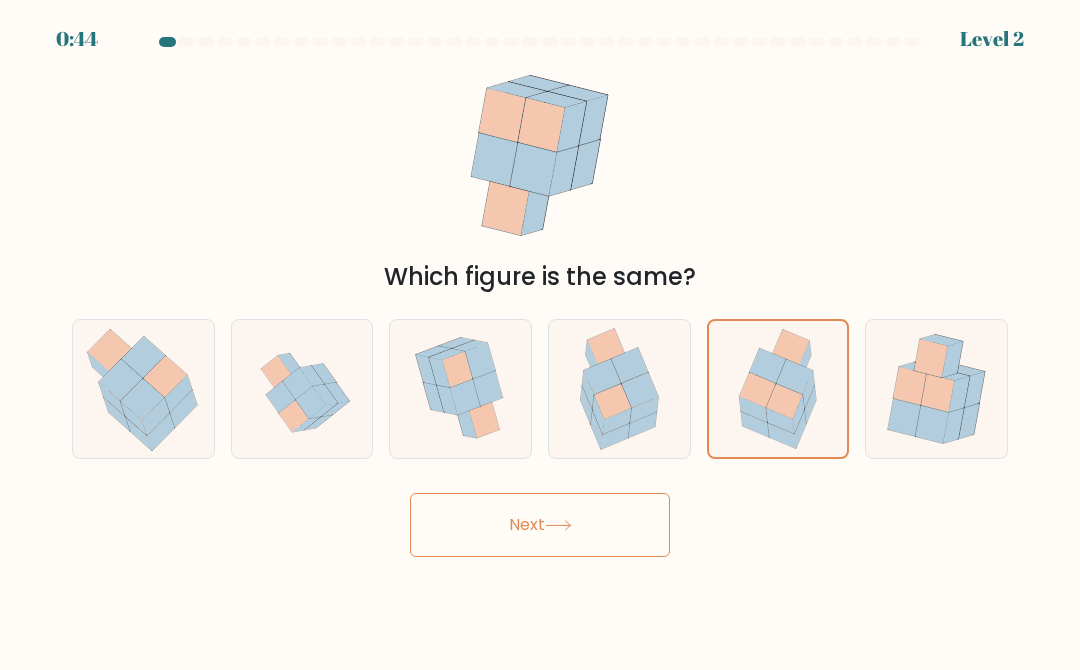 click on "Next" at bounding box center [540, 525] 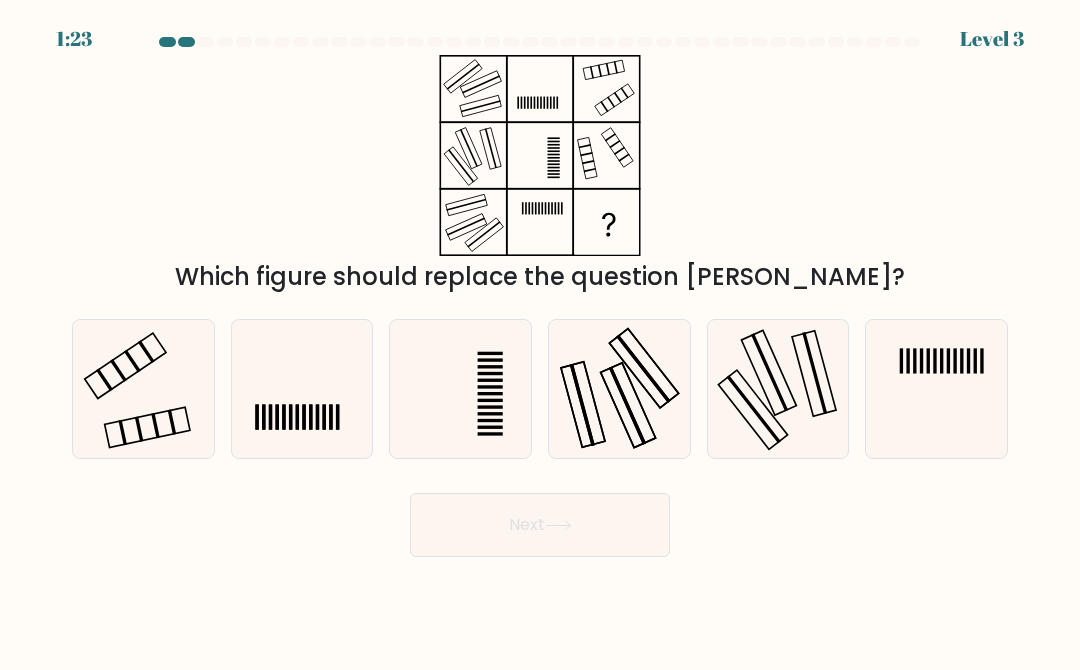 click 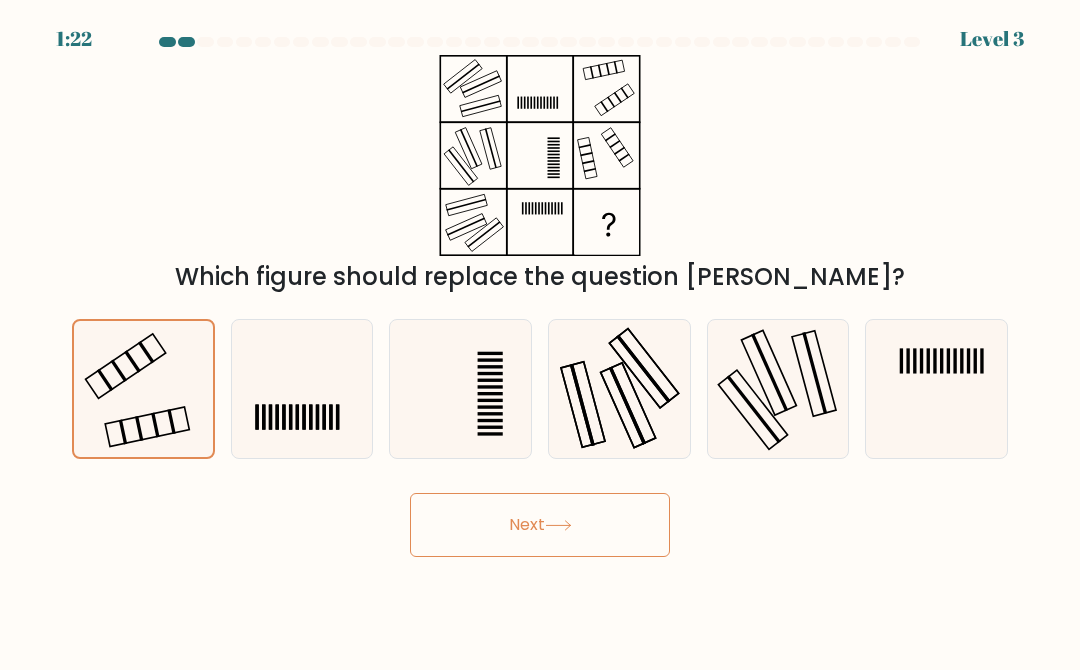 click on "Next" at bounding box center [540, 525] 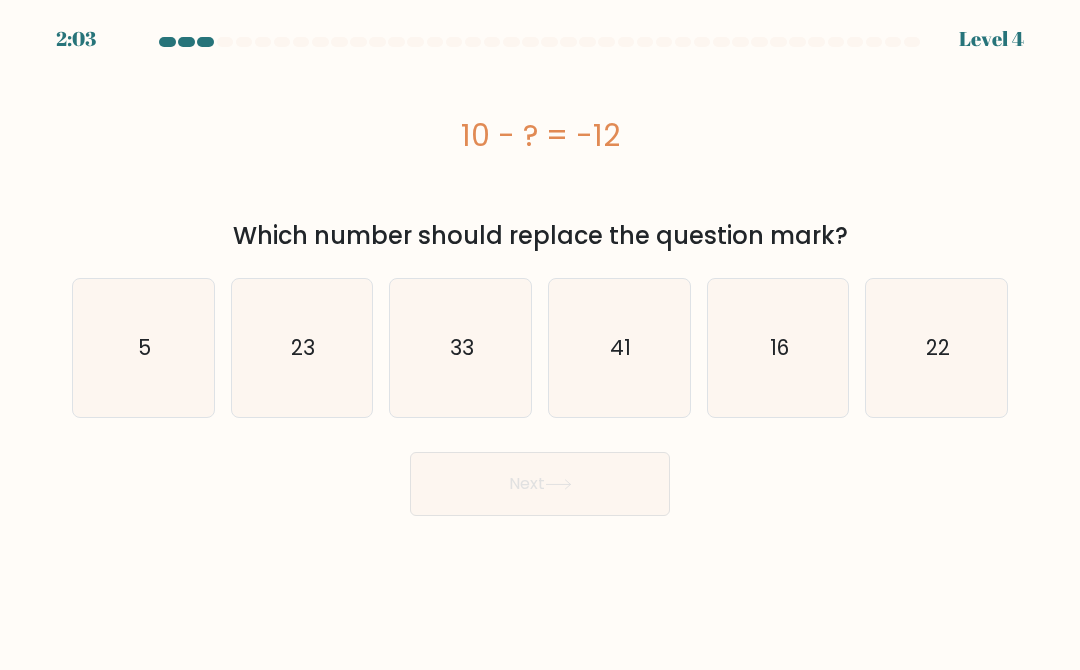 click on "22" 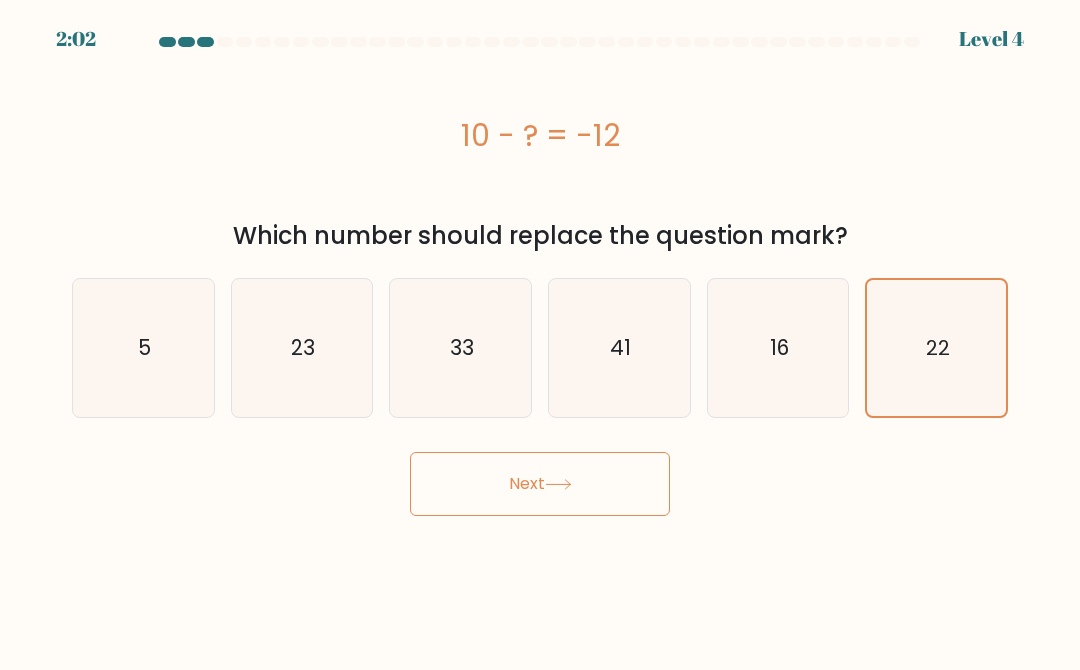 click on "Next" at bounding box center (540, 484) 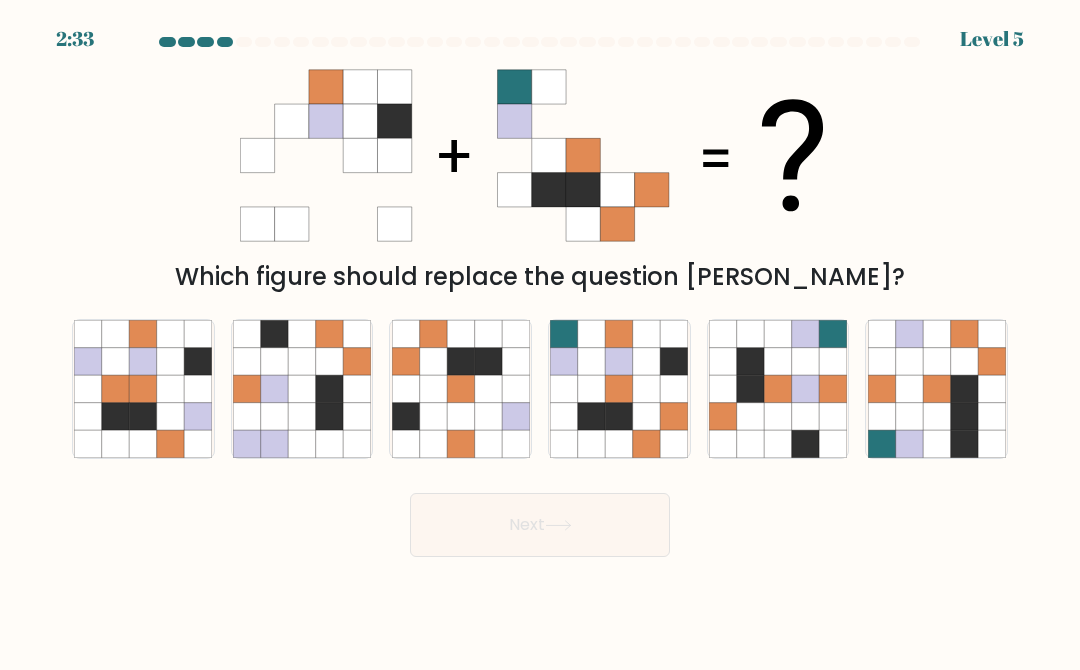 click 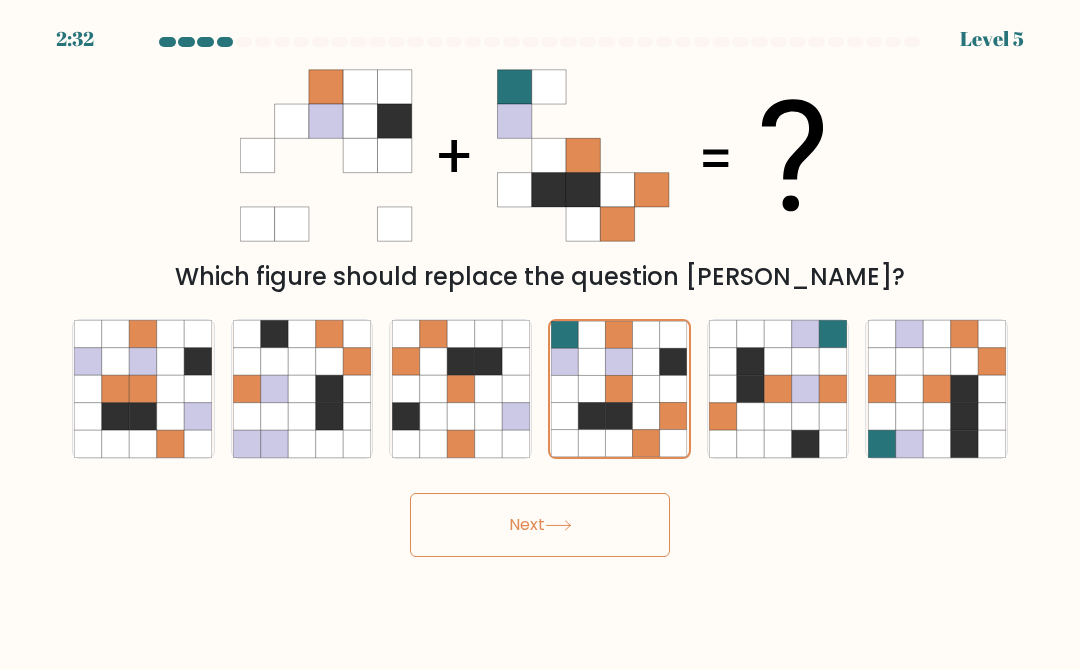click on "Next" at bounding box center (540, 525) 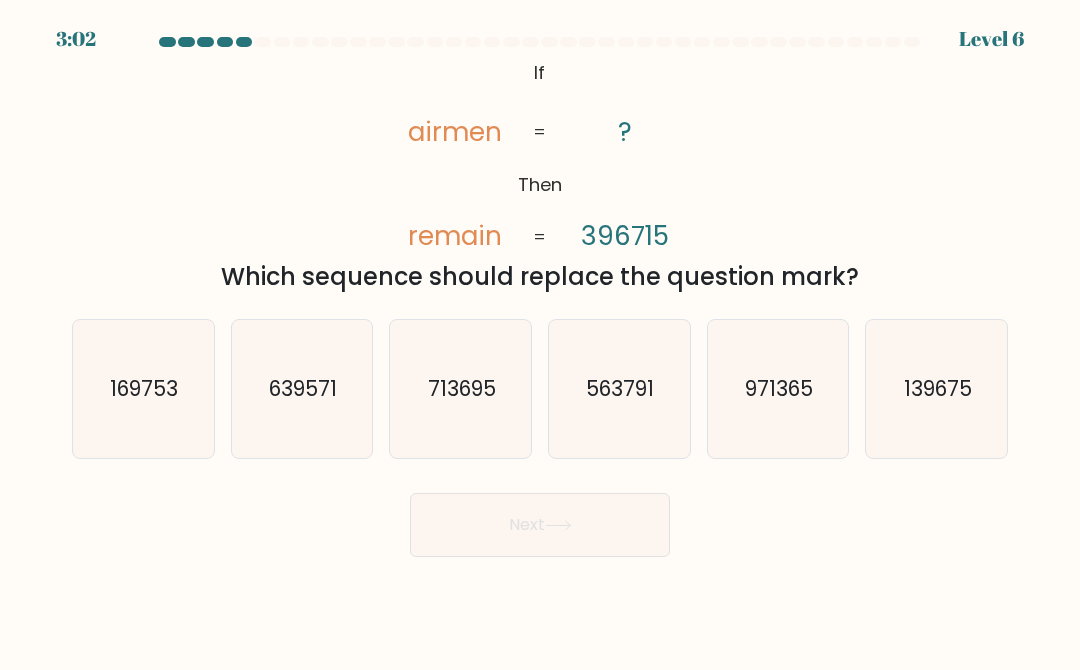 click on "169753" 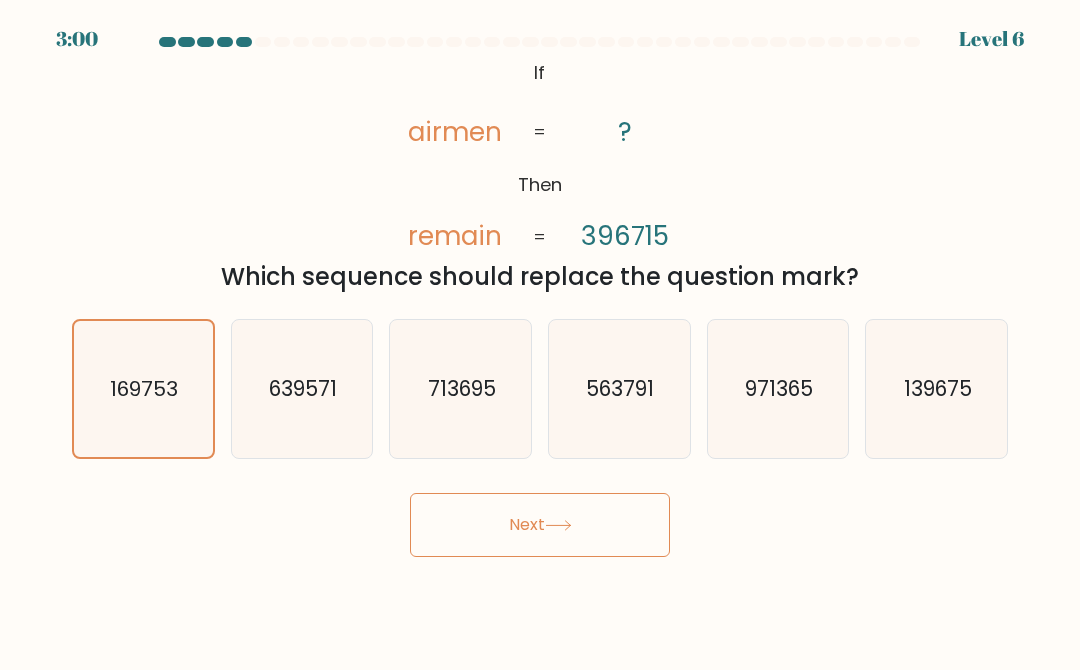 click on "Next" at bounding box center [540, 525] 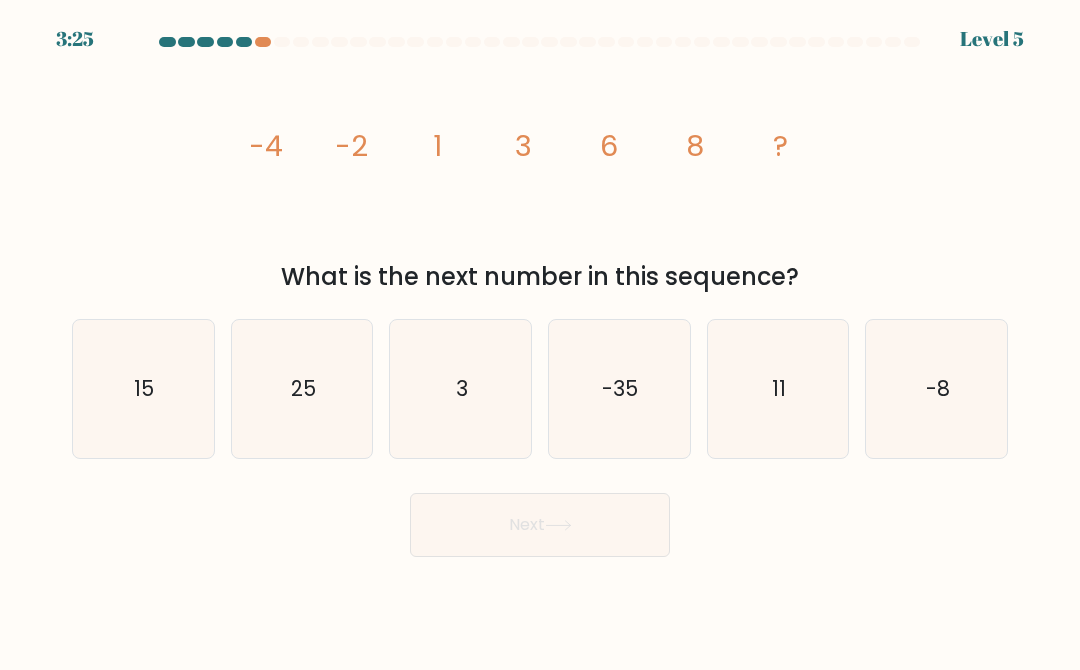 click on "11" 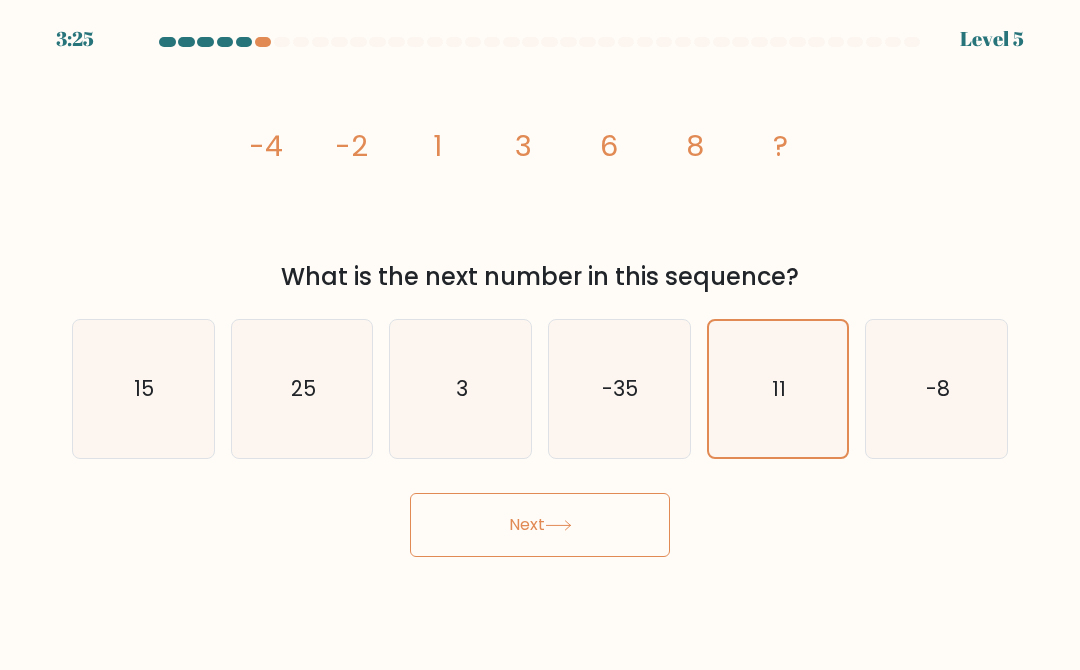 click on "Next" at bounding box center [540, 525] 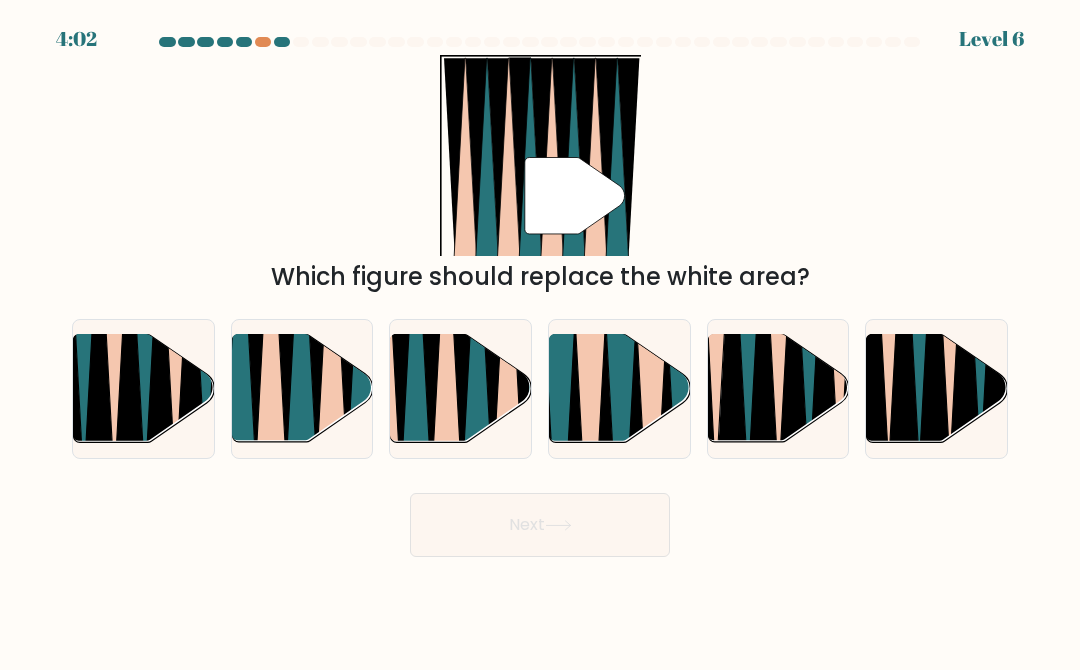 click 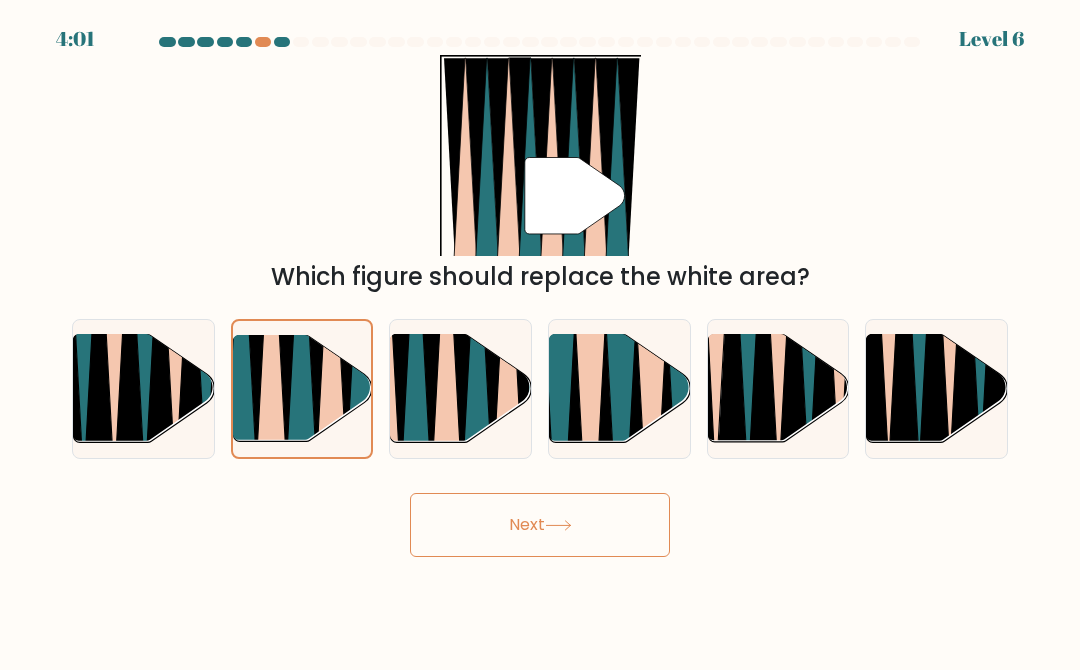 click on "Next" at bounding box center [540, 525] 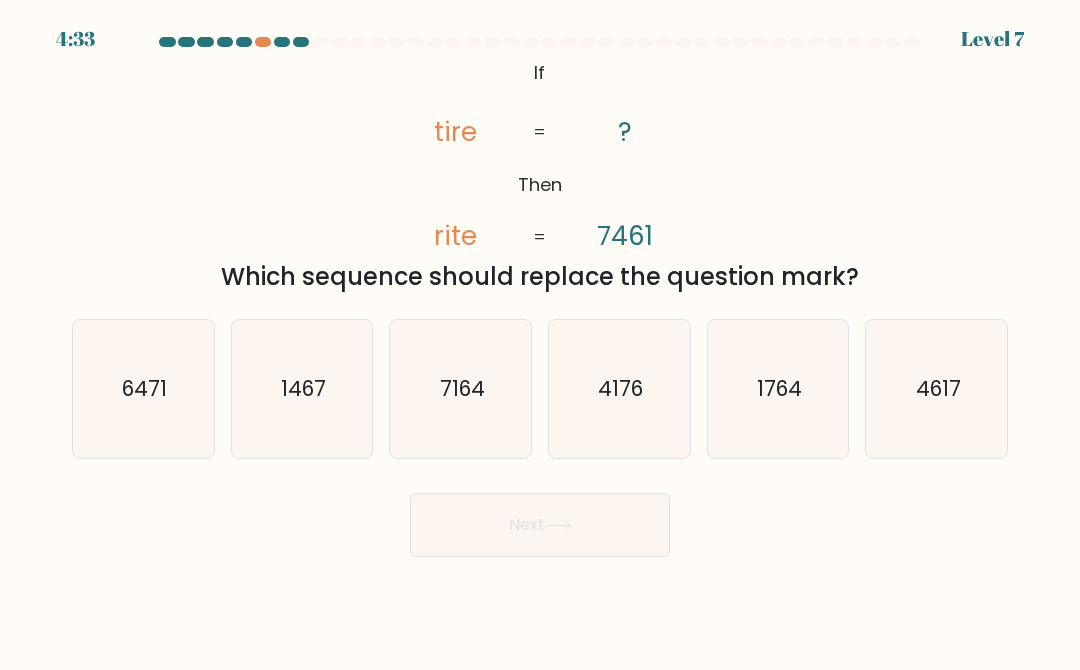 click on "4617" 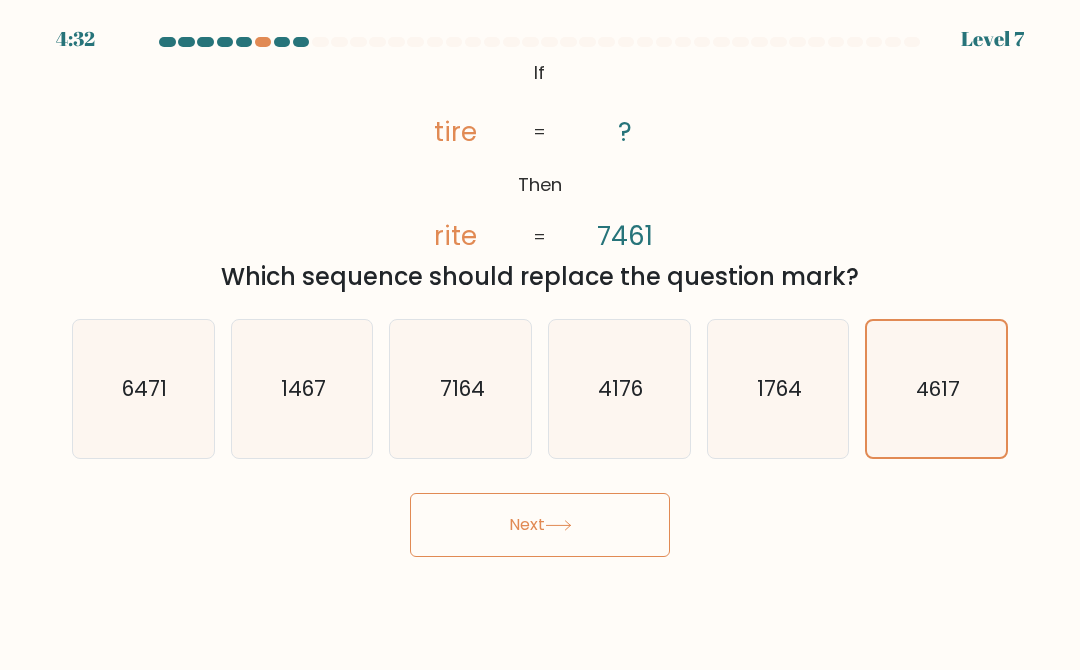 click on "Next" at bounding box center (540, 525) 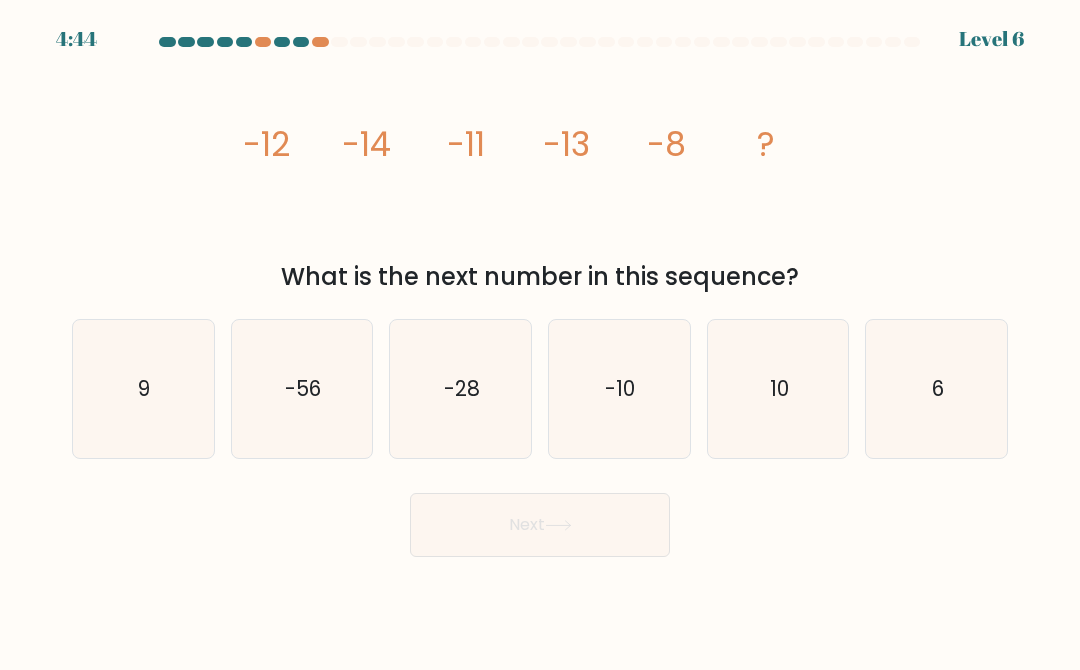 click on "6" 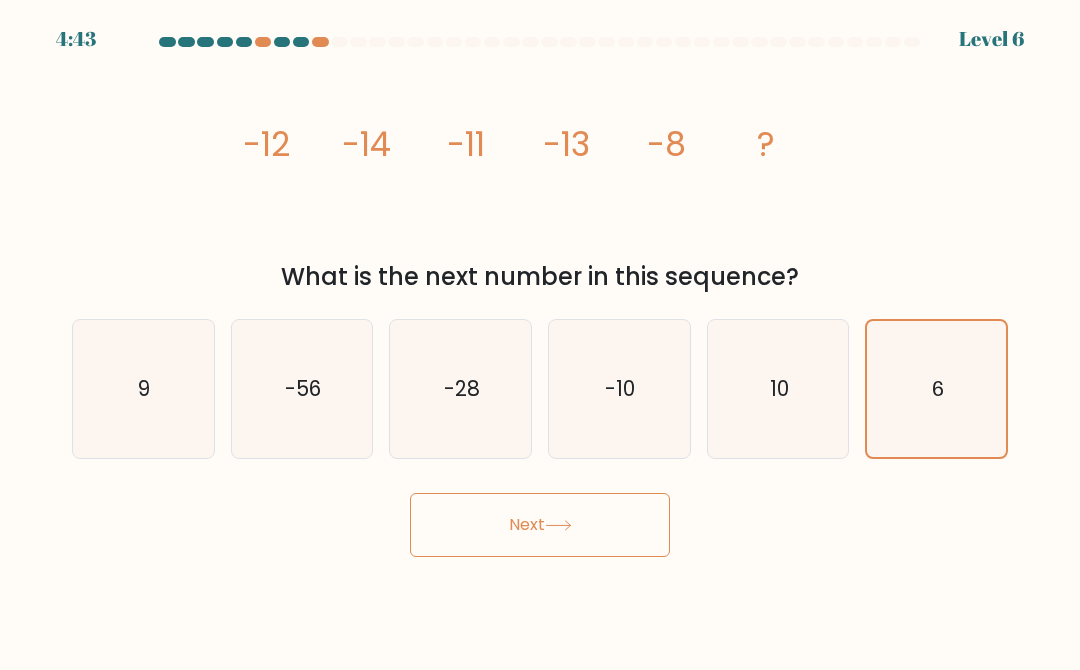 click on "Next" at bounding box center [540, 525] 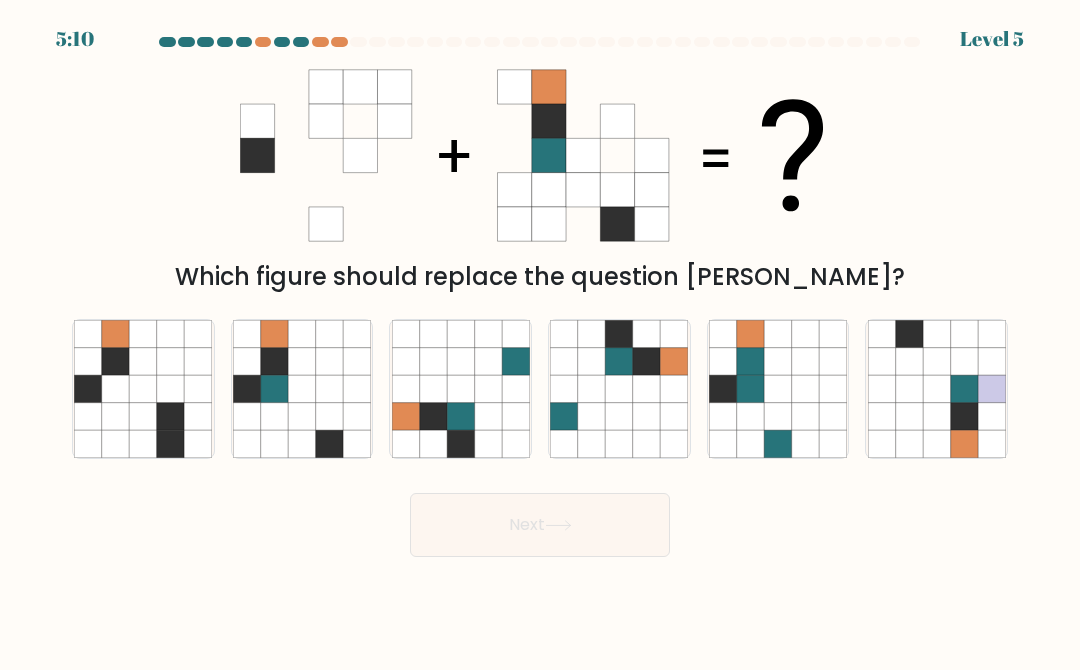 click 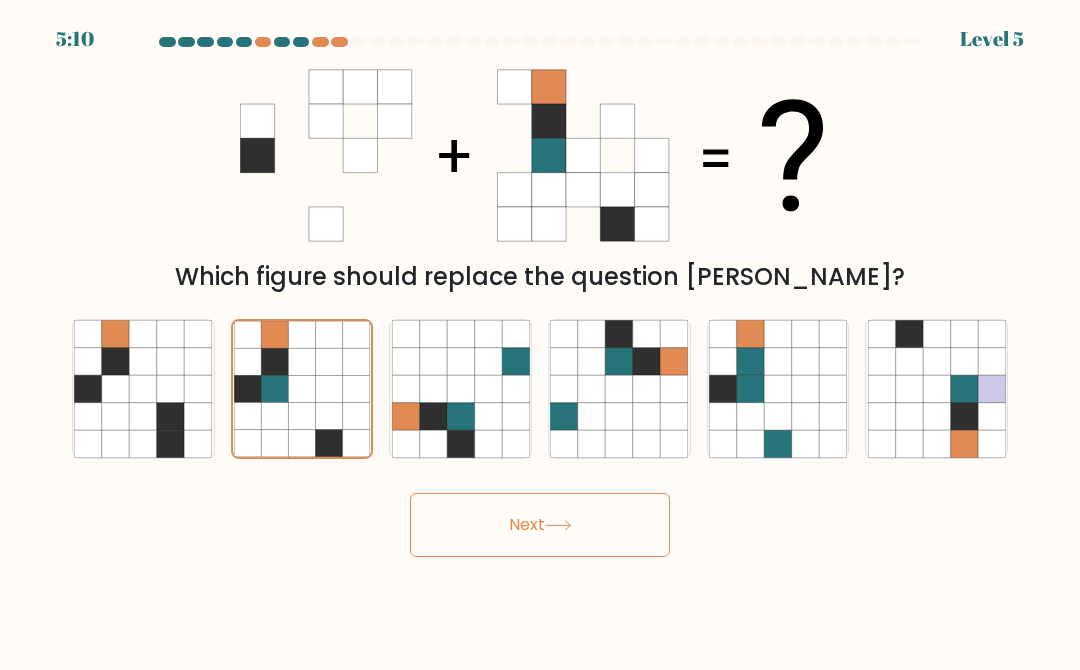 click on "Next" at bounding box center [540, 525] 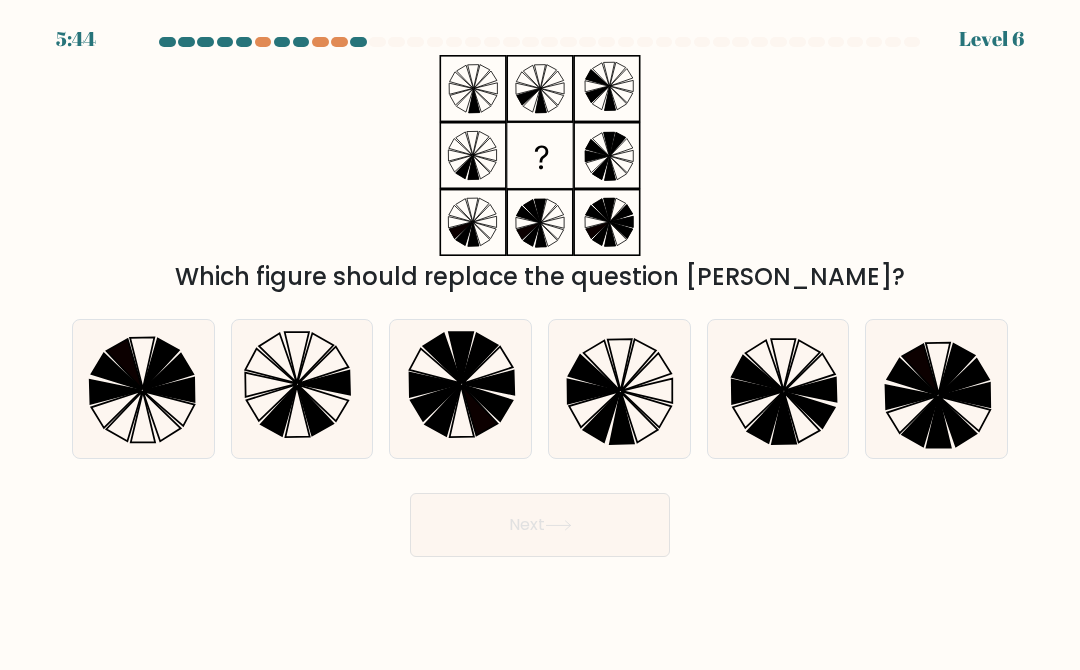 click 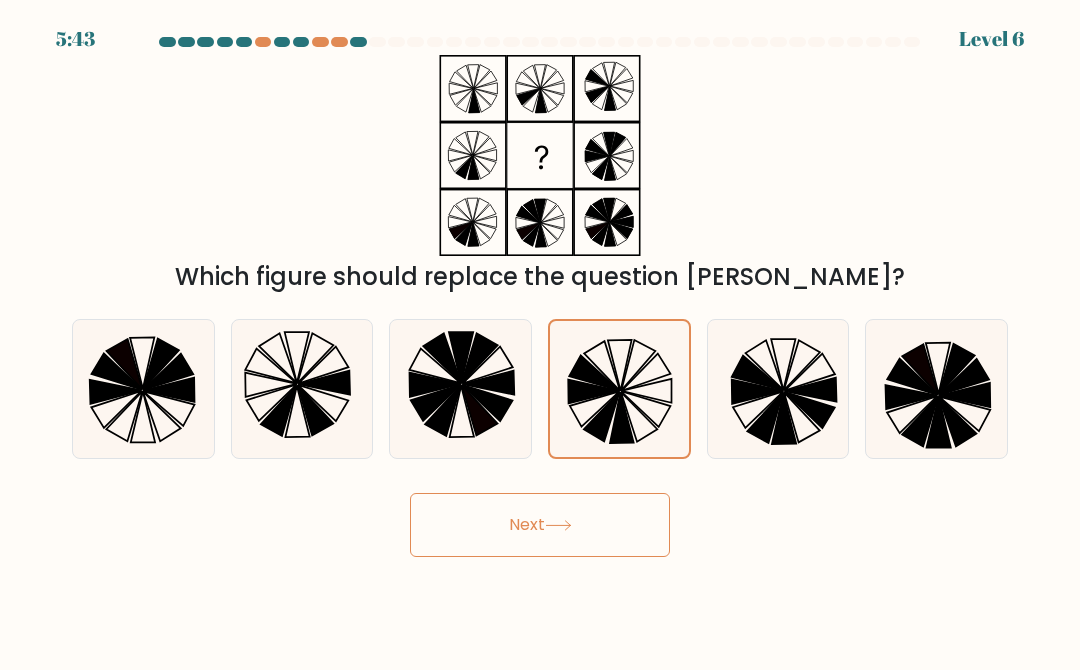 click on "Next" at bounding box center (540, 525) 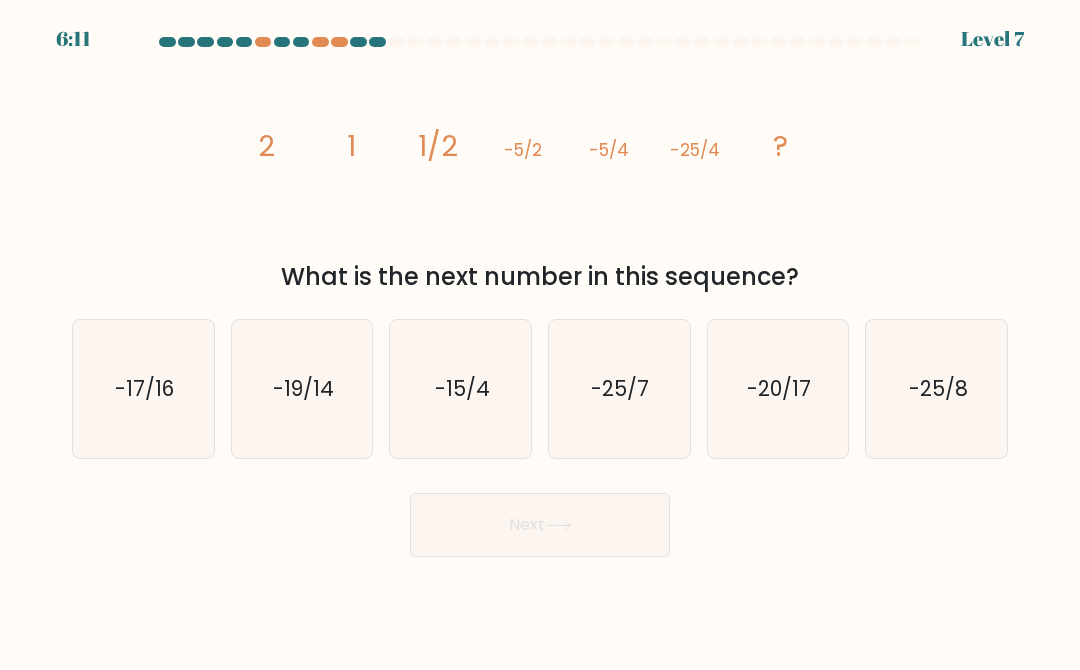 click on "-25/8" 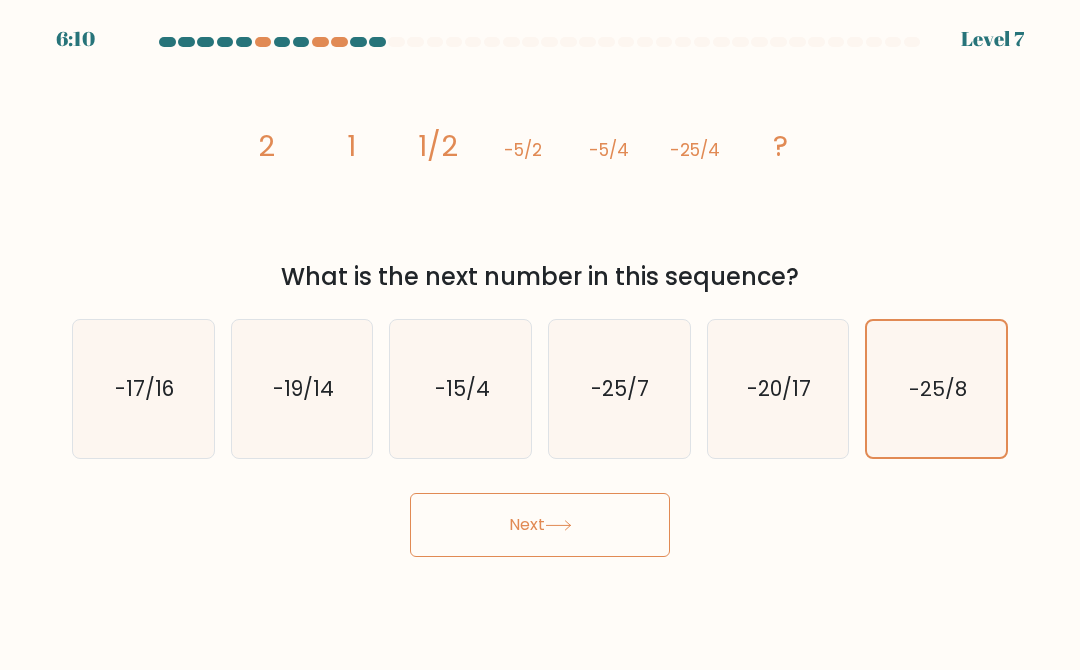 click on "Next" at bounding box center [540, 525] 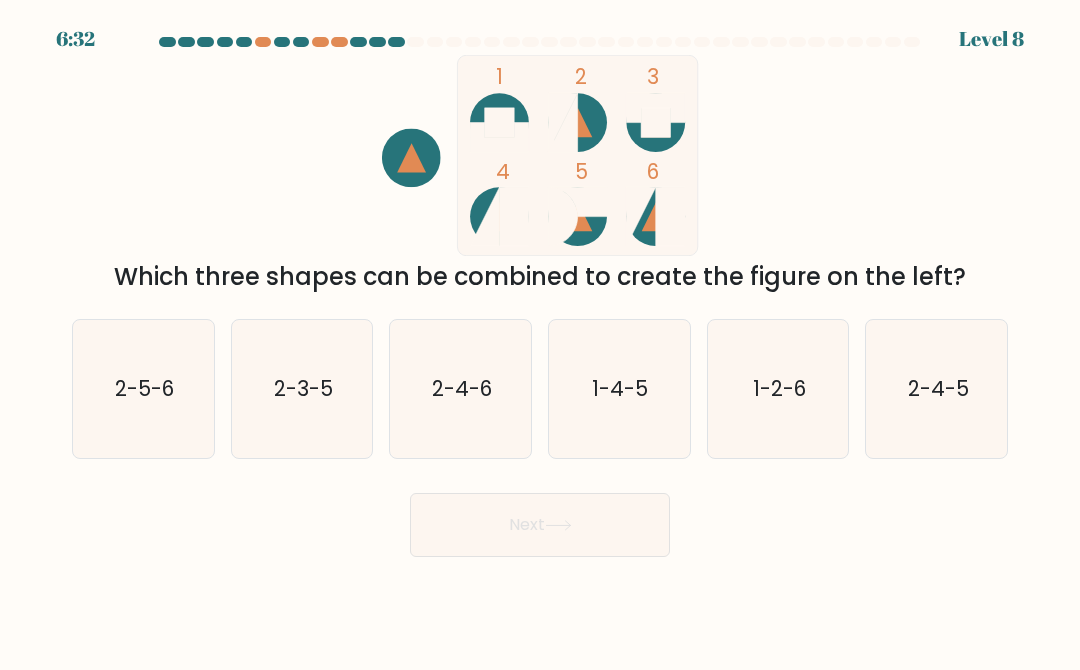 click on "2-4-6" 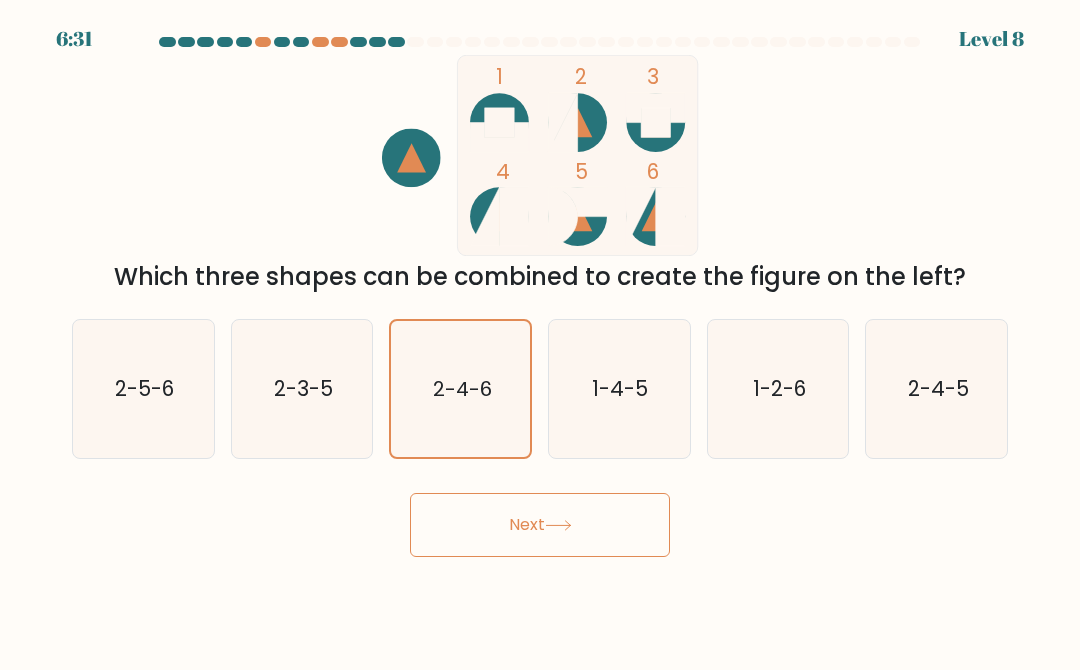 click on "Next" at bounding box center [540, 525] 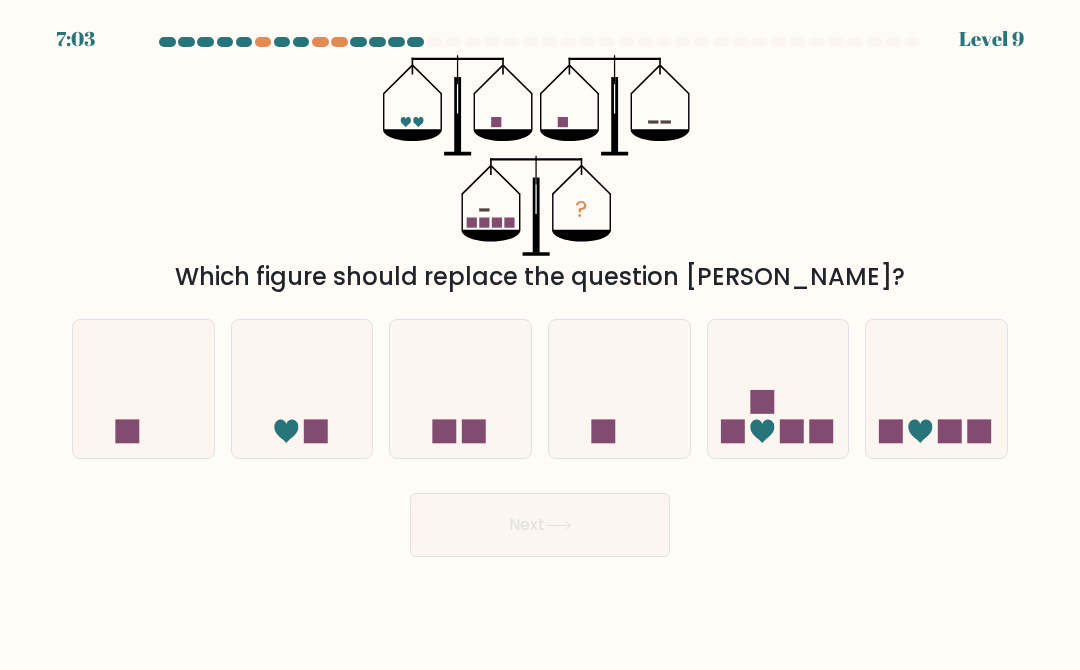 click 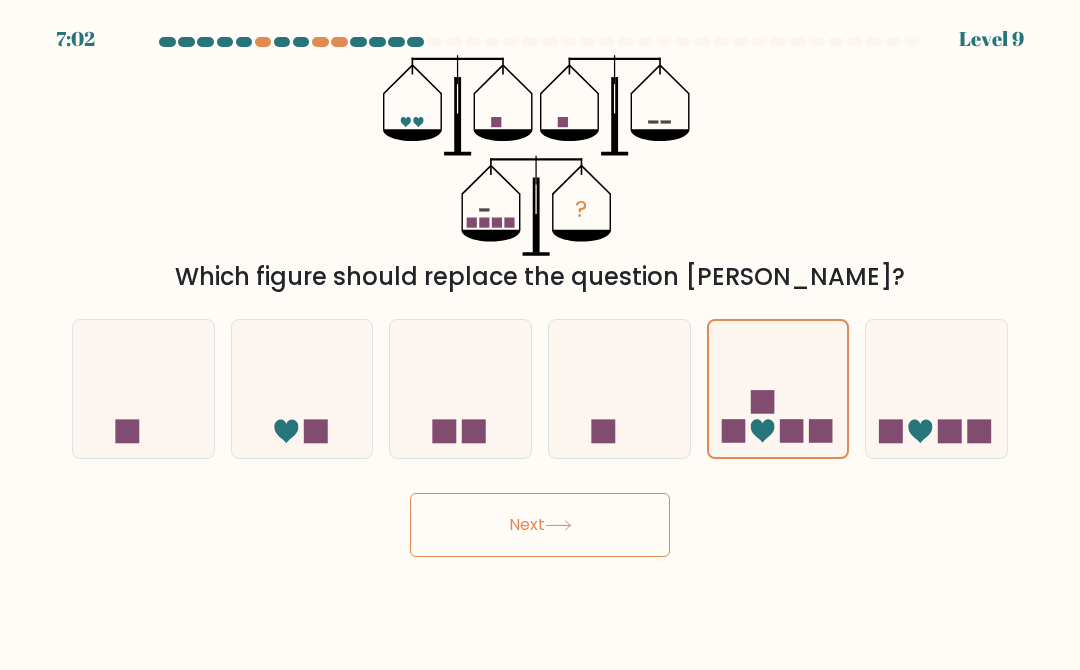 click on "Next" at bounding box center (540, 525) 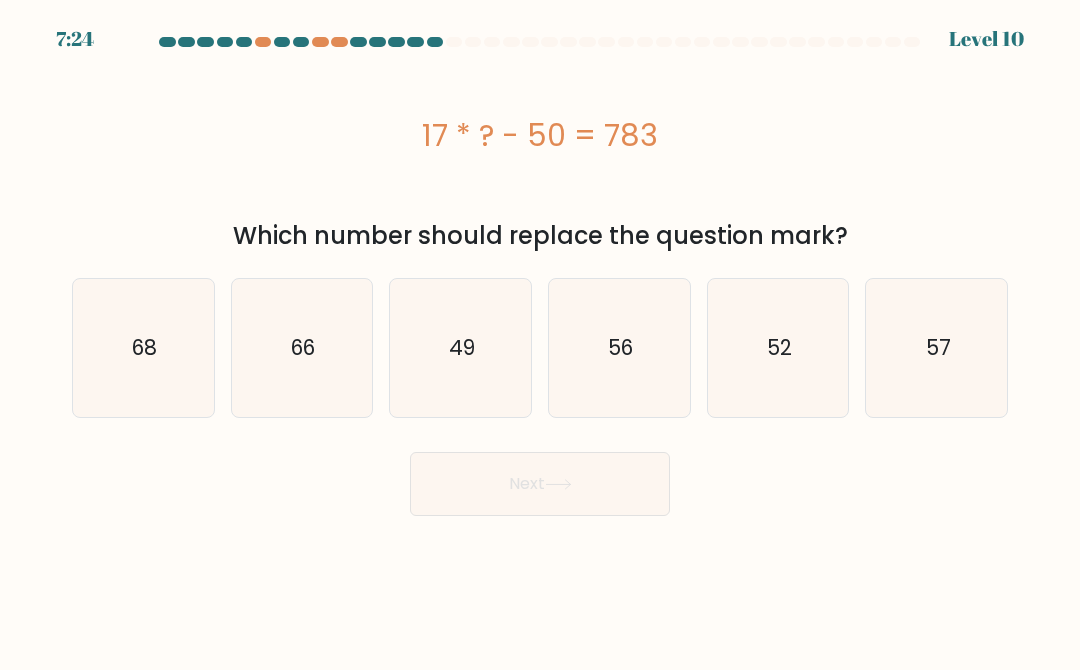 click on "68" 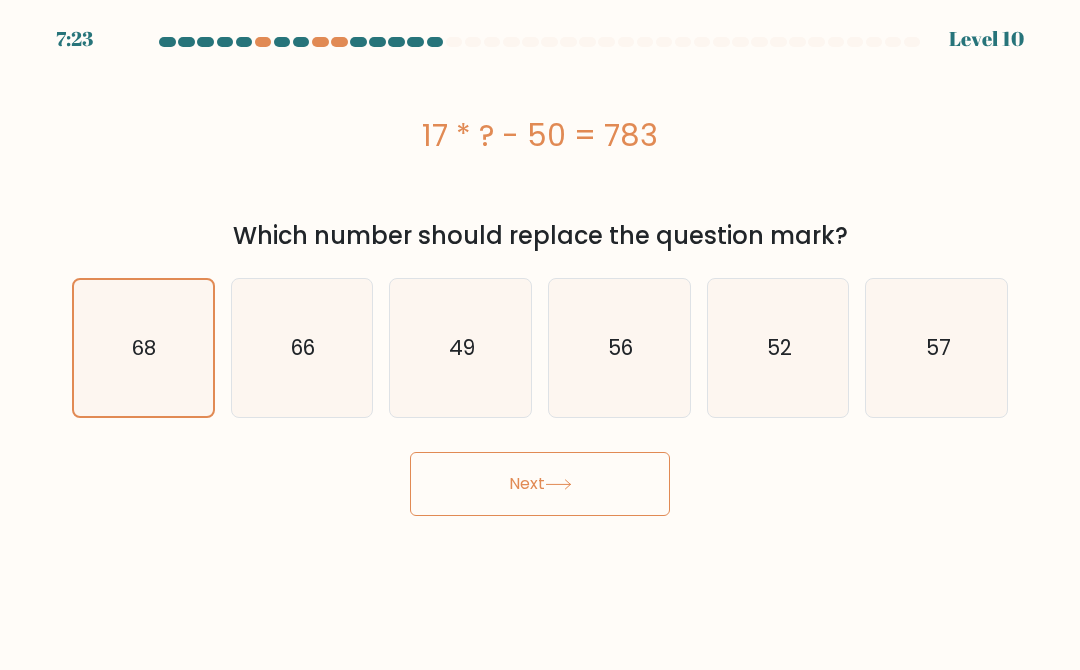 click on "Next" at bounding box center [540, 484] 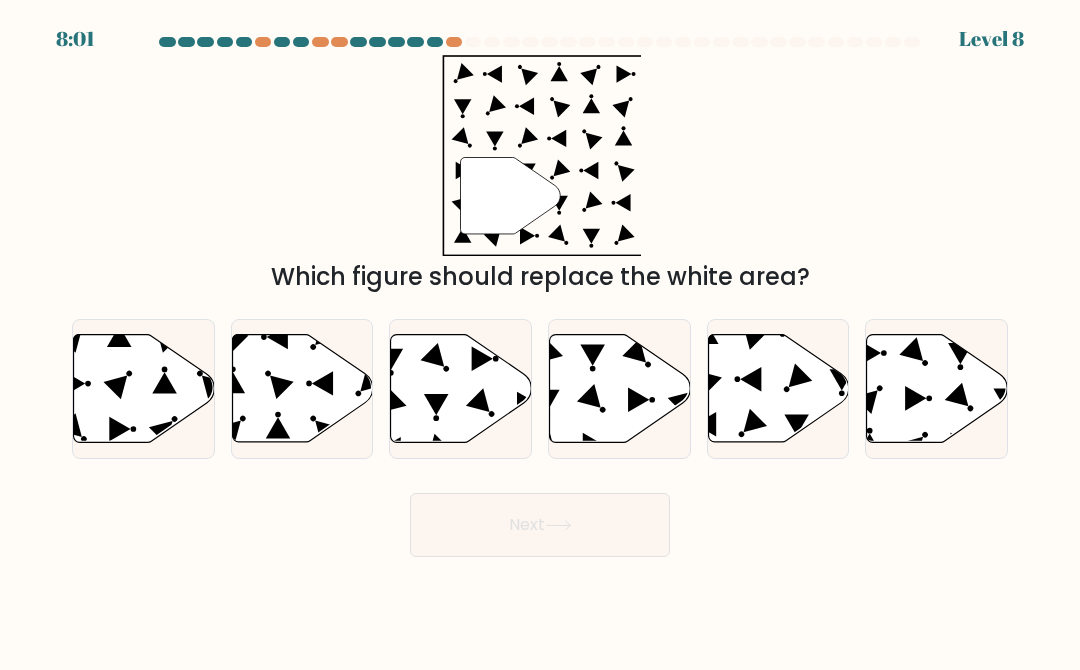 click 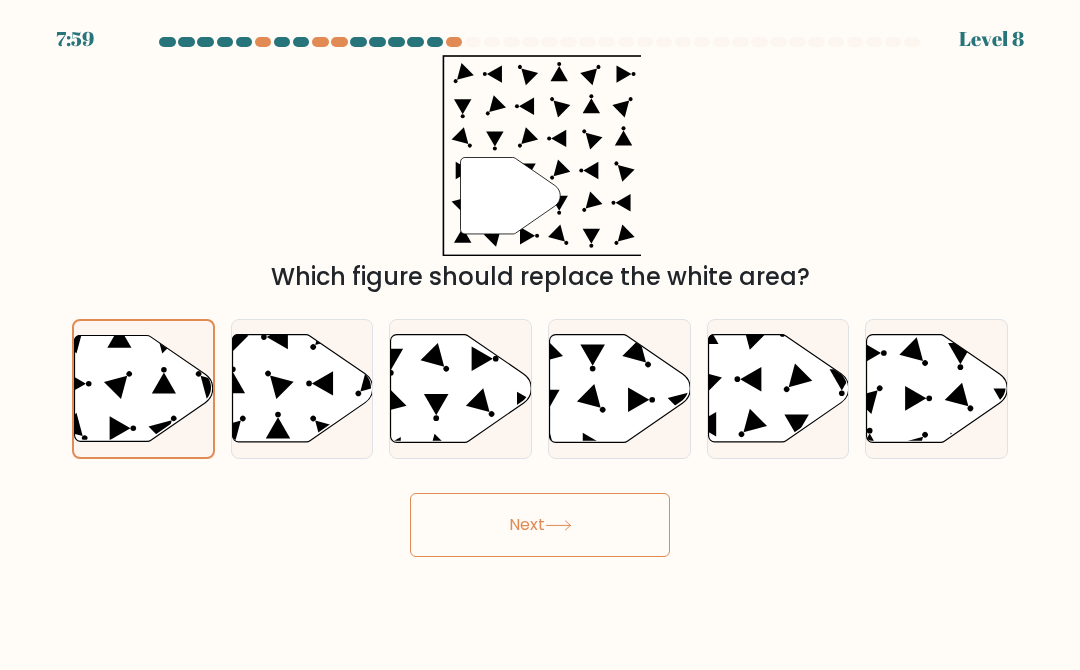 click on "Next" at bounding box center (540, 525) 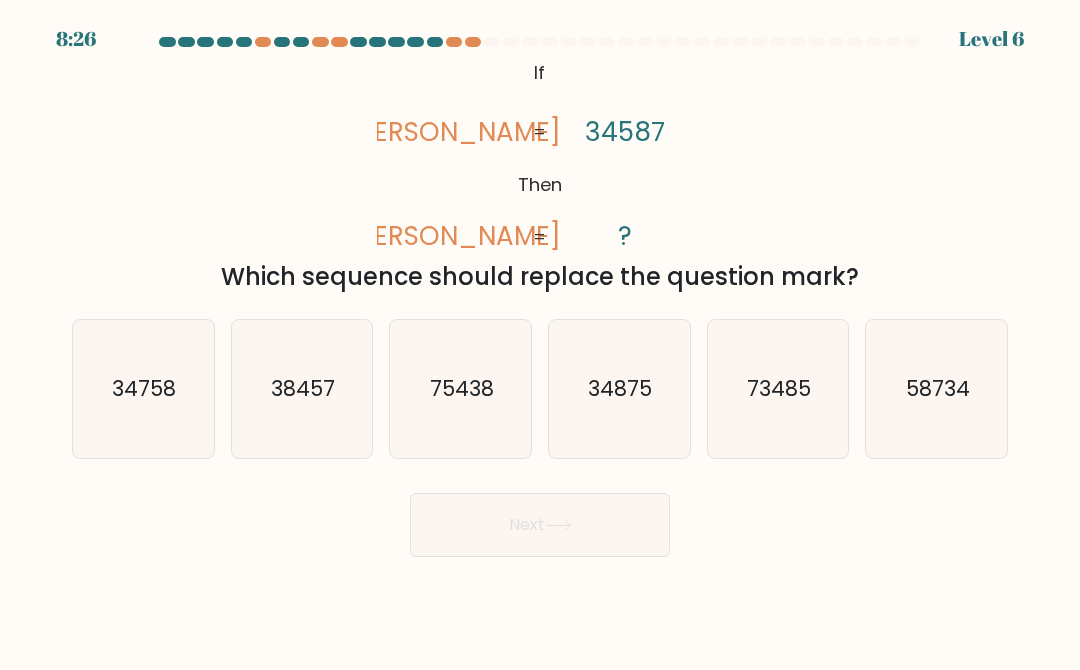 click on "34758" 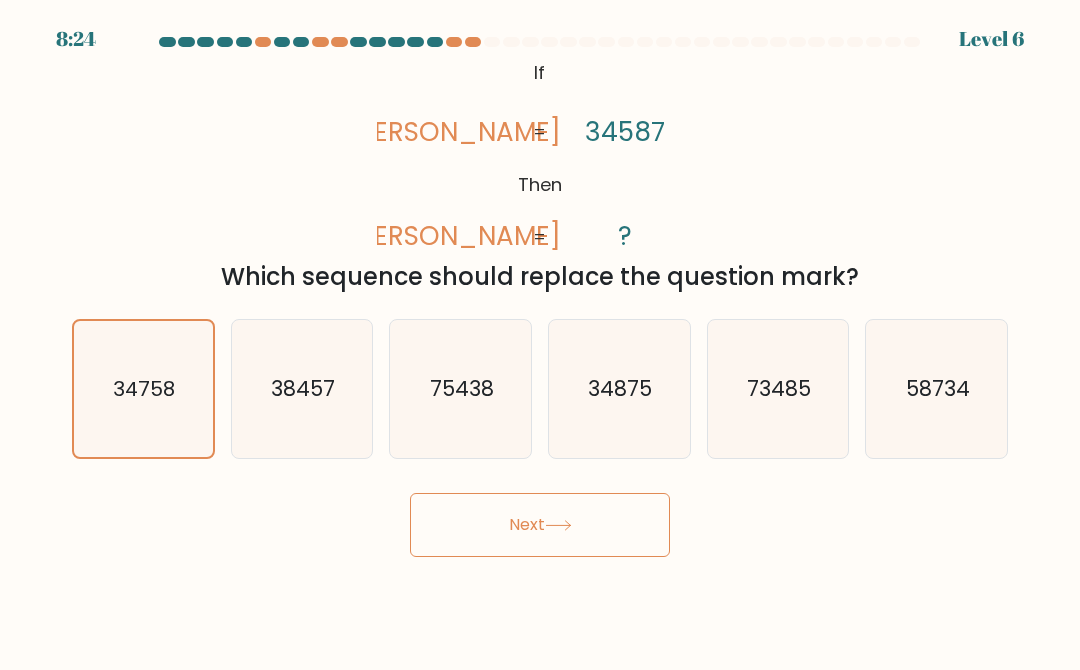click on "Next" at bounding box center (540, 525) 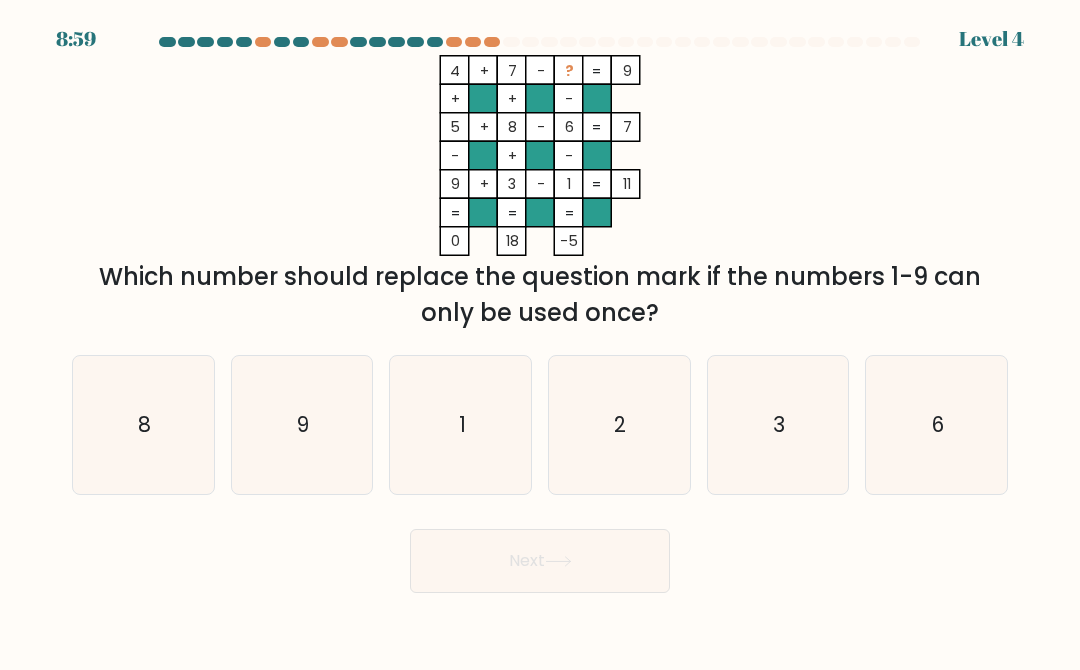 click on "2" 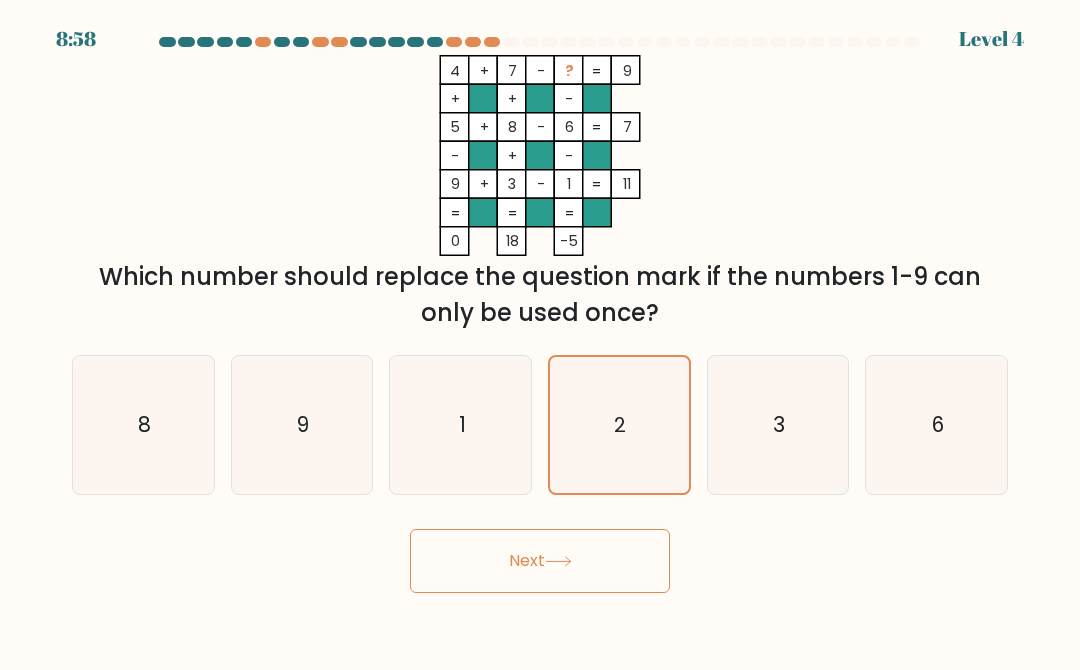 click on "Next" at bounding box center (540, 561) 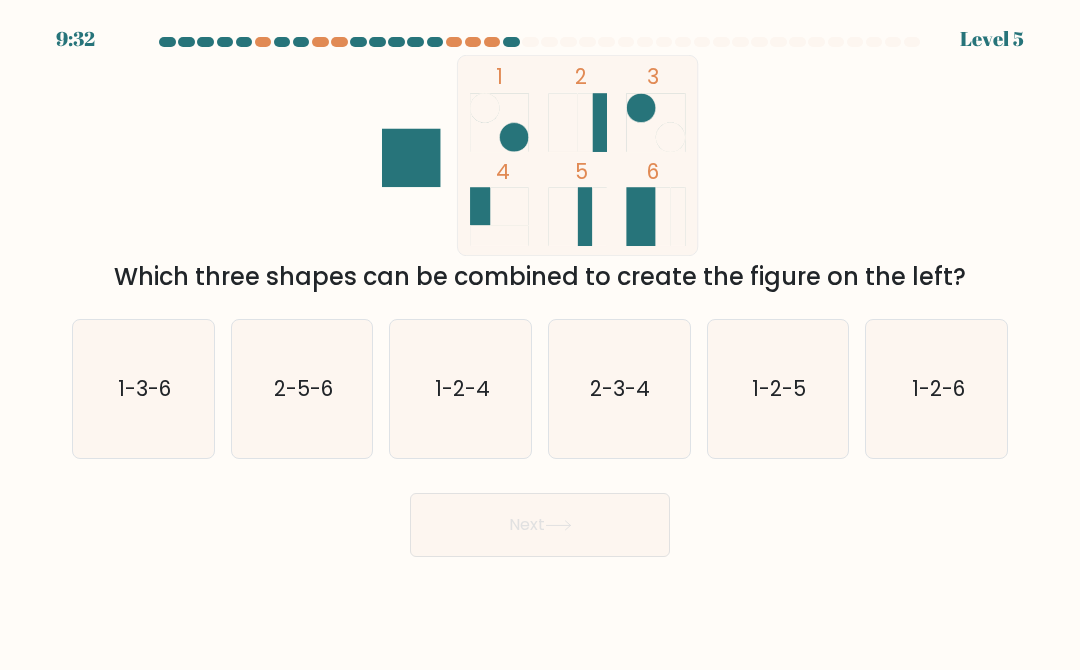 click on "2-5-6" 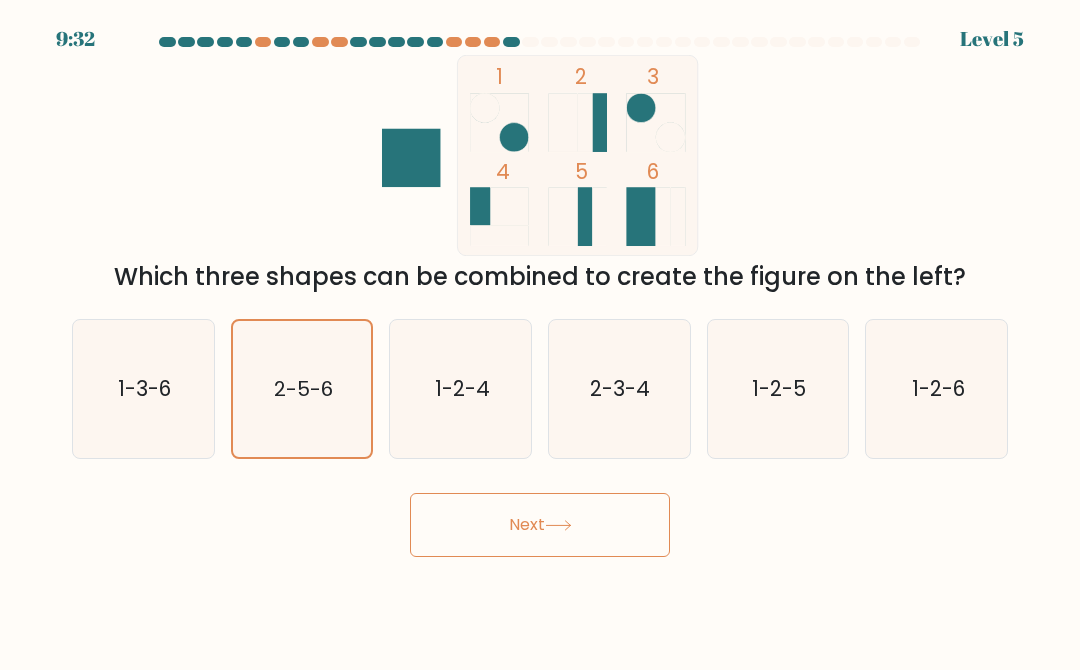click 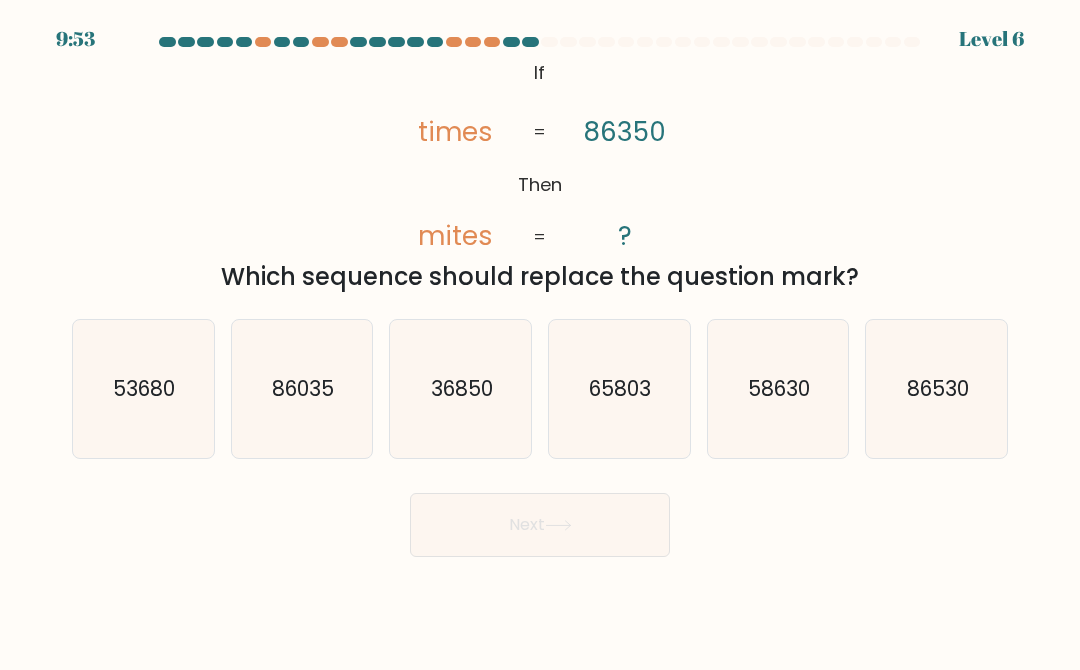 click on "36850" 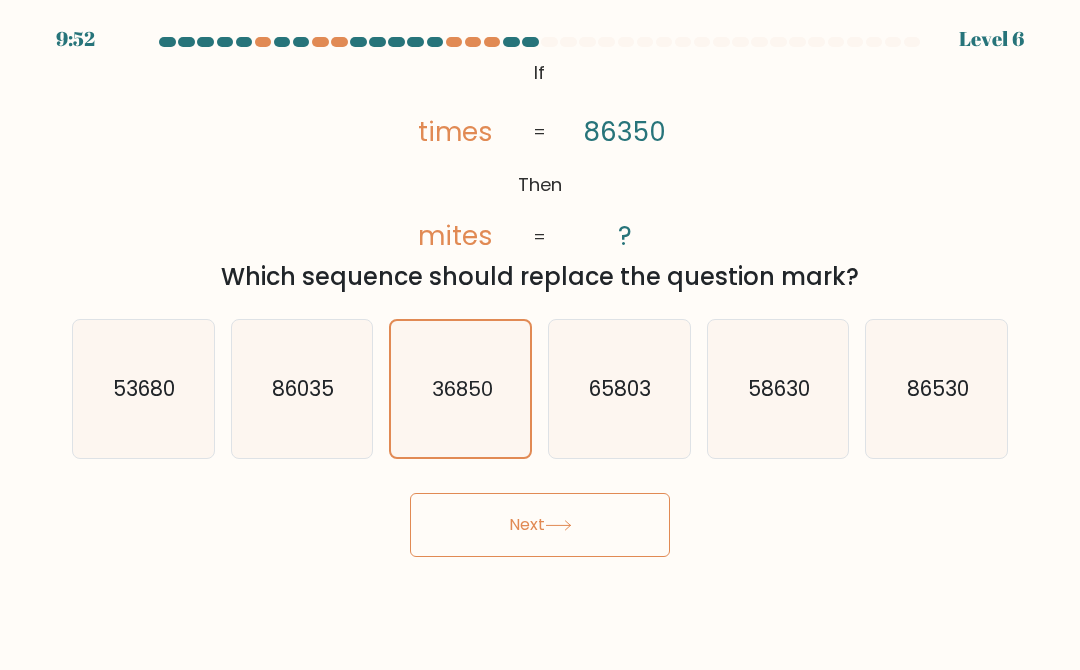 click on "Next" at bounding box center (540, 525) 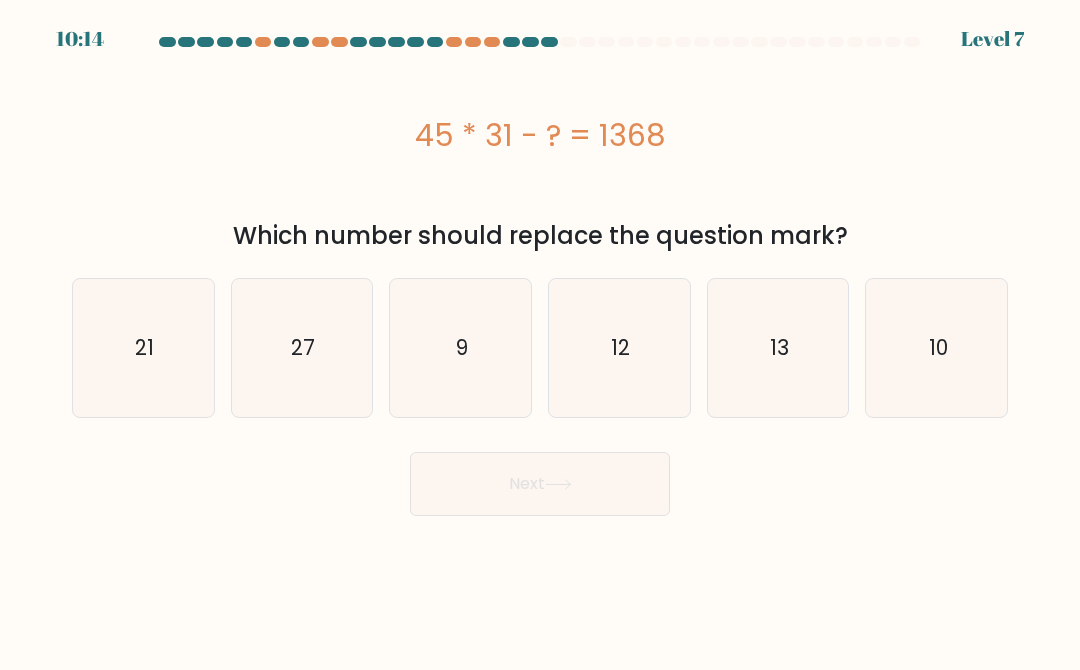 click on "21" 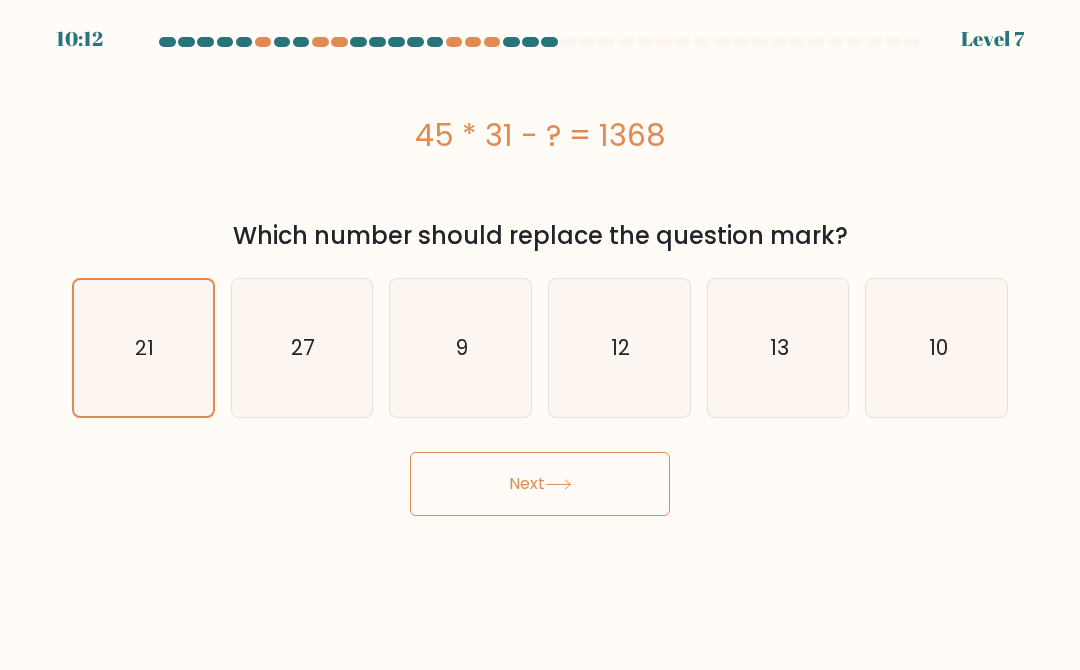 click on "Next" at bounding box center [540, 484] 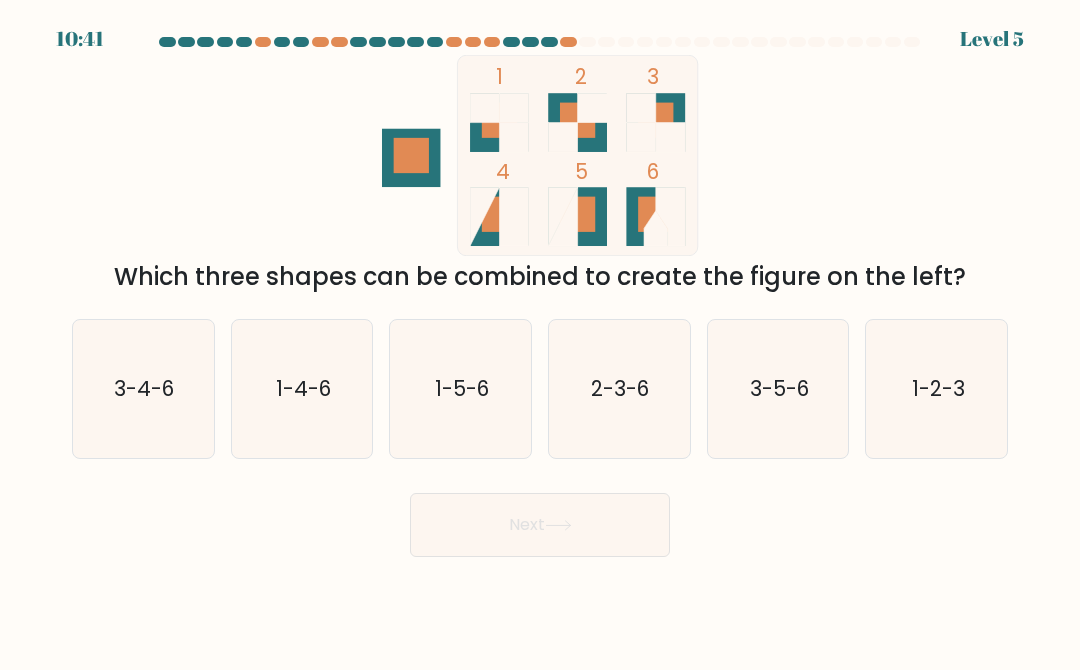 click on "1-2-3" 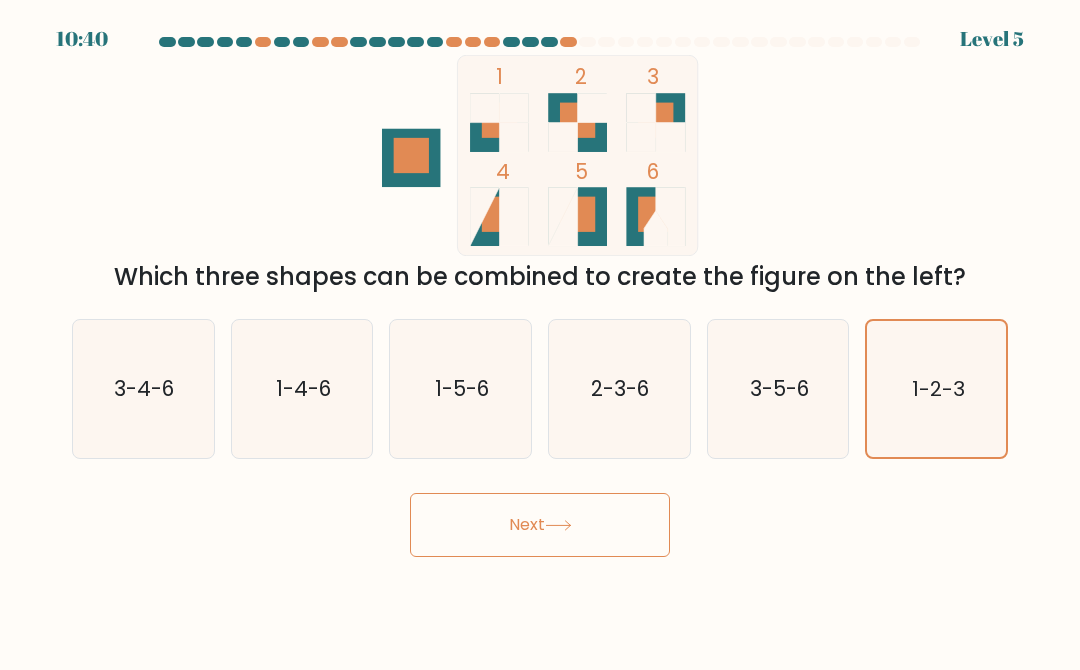 click on "Next" at bounding box center [540, 525] 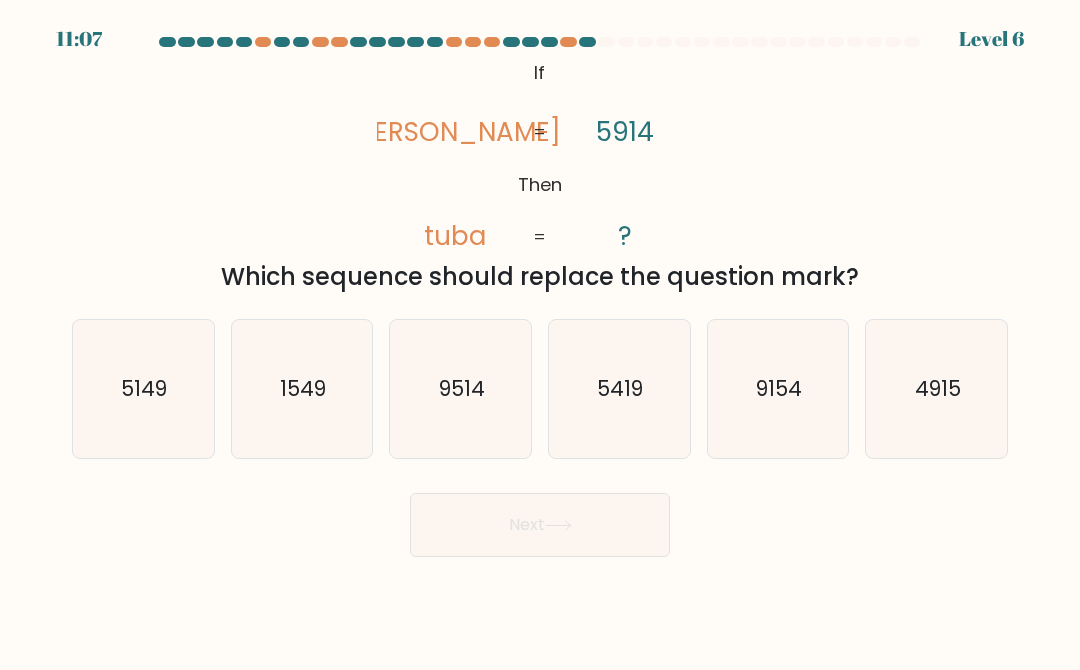 click on "5419" 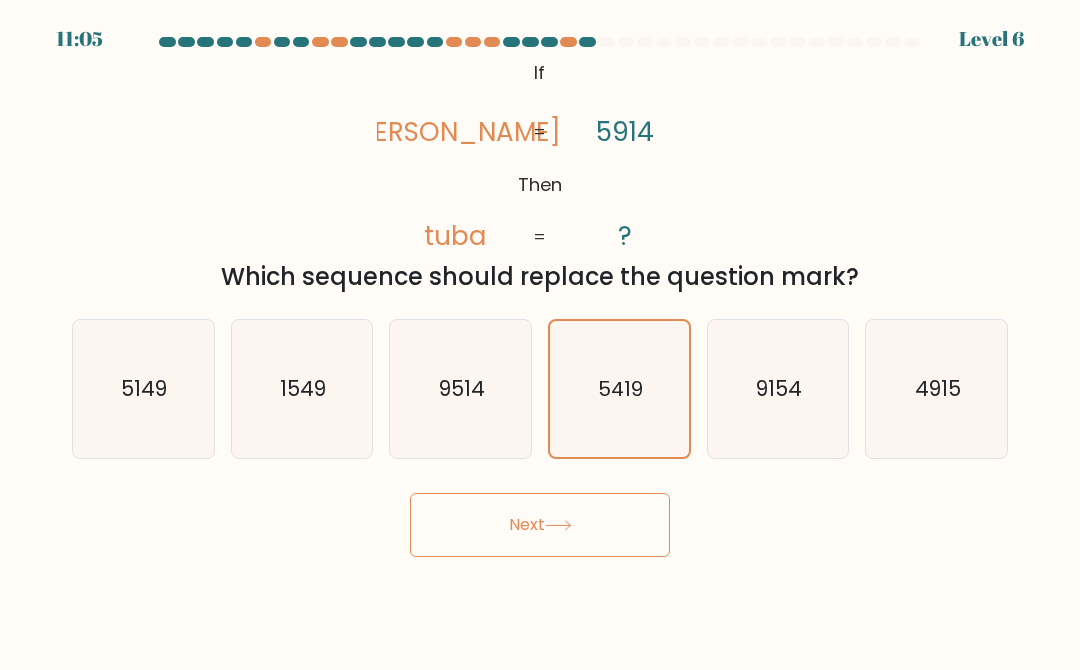 click on "Next" at bounding box center (540, 525) 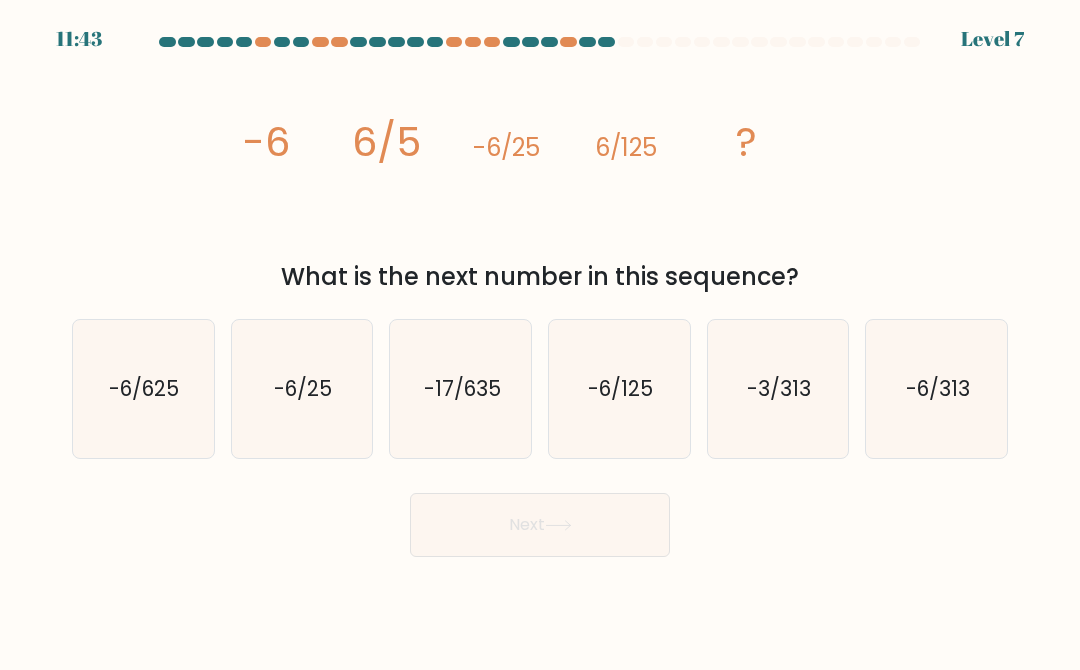 click on "-6/625" 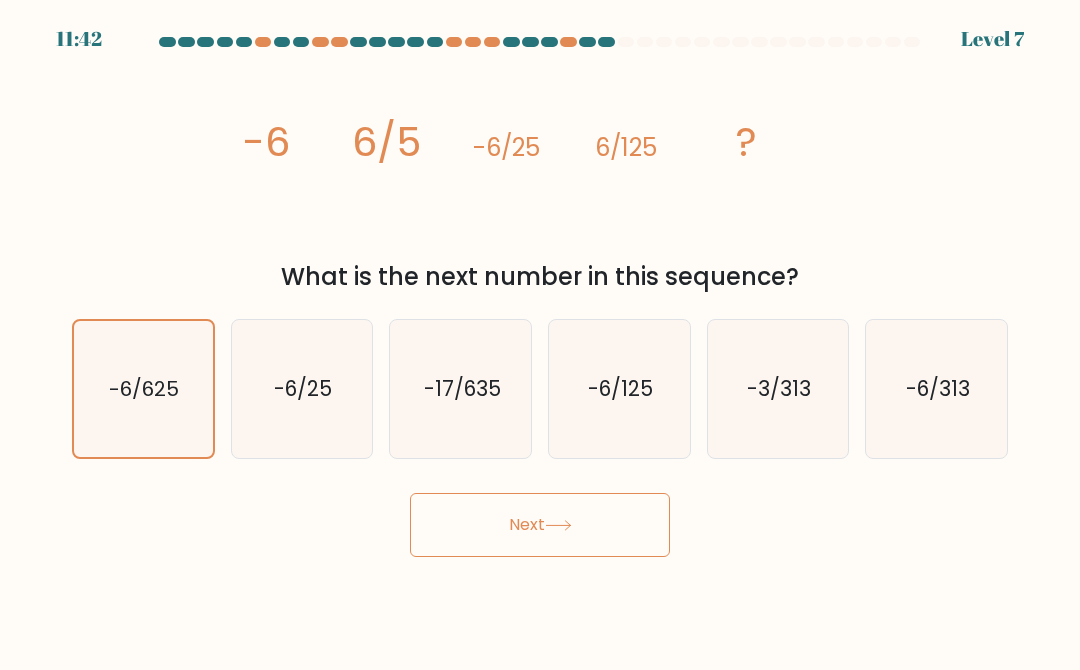 click on "Next" at bounding box center (540, 525) 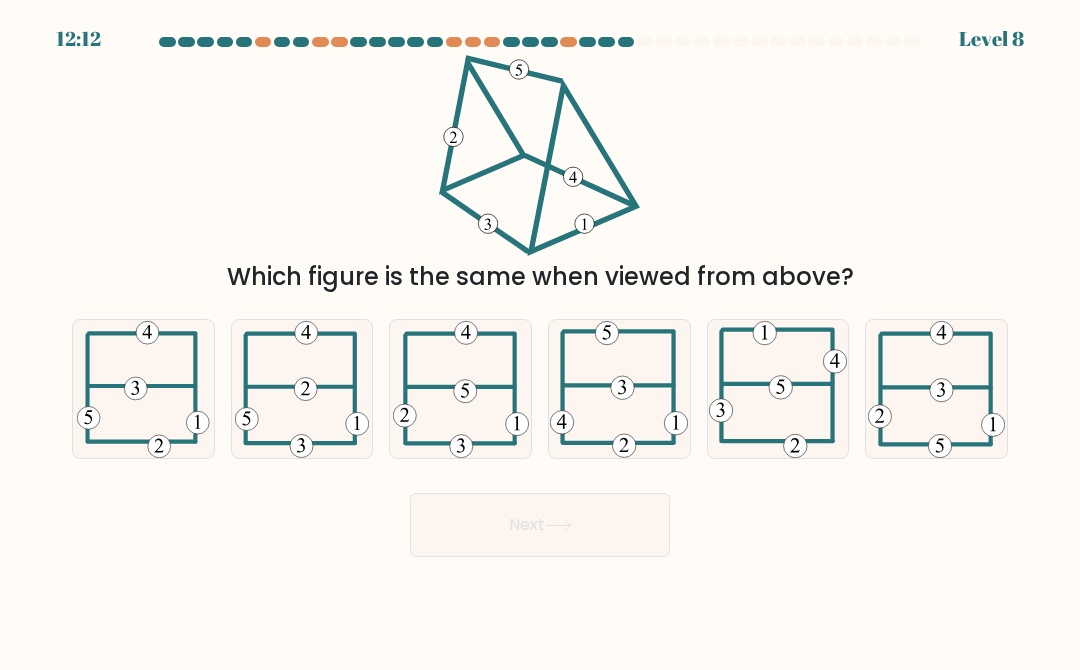 click 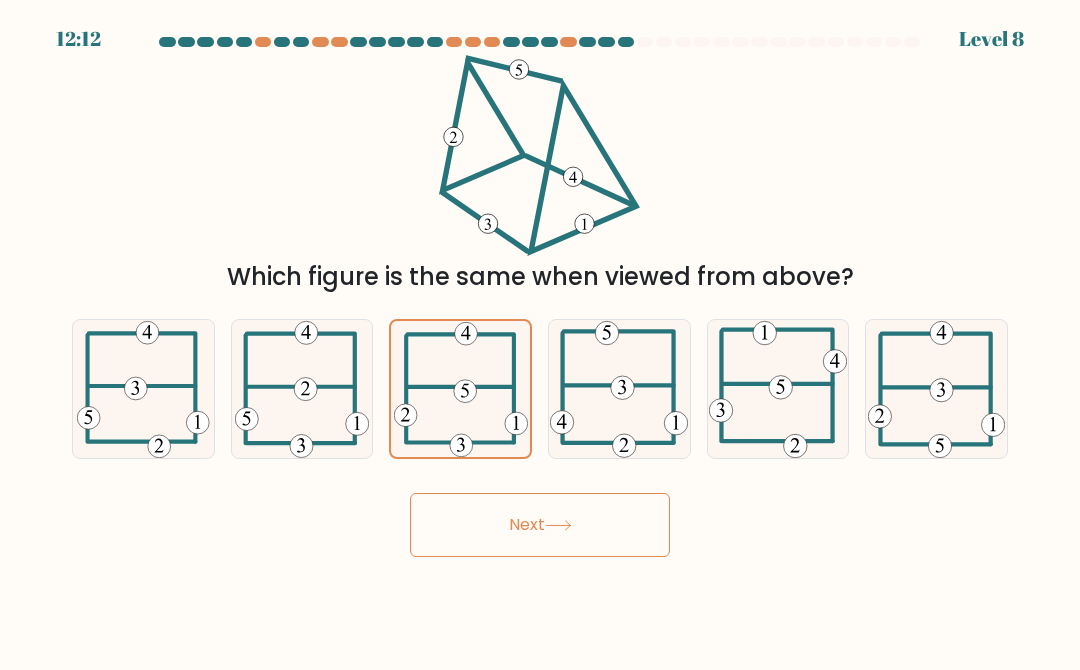 click on "Next" at bounding box center [540, 525] 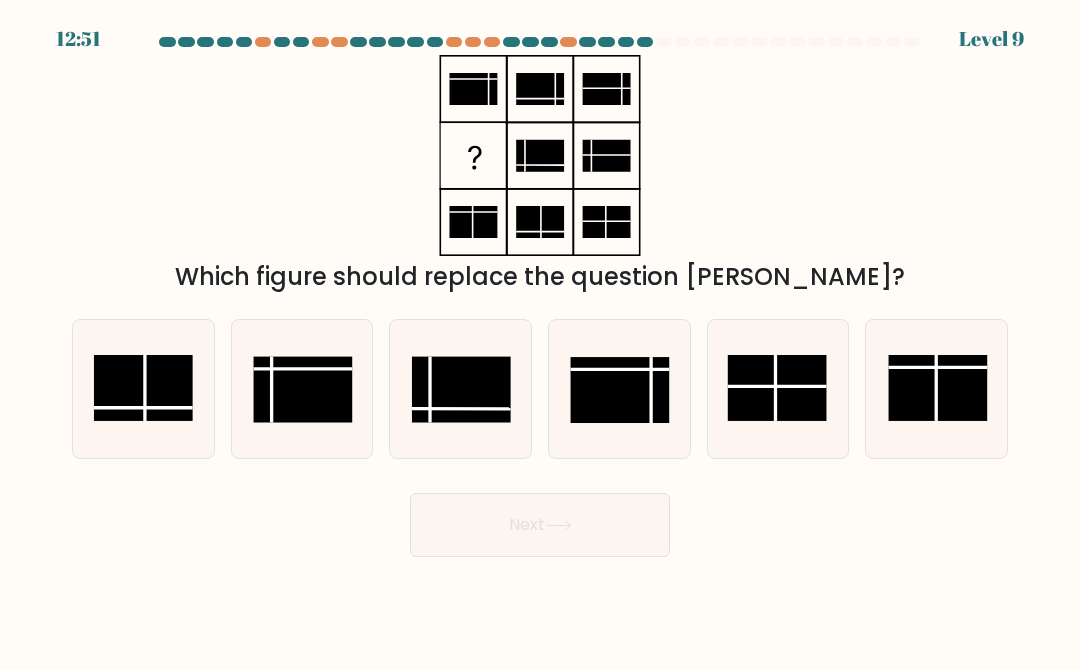 click 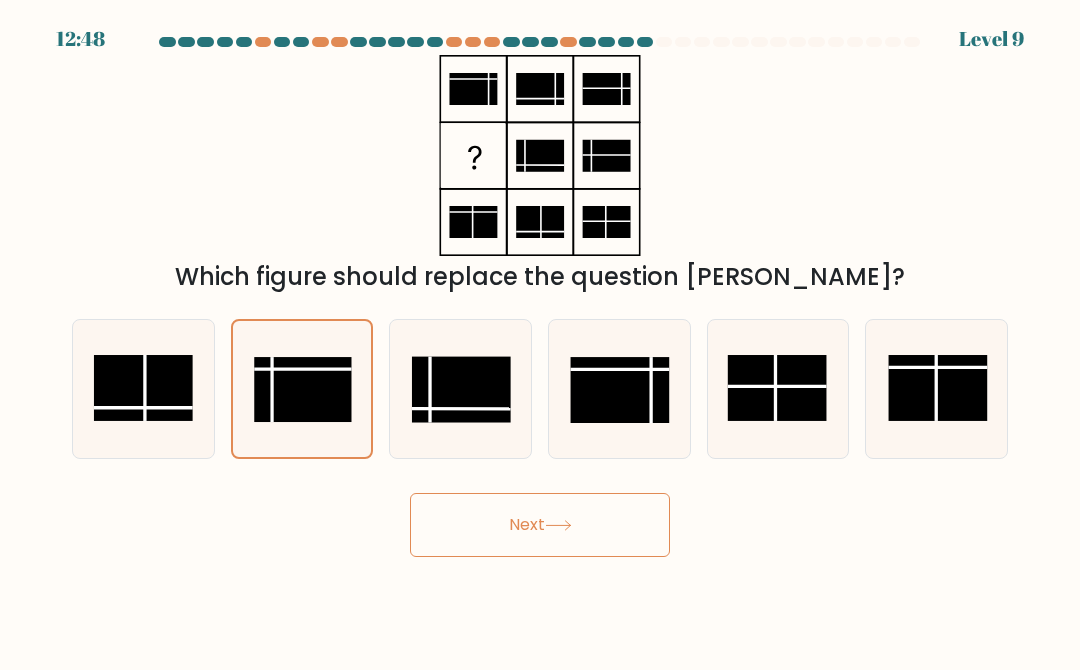 click on "Next" at bounding box center [540, 525] 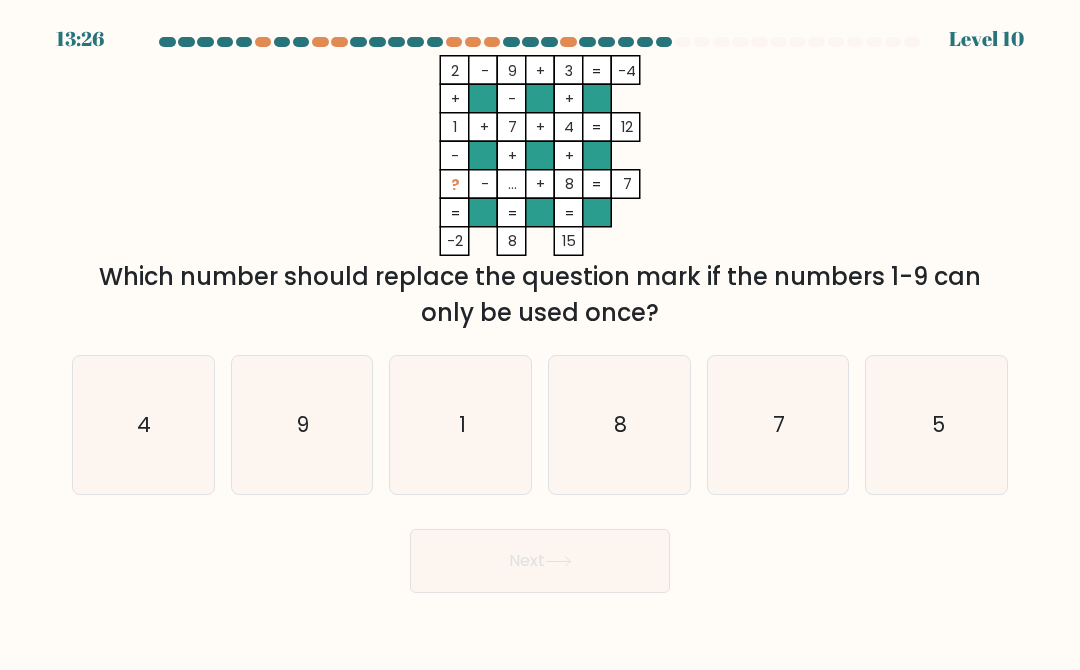 click on "5" 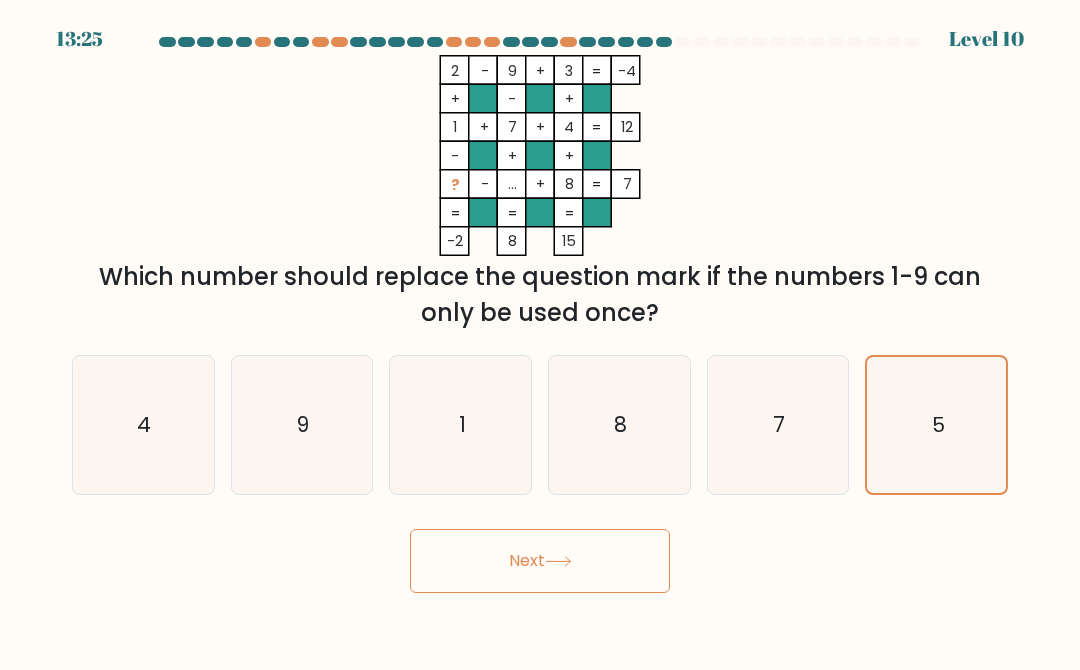 click on "Next" at bounding box center (540, 561) 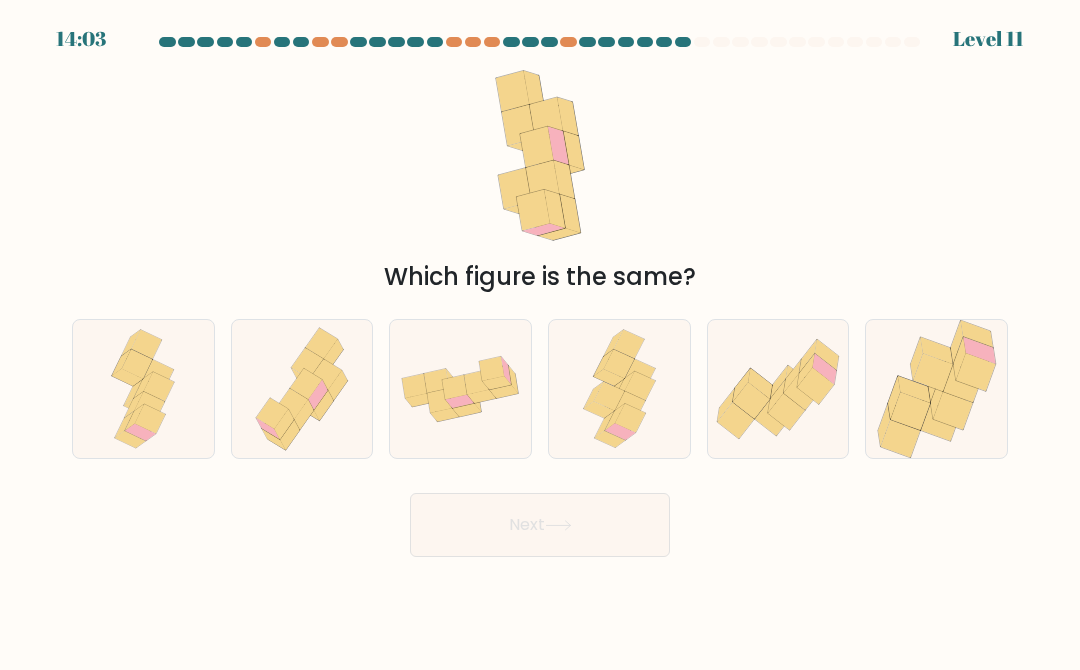 click 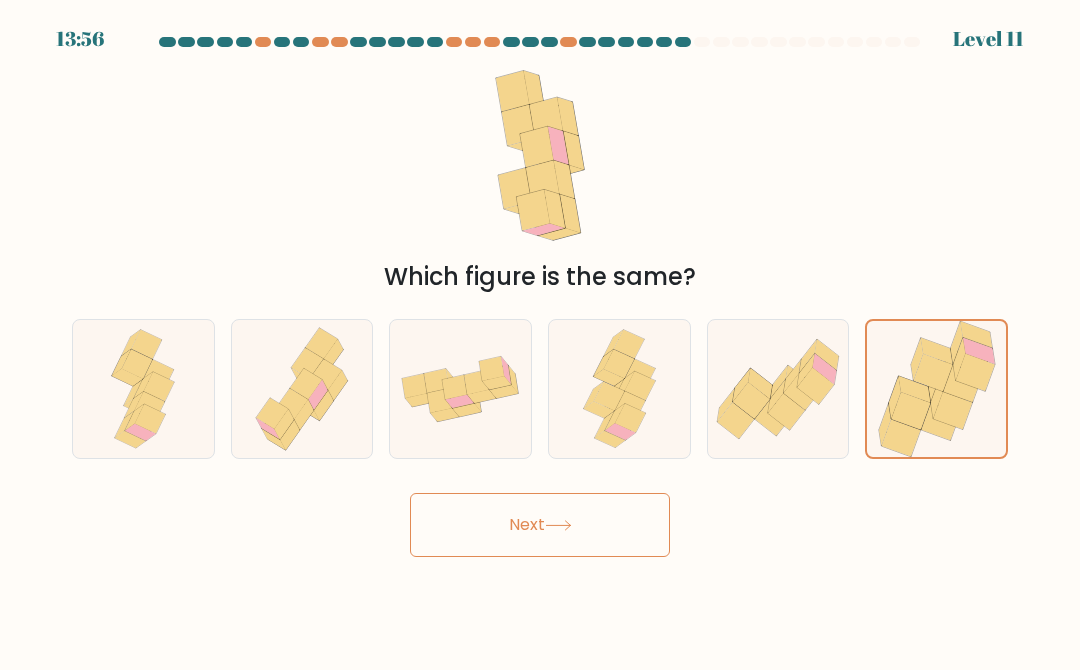click on "Next" at bounding box center (540, 525) 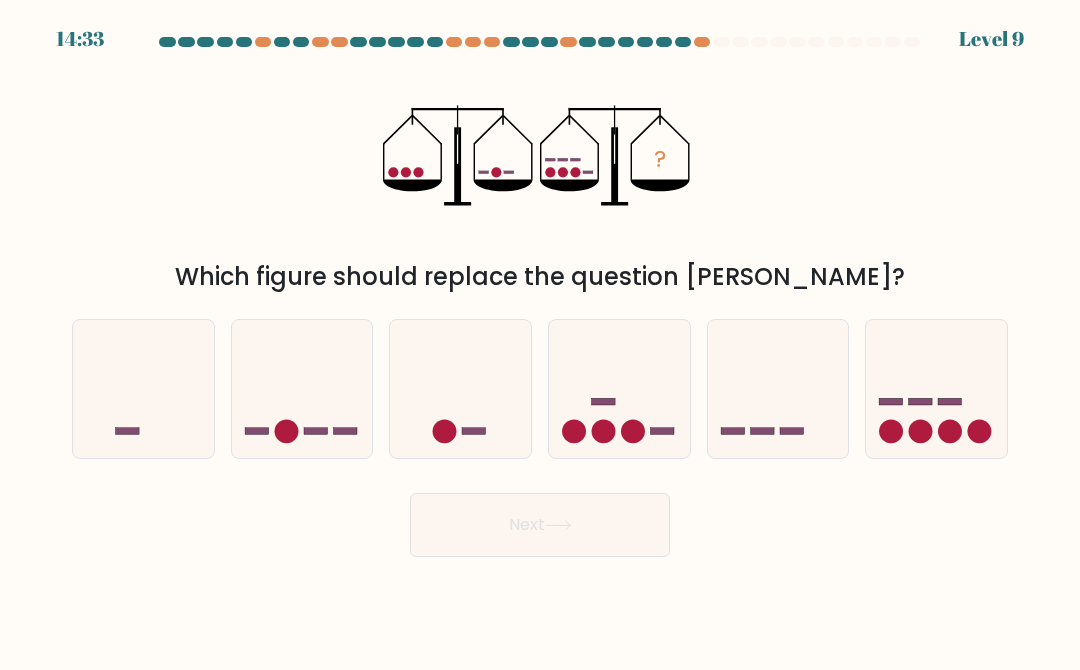 click 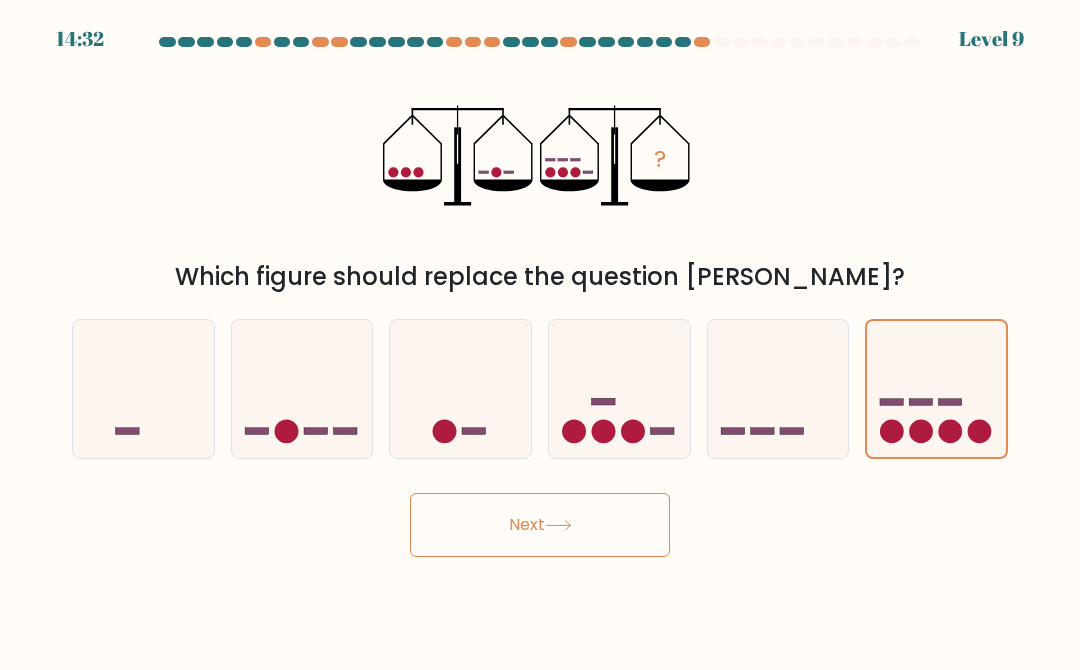 click on "Next" at bounding box center (540, 525) 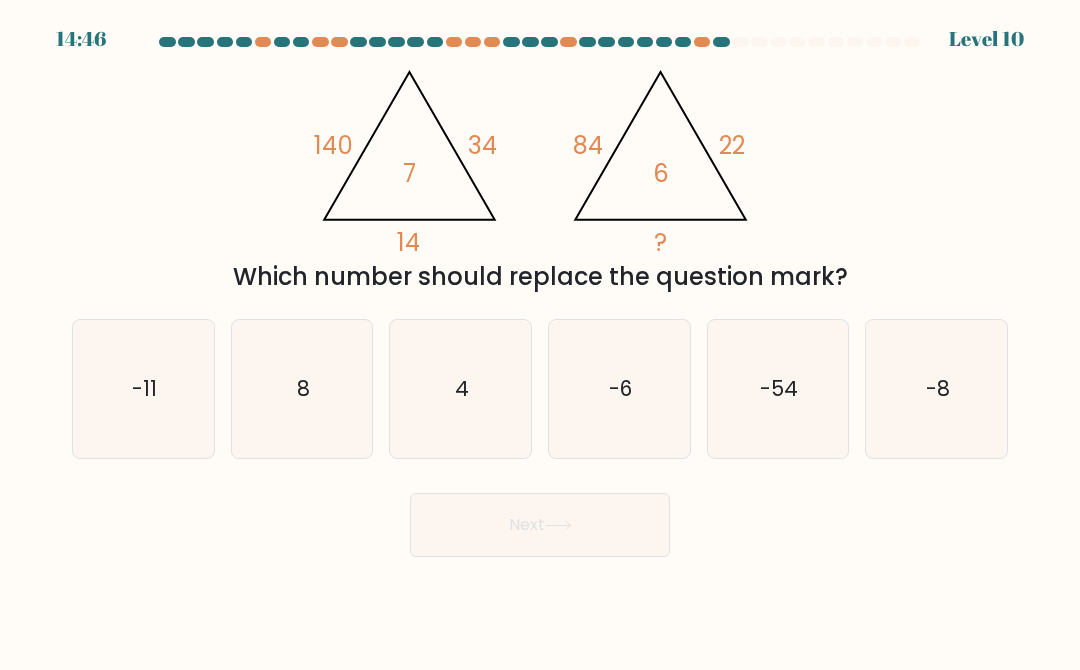 click on "4" 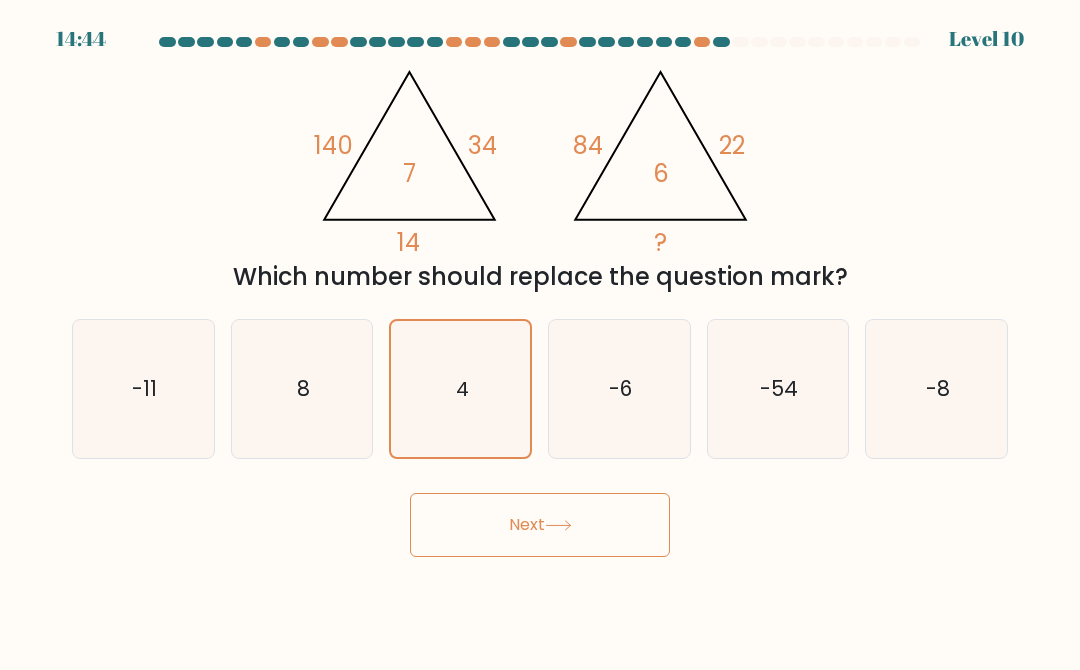 click on "Next" at bounding box center (540, 525) 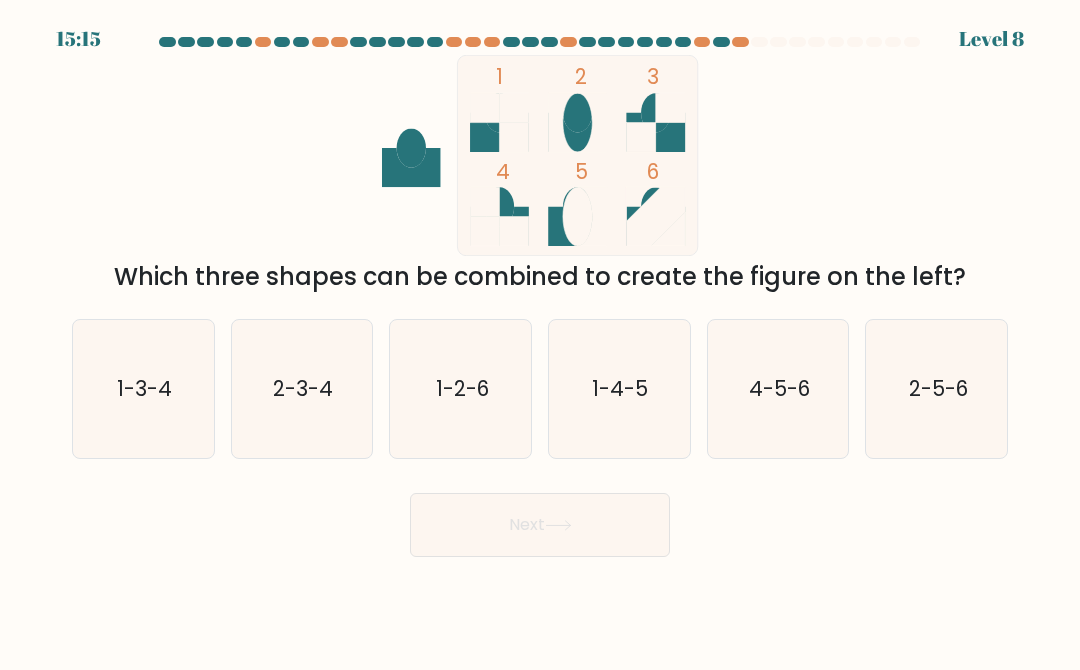 click on "1-3-4" 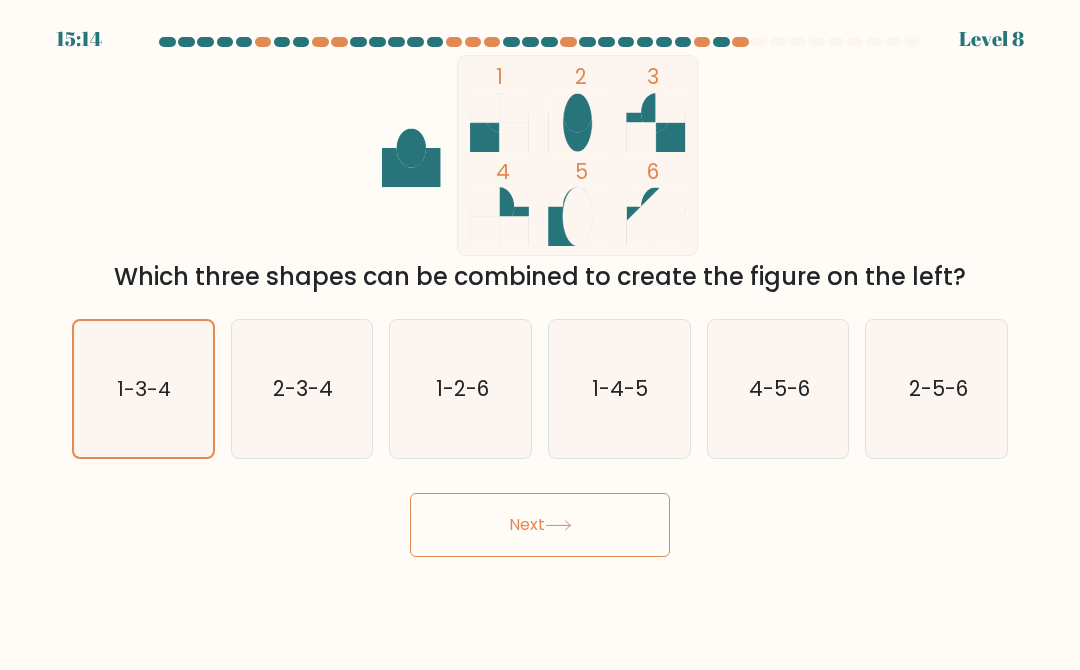 click on "Next" at bounding box center (540, 525) 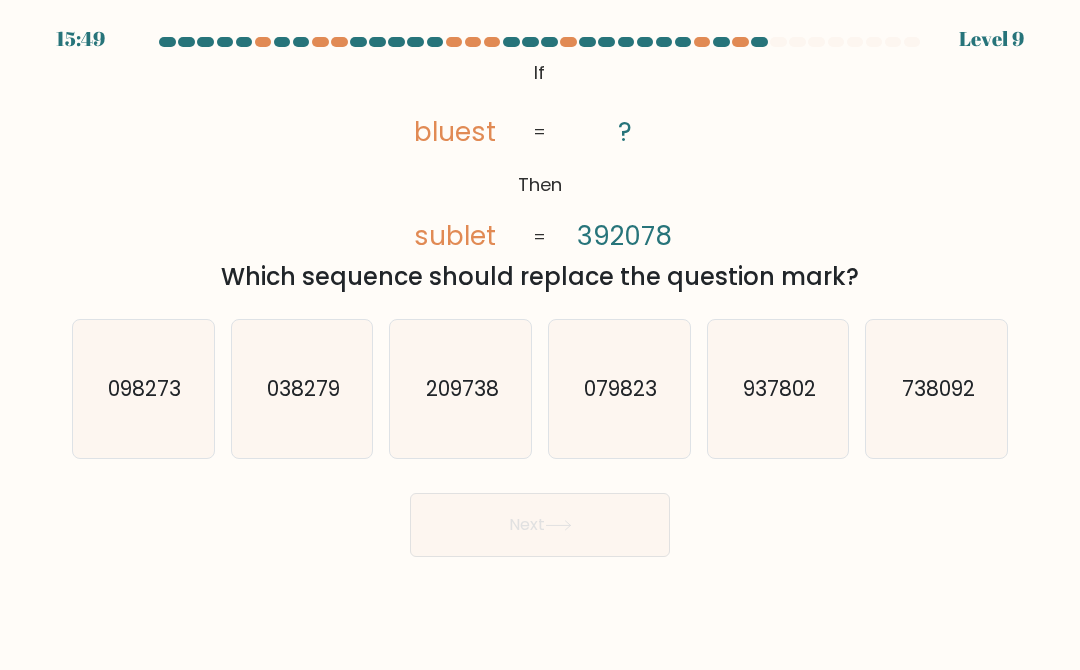 click on "209738" 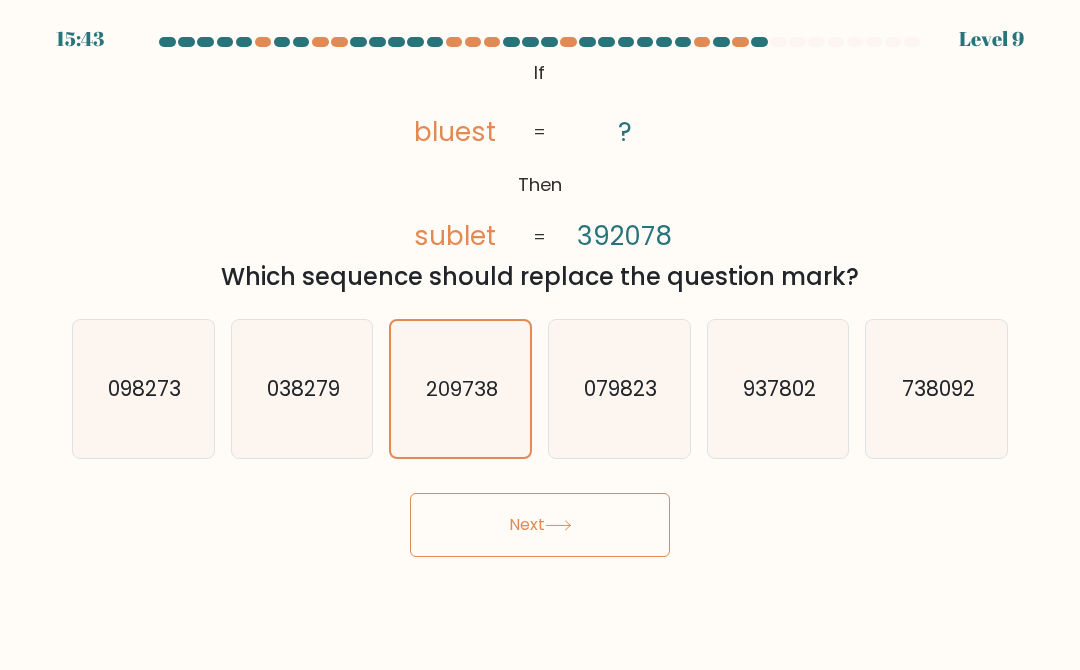 click on "Next" at bounding box center [540, 525] 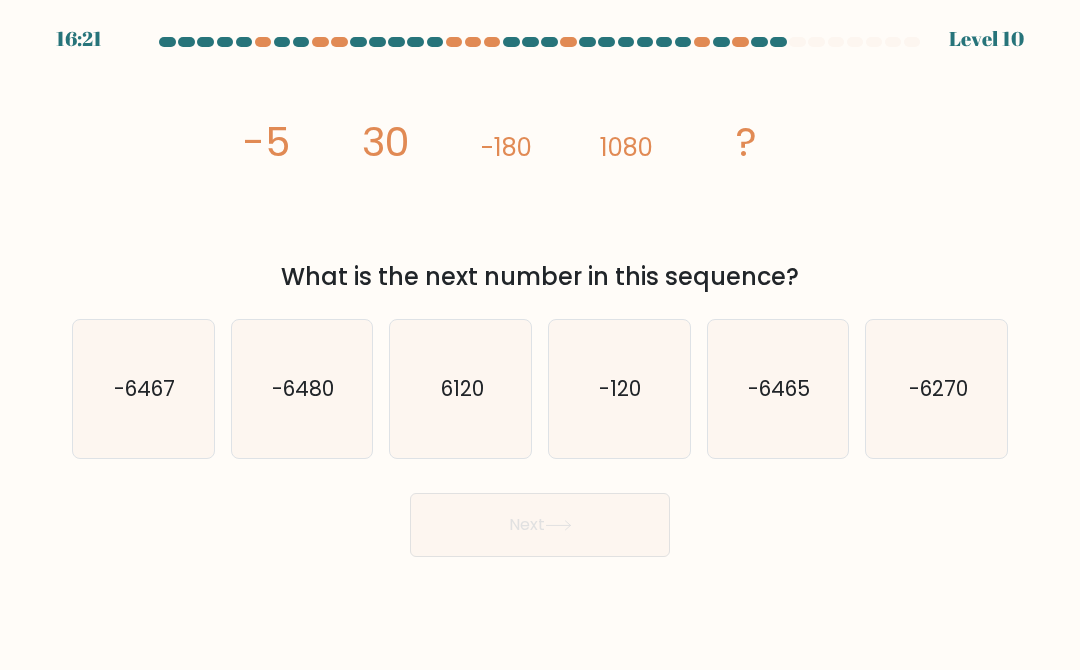 click on "-6480" 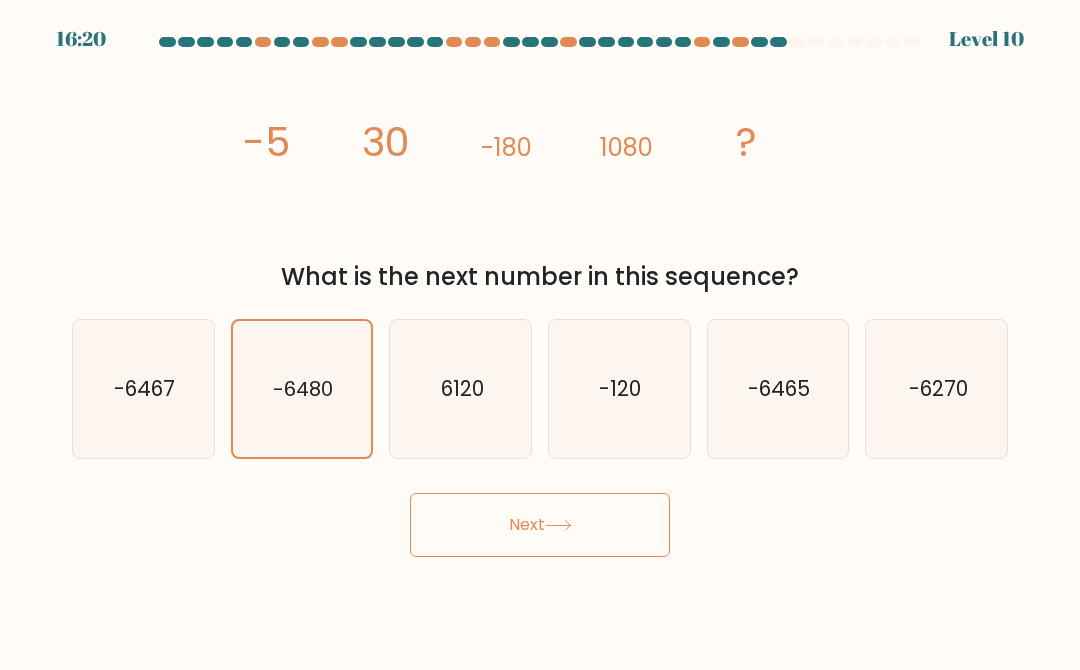 click on "Next" at bounding box center [540, 525] 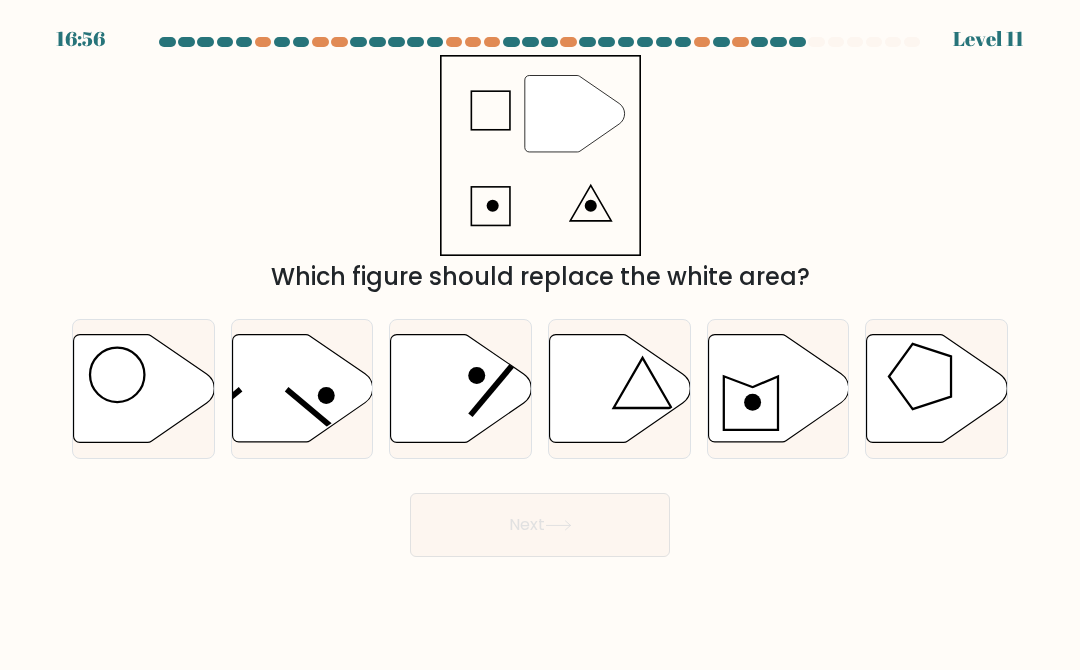 click 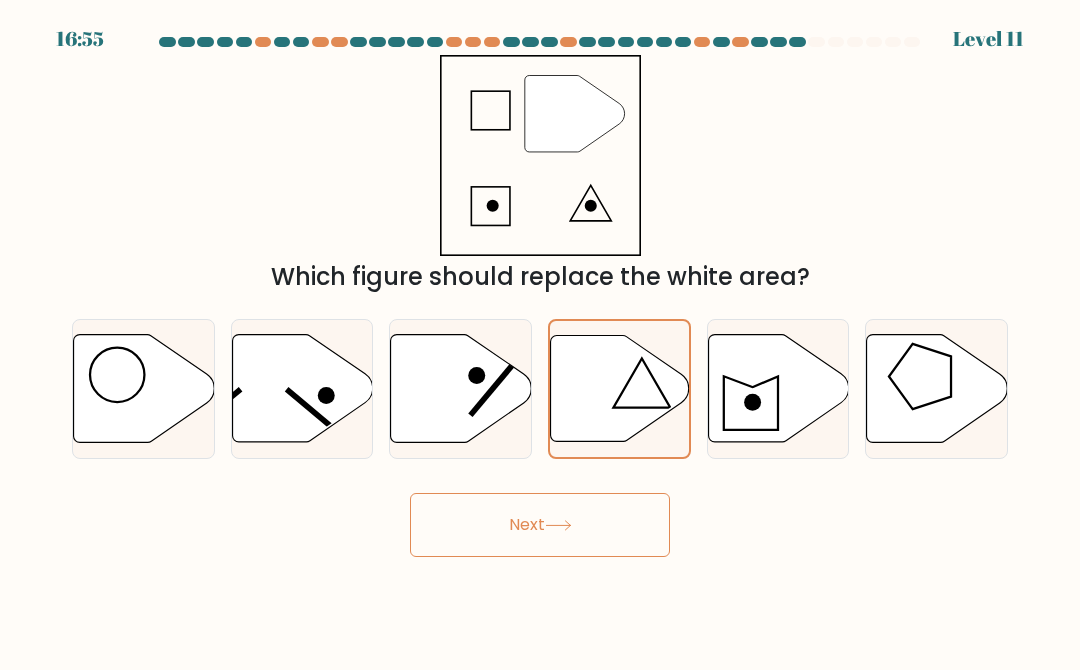 click on "Next" at bounding box center (540, 525) 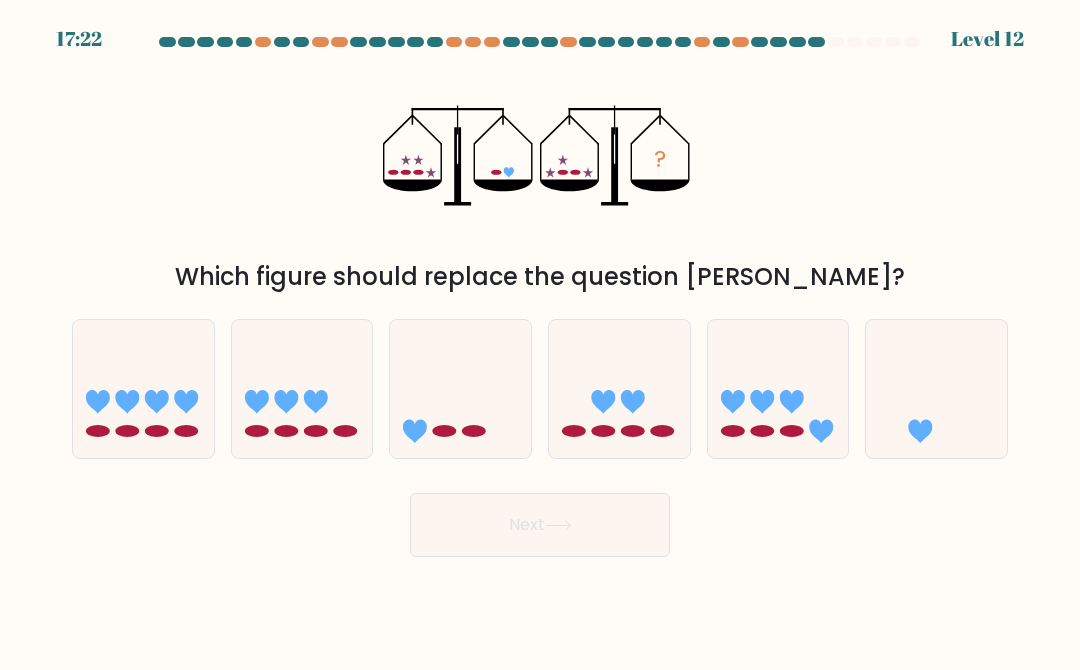 click 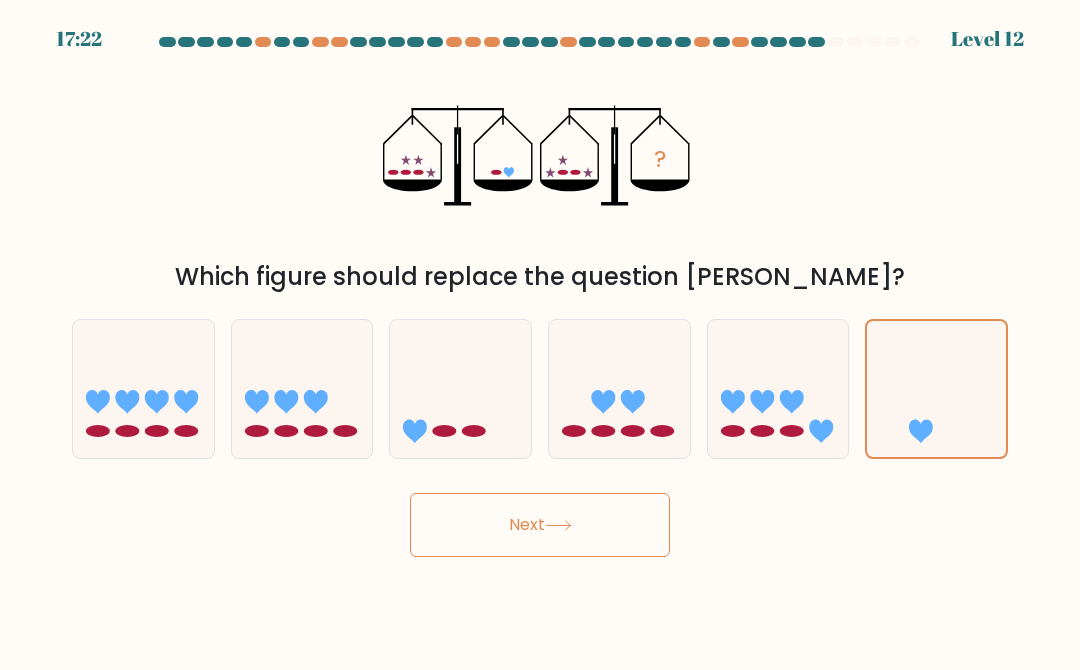 click 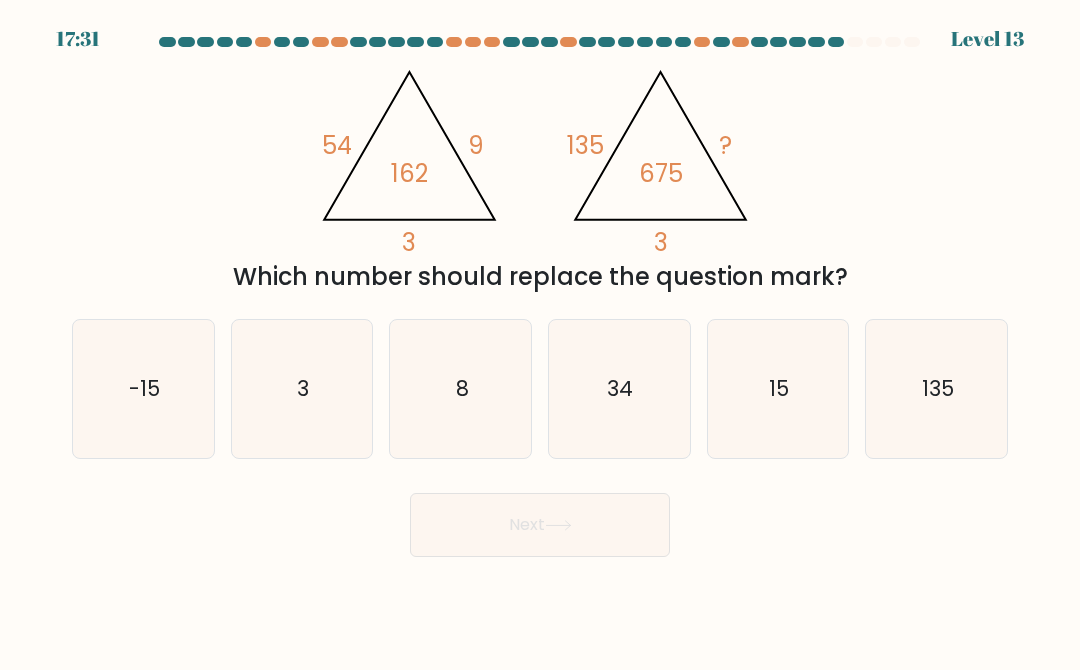 click on "8" 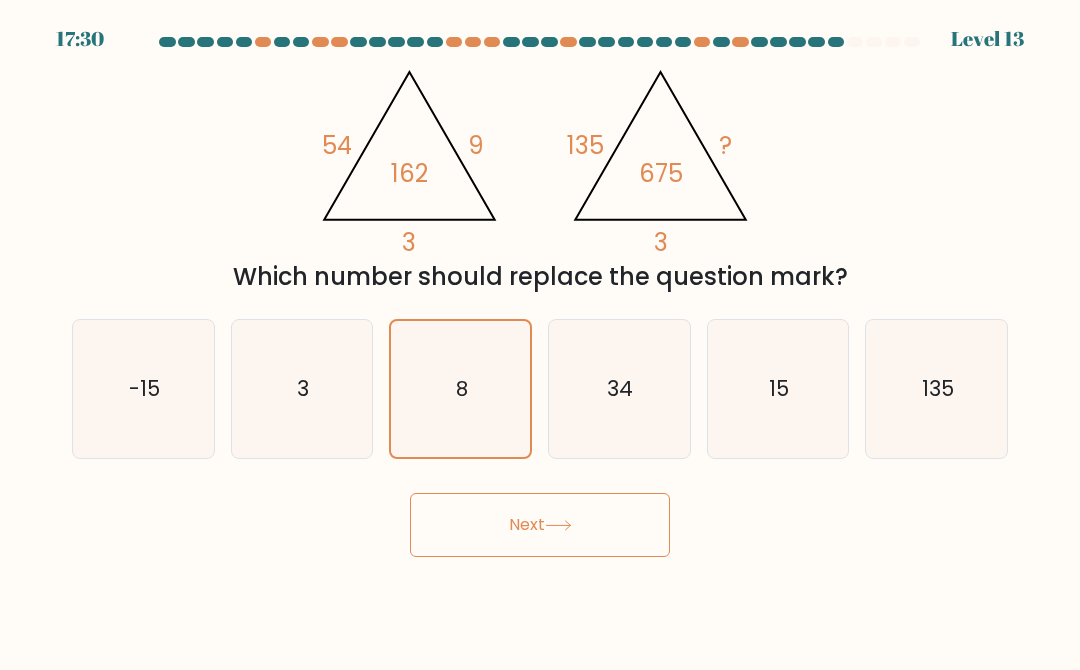 click on "Next" at bounding box center (540, 525) 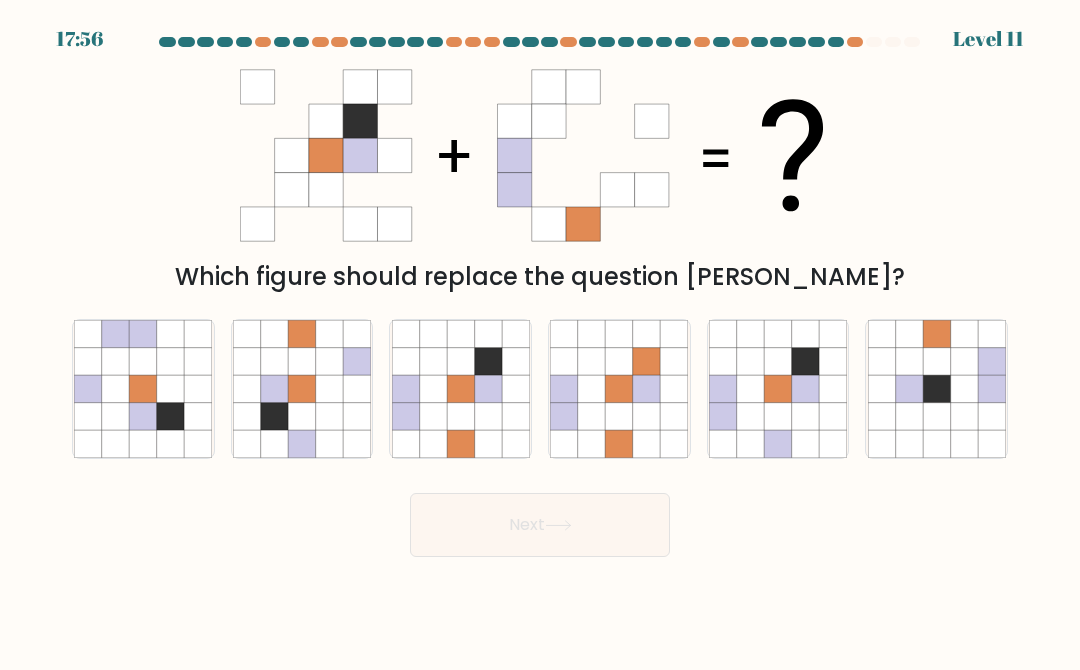 click 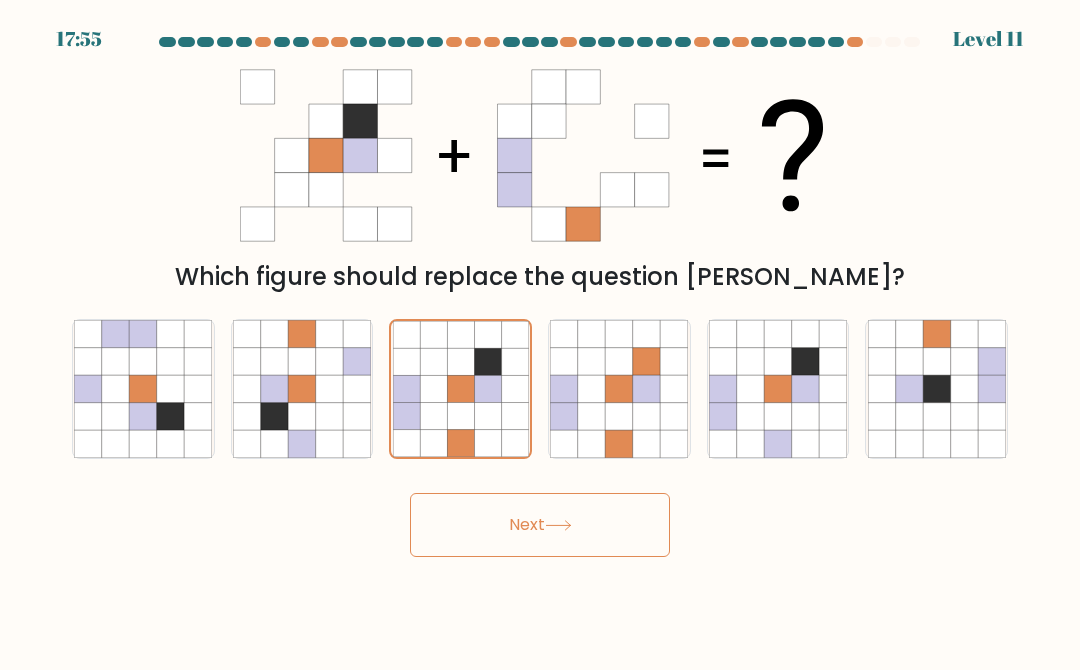 click on "Next" at bounding box center [540, 525] 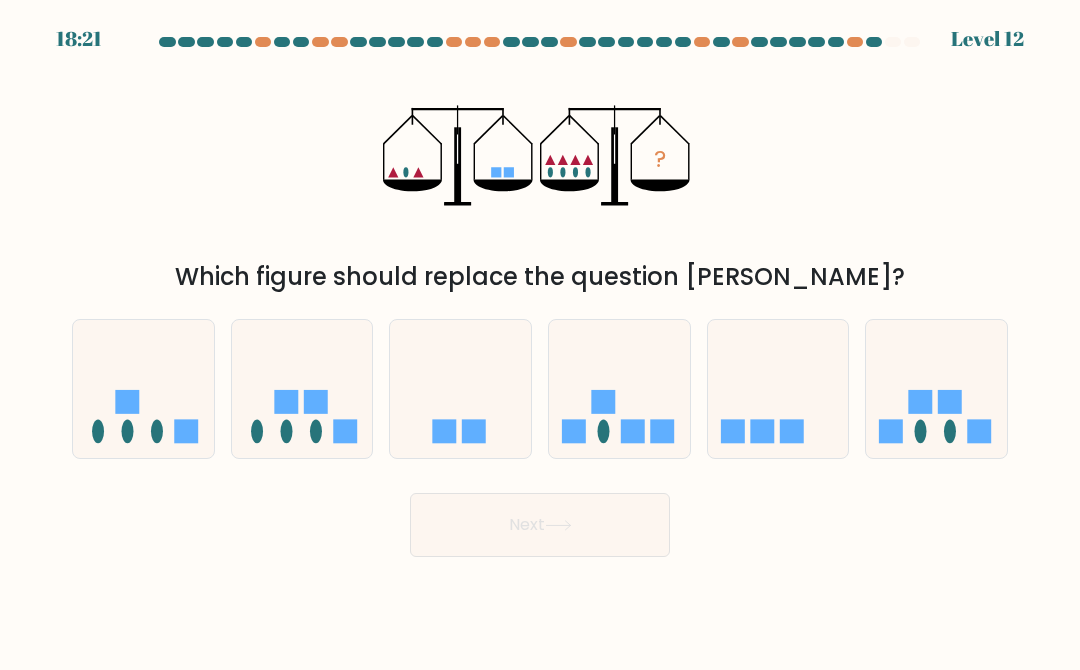 click 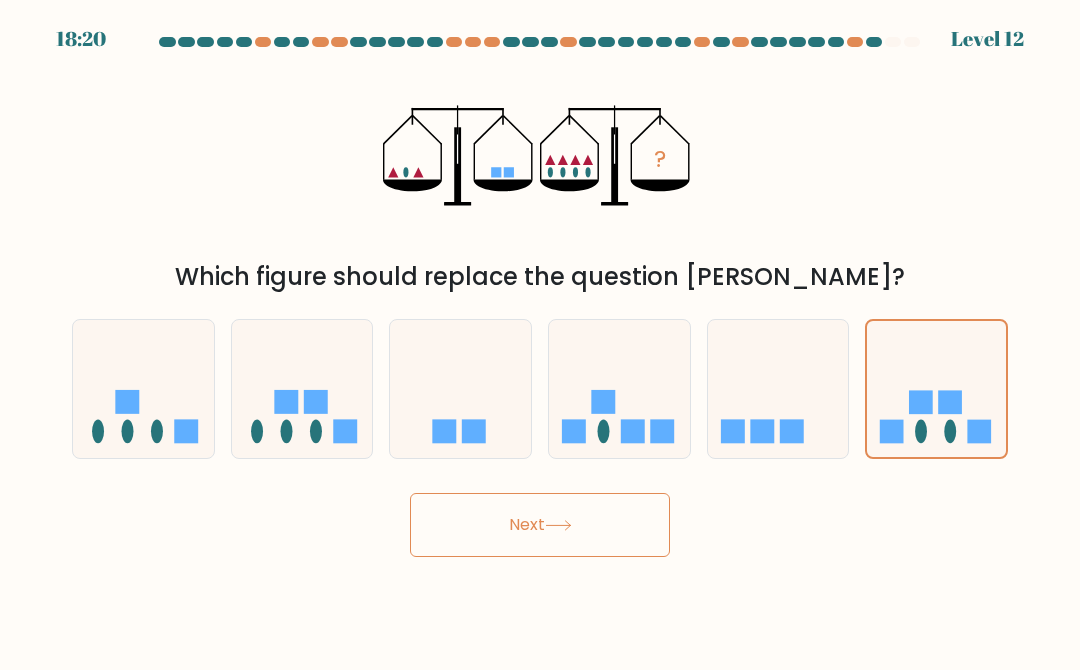 click on "Next" at bounding box center (540, 525) 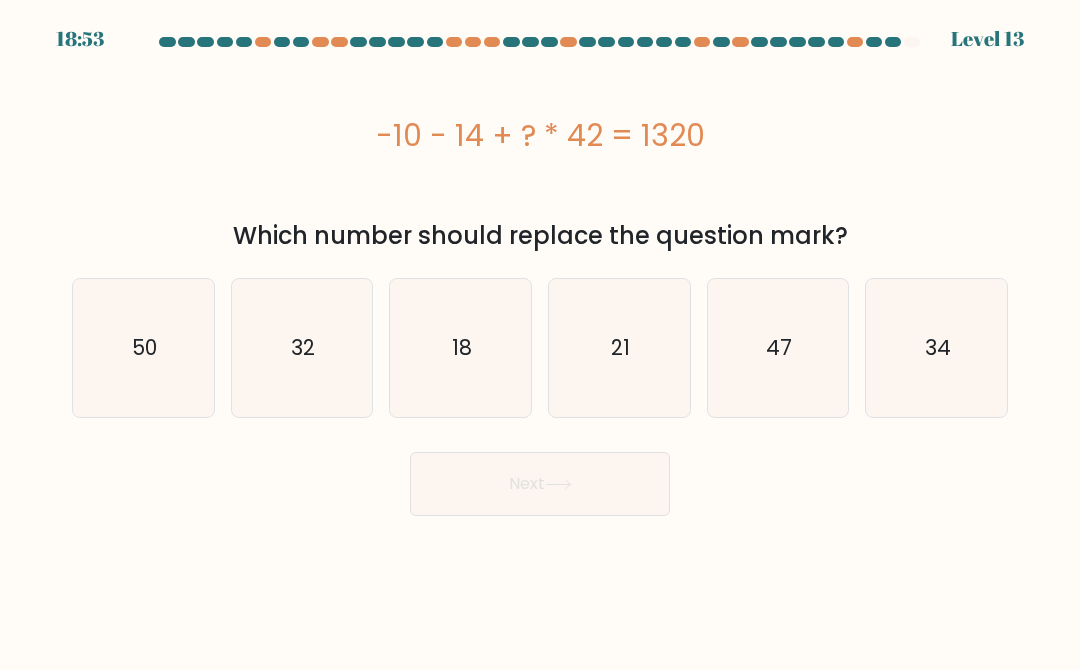 click on "18" 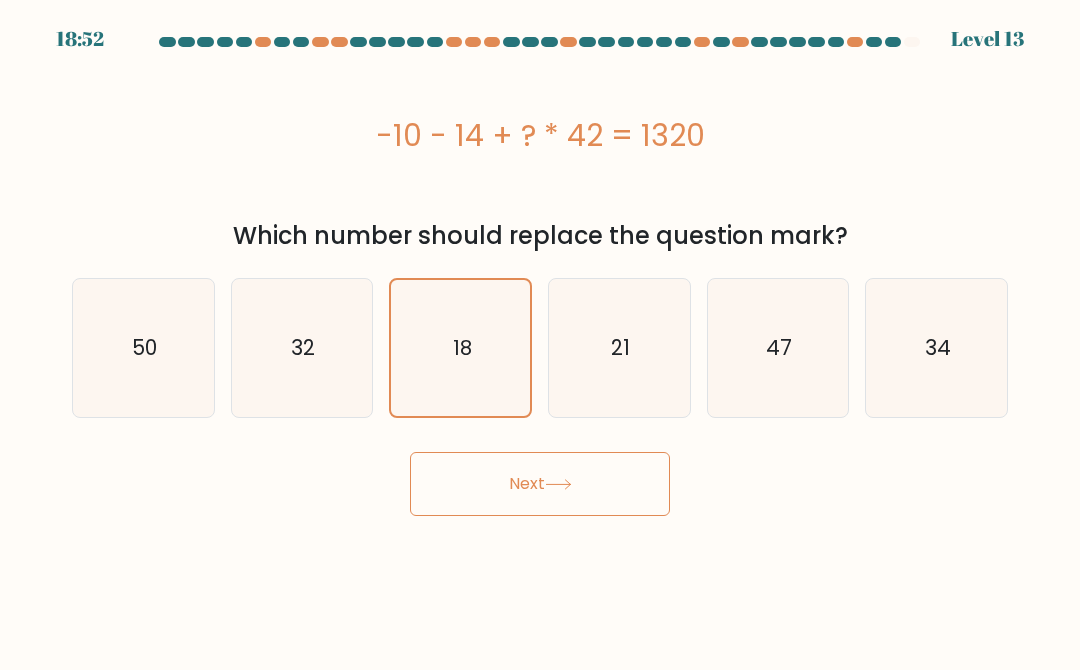 click on "Next" at bounding box center [540, 484] 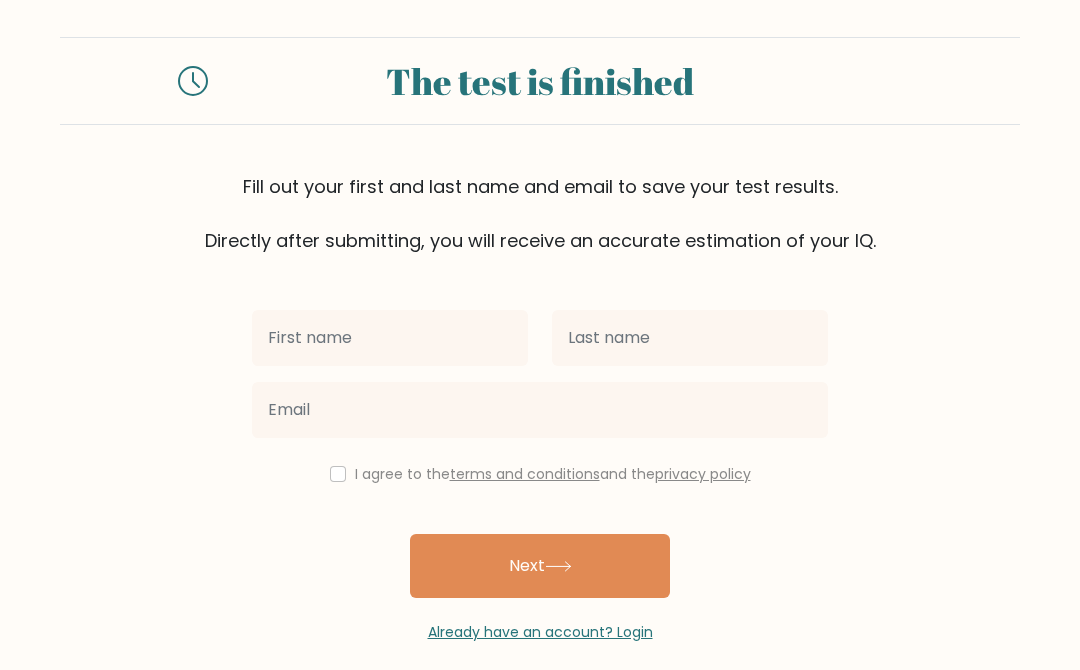 scroll, scrollTop: 34, scrollLeft: 0, axis: vertical 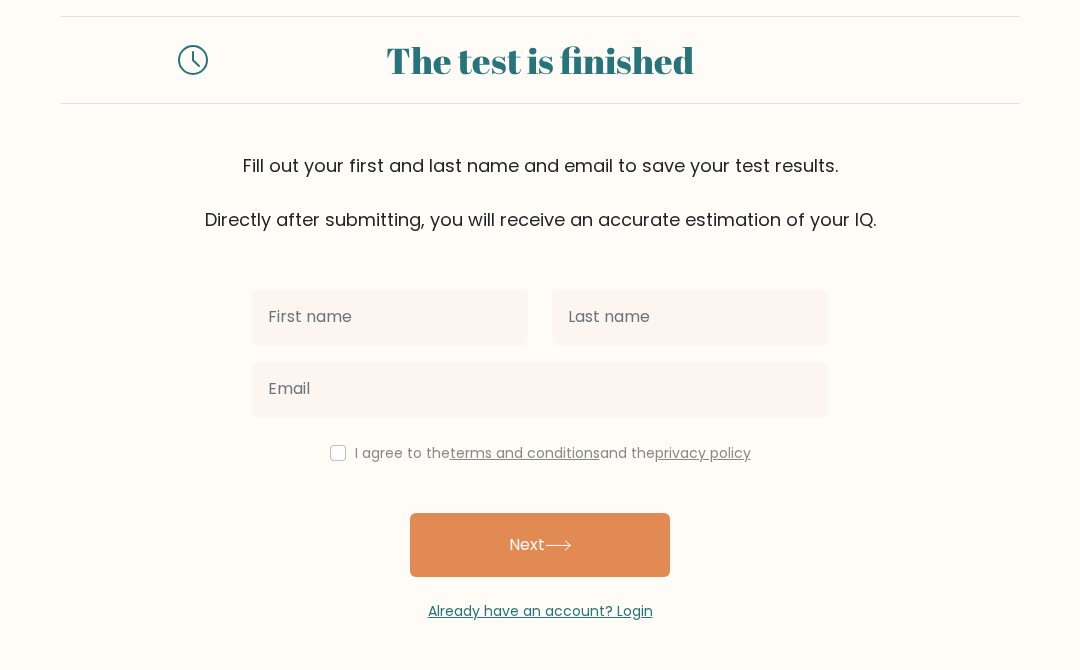 click at bounding box center [390, 317] 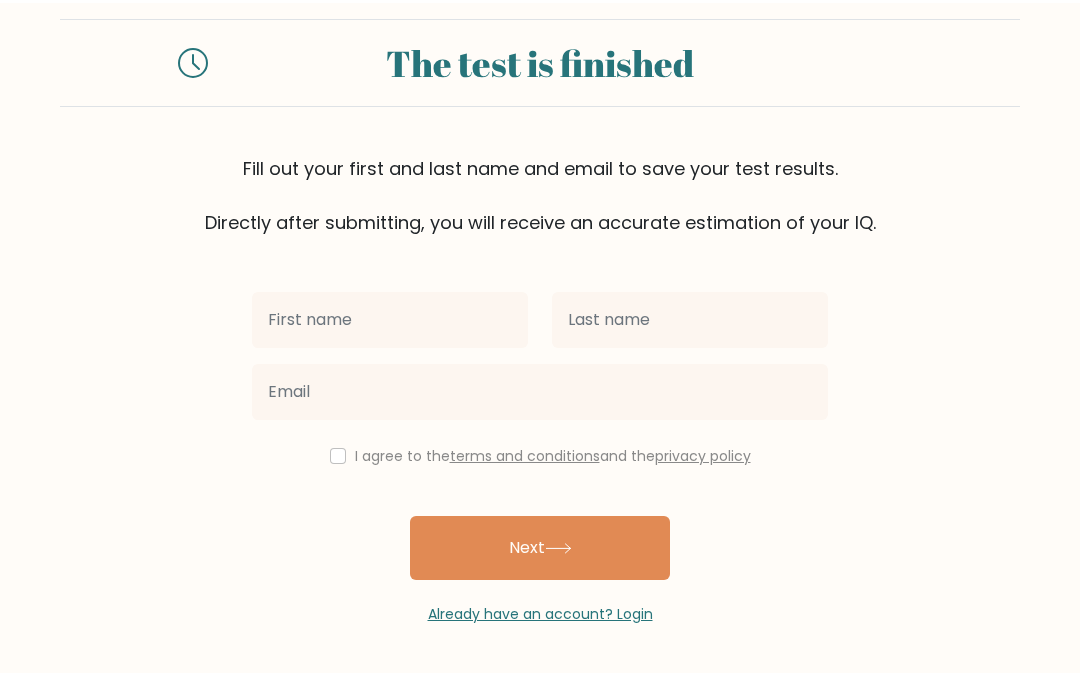 scroll, scrollTop: 28, scrollLeft: 0, axis: vertical 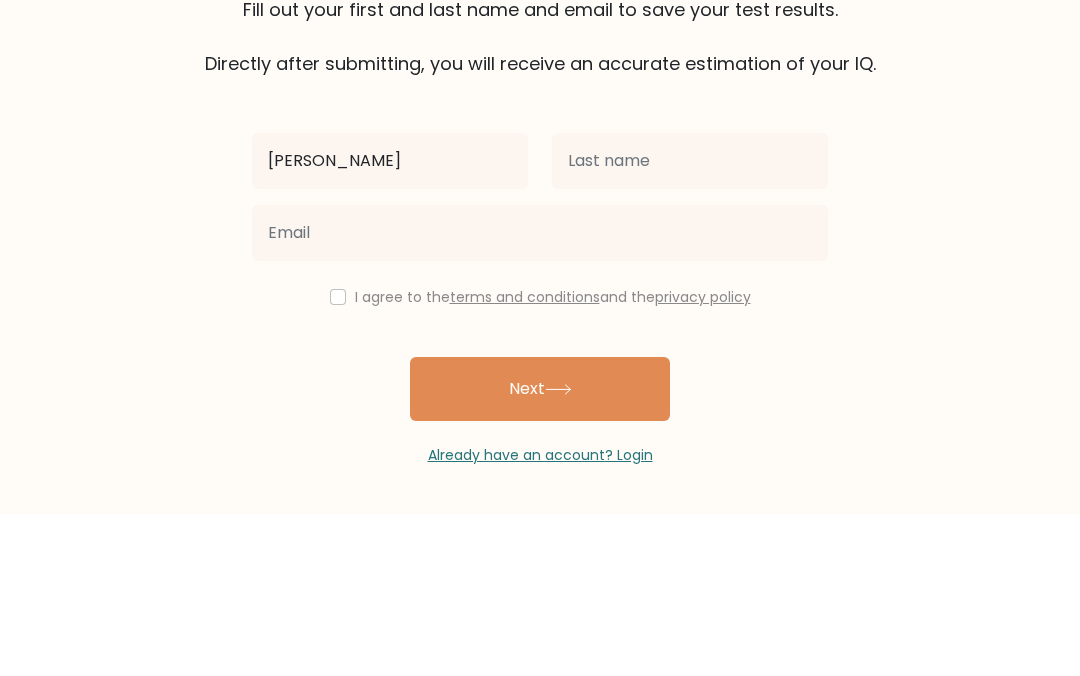 type on "[PERSON_NAME]" 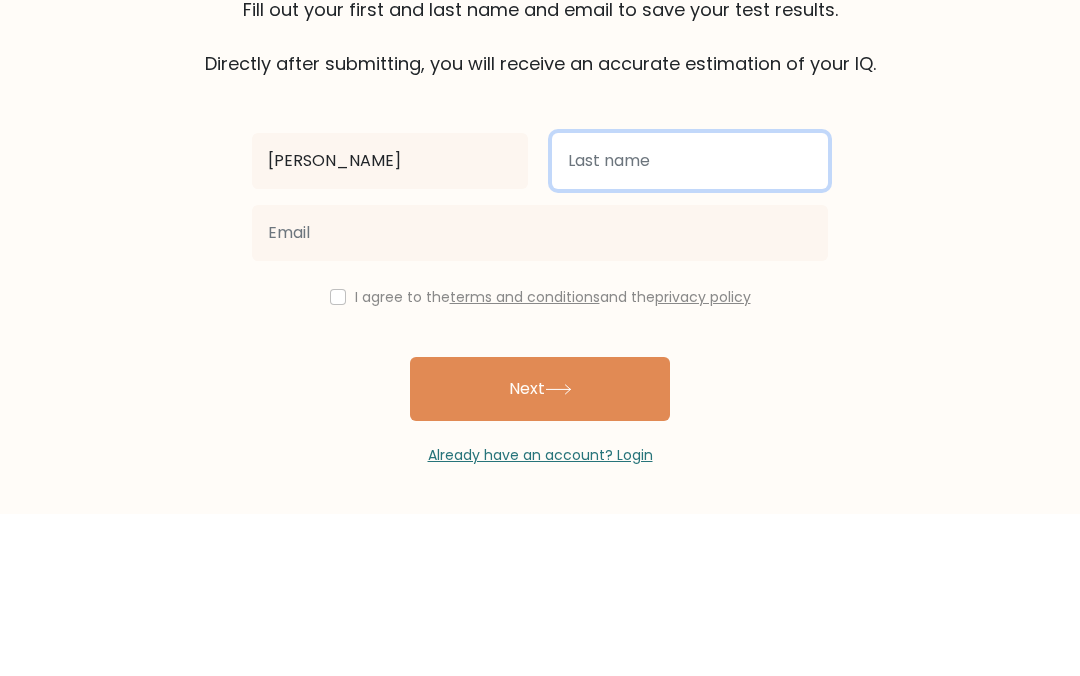 click at bounding box center [690, 323] 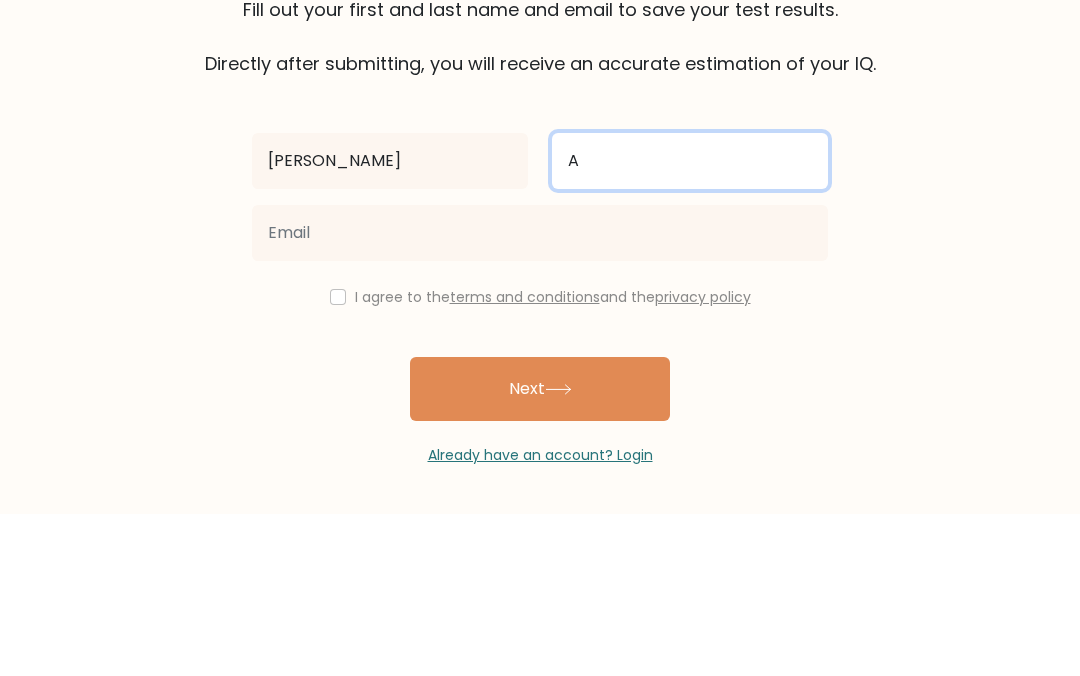 type on "A" 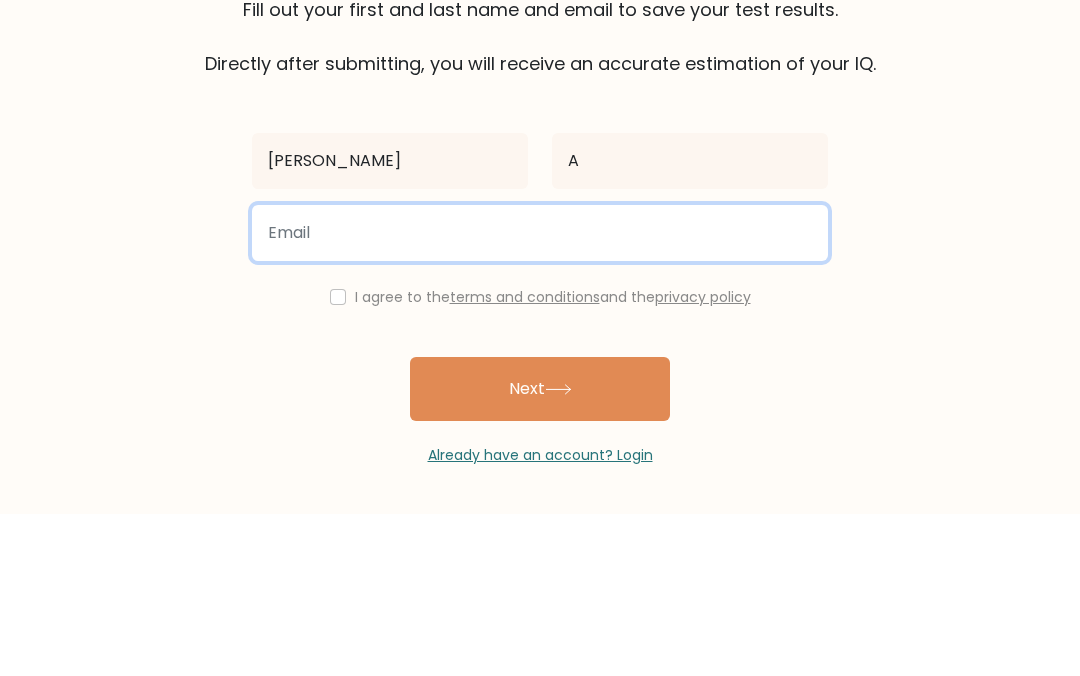 click at bounding box center [540, 395] 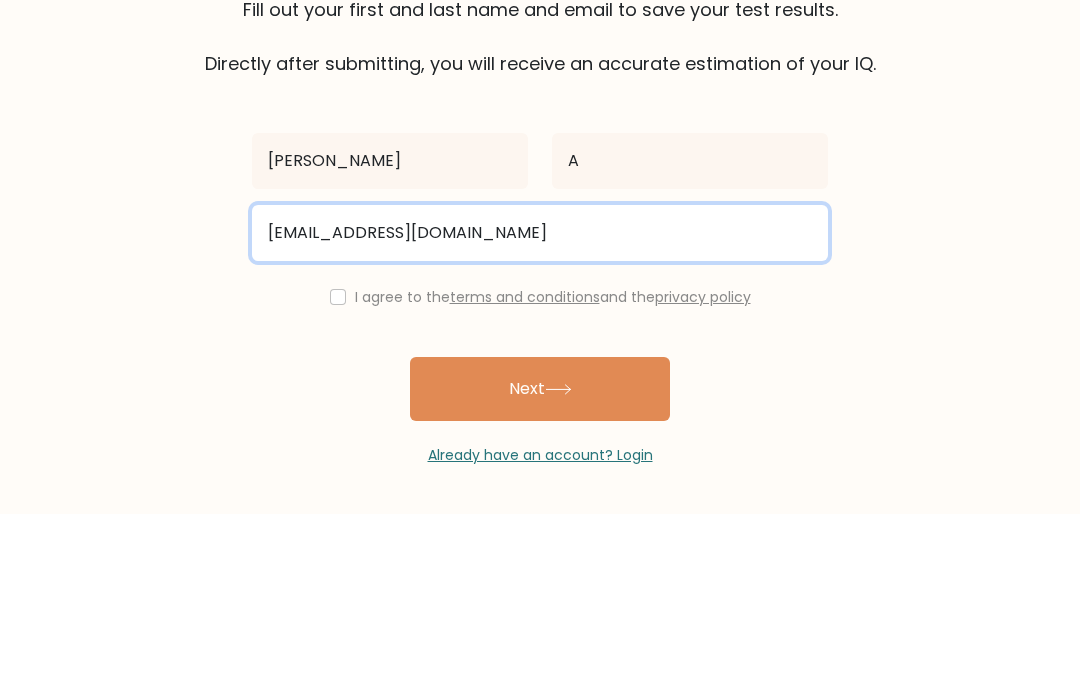 type on "raugustine2009@gmail.com" 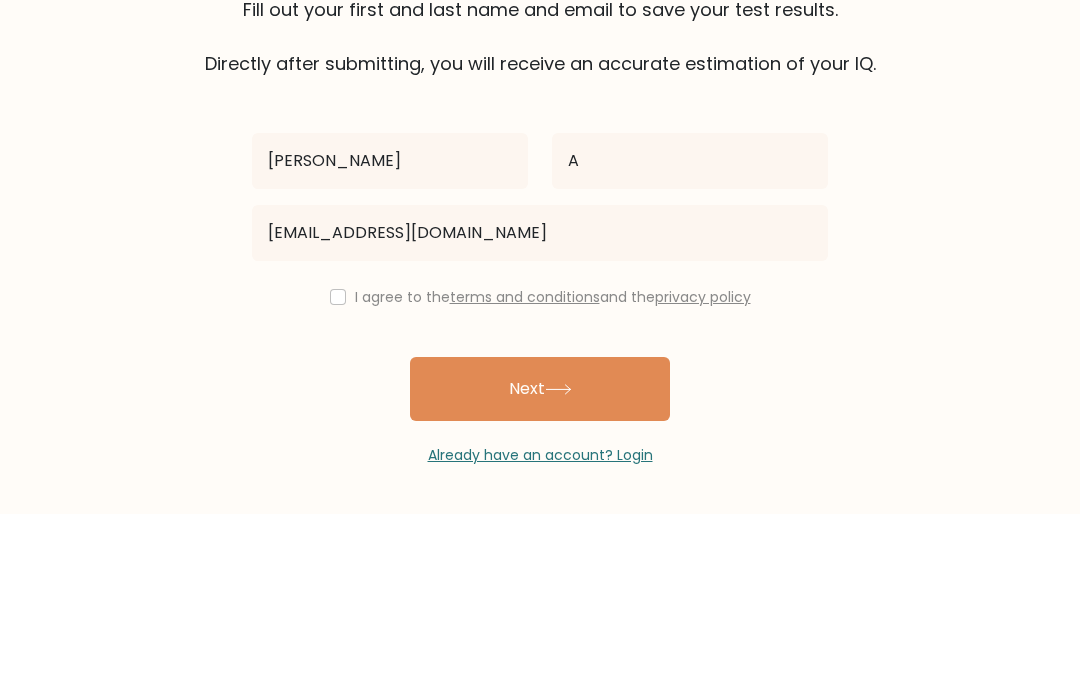 click on "The test is finished
Fill out your first and last name and email to save your test results.
Directly after submitting, you will receive an accurate estimation of your IQ.
Rowan A" at bounding box center (540, 325) 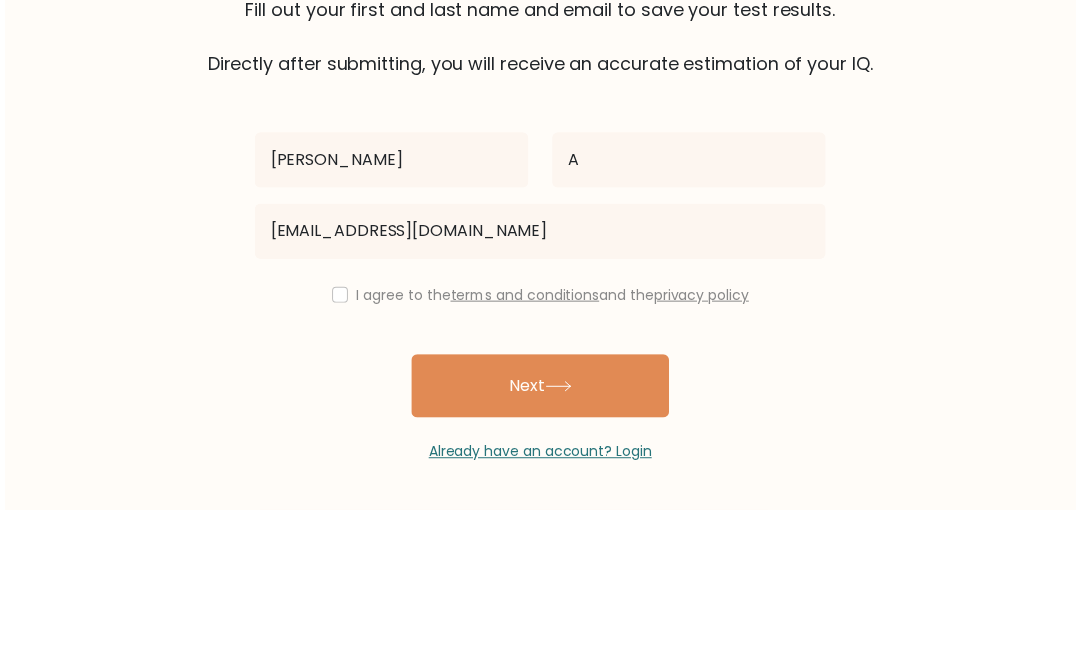scroll, scrollTop: 34, scrollLeft: 0, axis: vertical 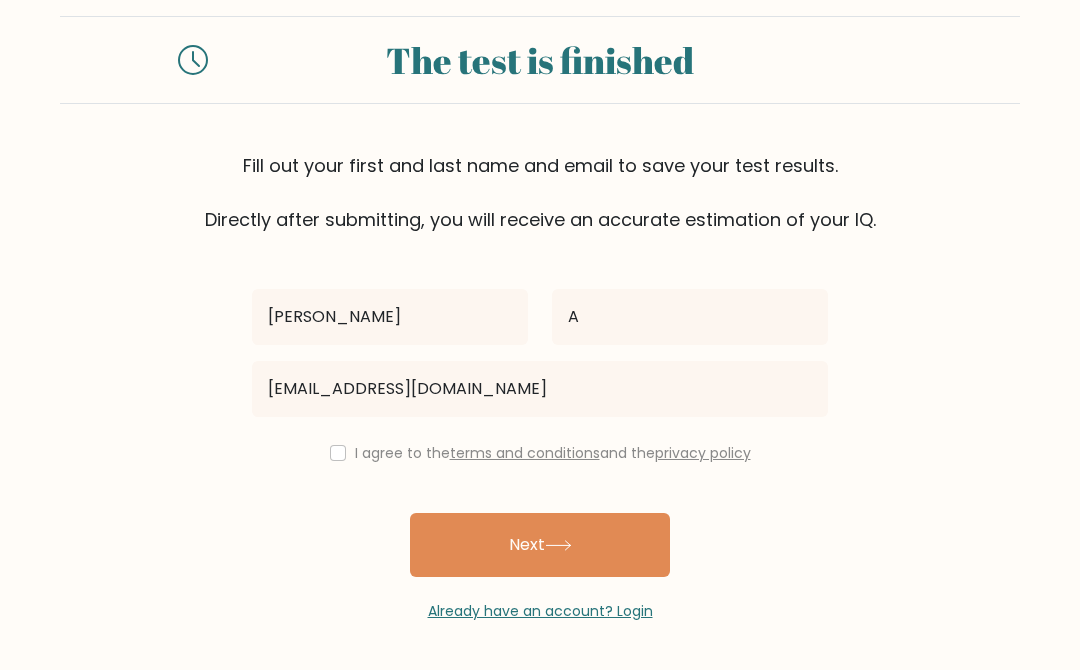 click at bounding box center (338, 453) 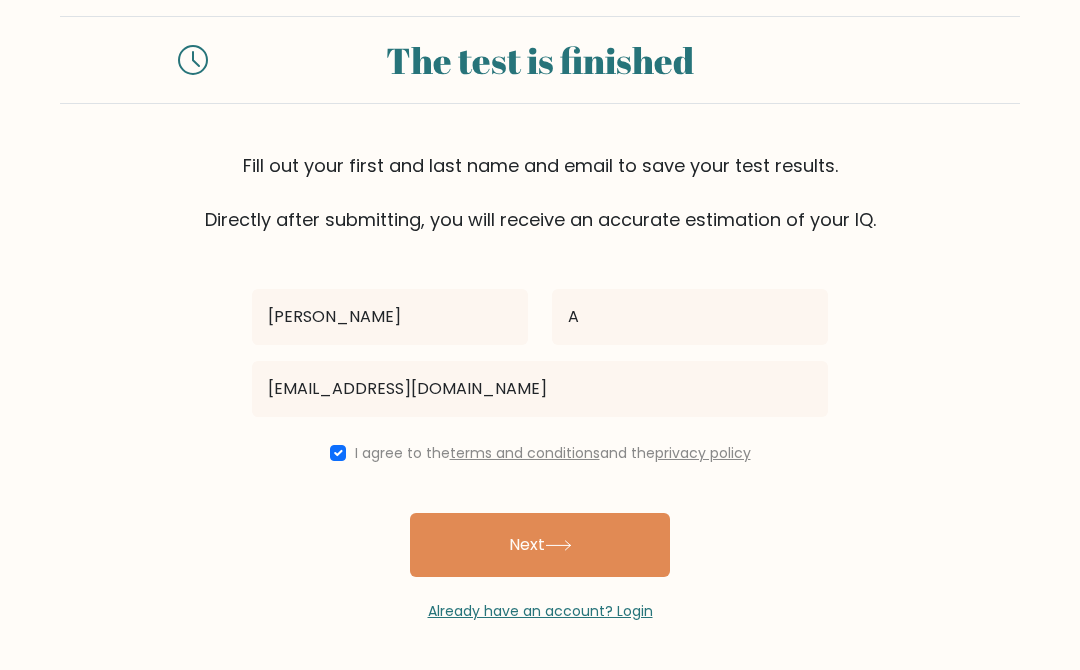 click on "Next" at bounding box center [540, 545] 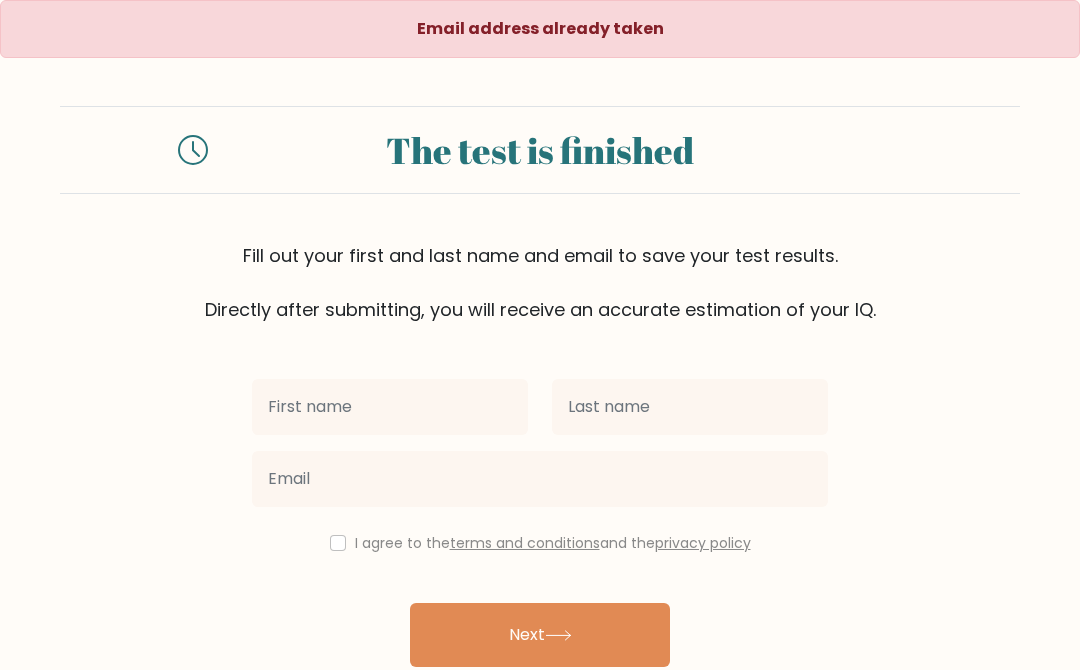 scroll, scrollTop: 92, scrollLeft: 0, axis: vertical 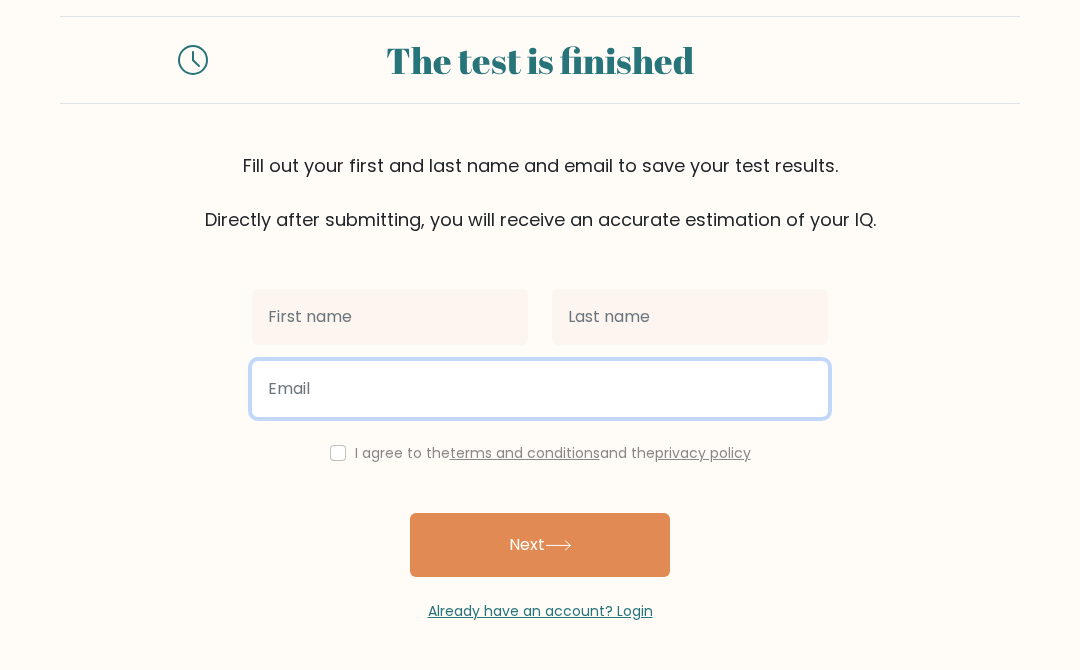 click at bounding box center [540, 389] 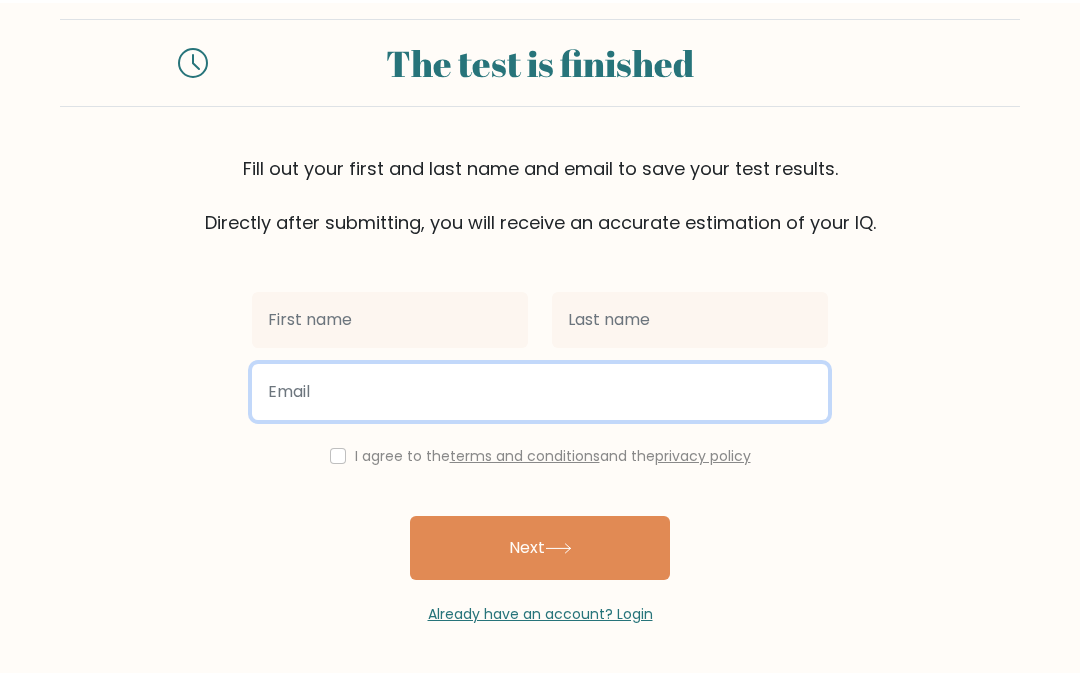 scroll, scrollTop: 86, scrollLeft: 0, axis: vertical 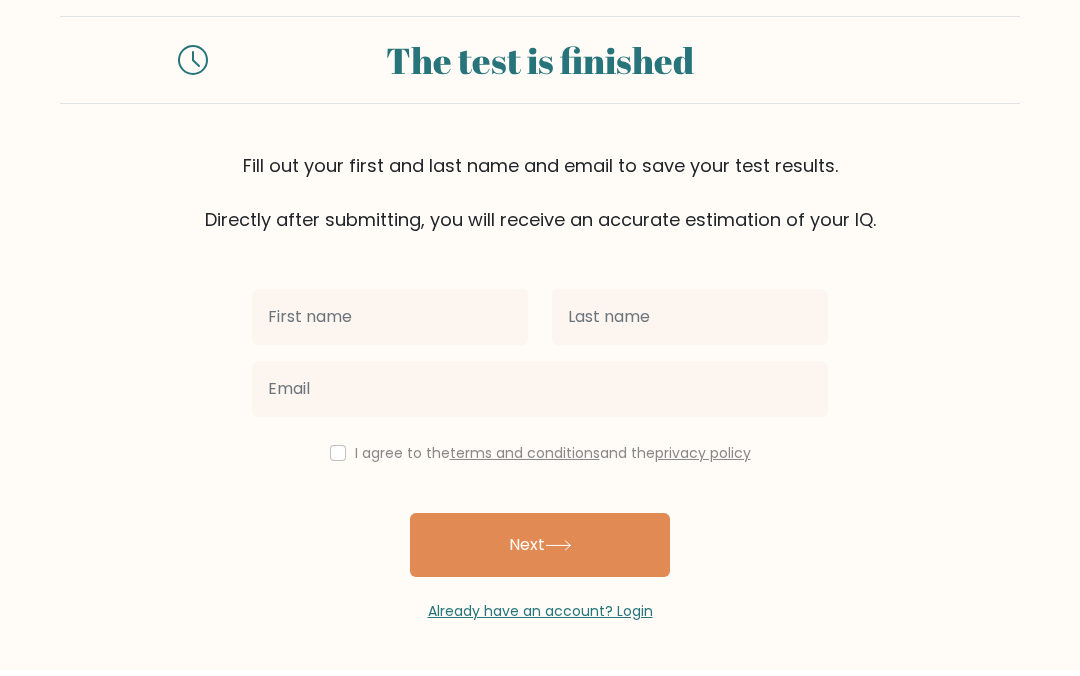 click on "Fill out your first and last name and email to save your test results.
Directly after submitting, you will receive an accurate estimation of your IQ." at bounding box center [540, 198] 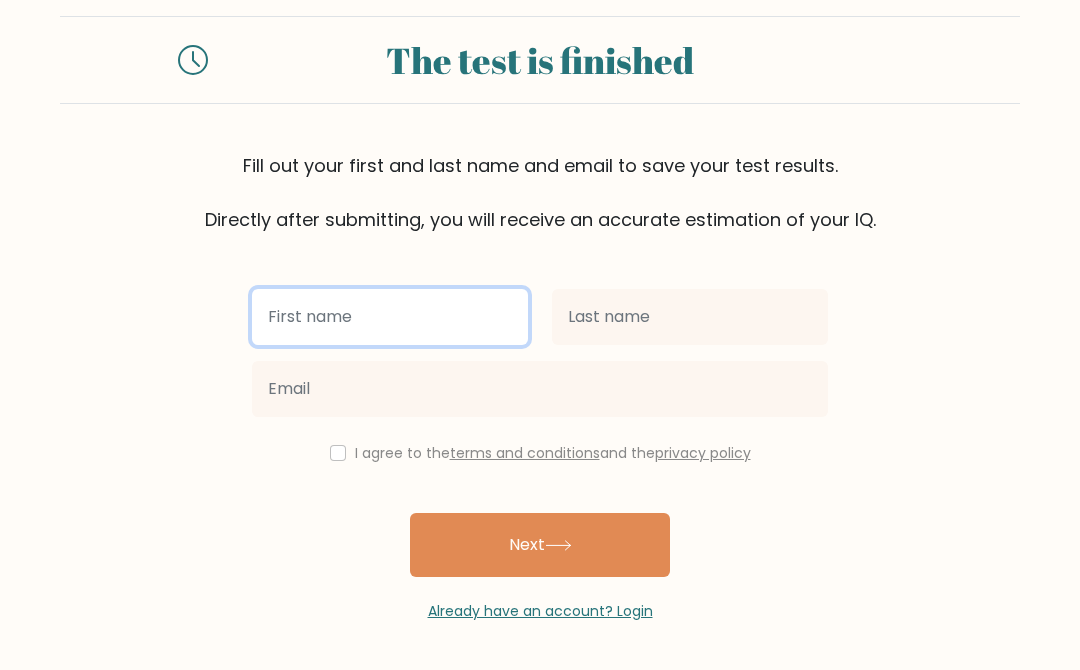 click at bounding box center (390, 317) 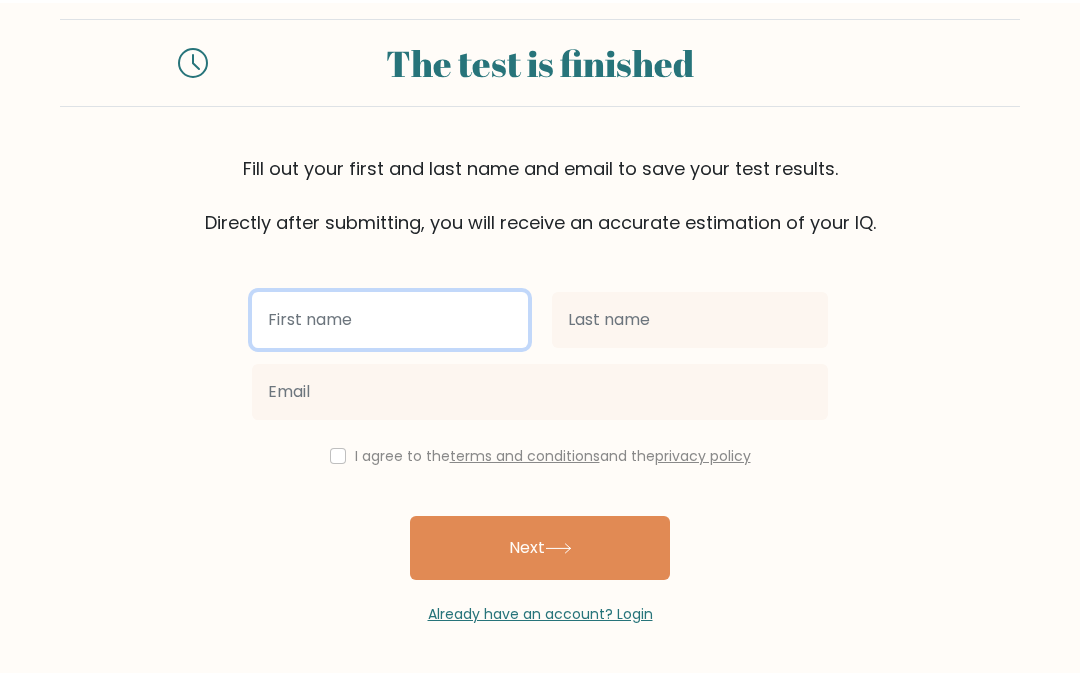 scroll, scrollTop: 86, scrollLeft: 0, axis: vertical 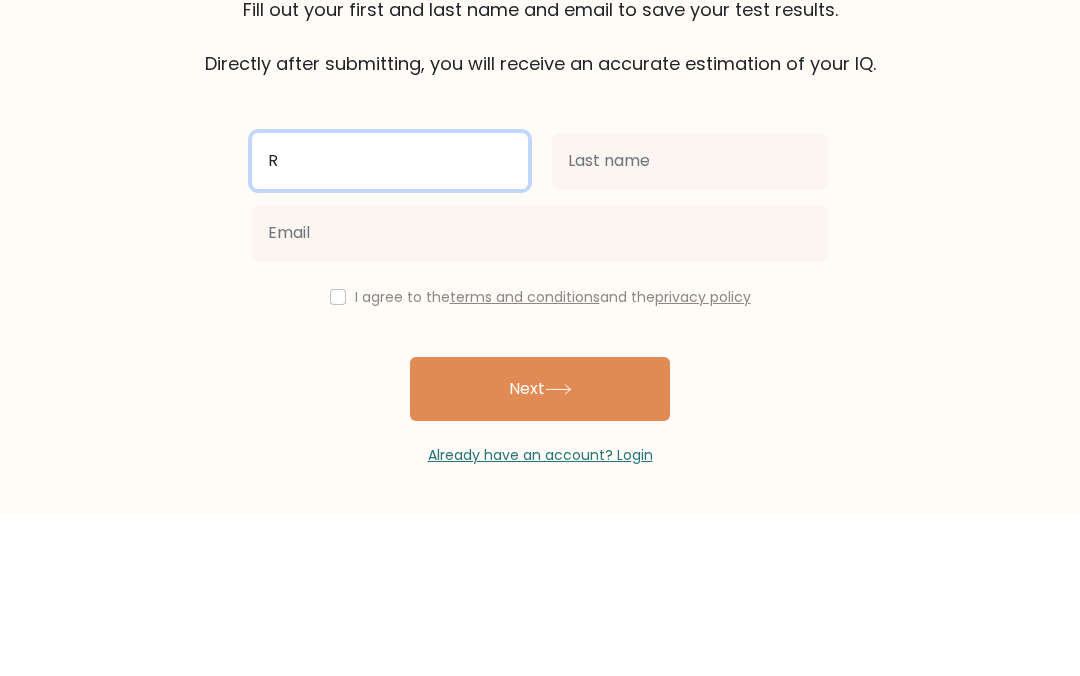 type on "R" 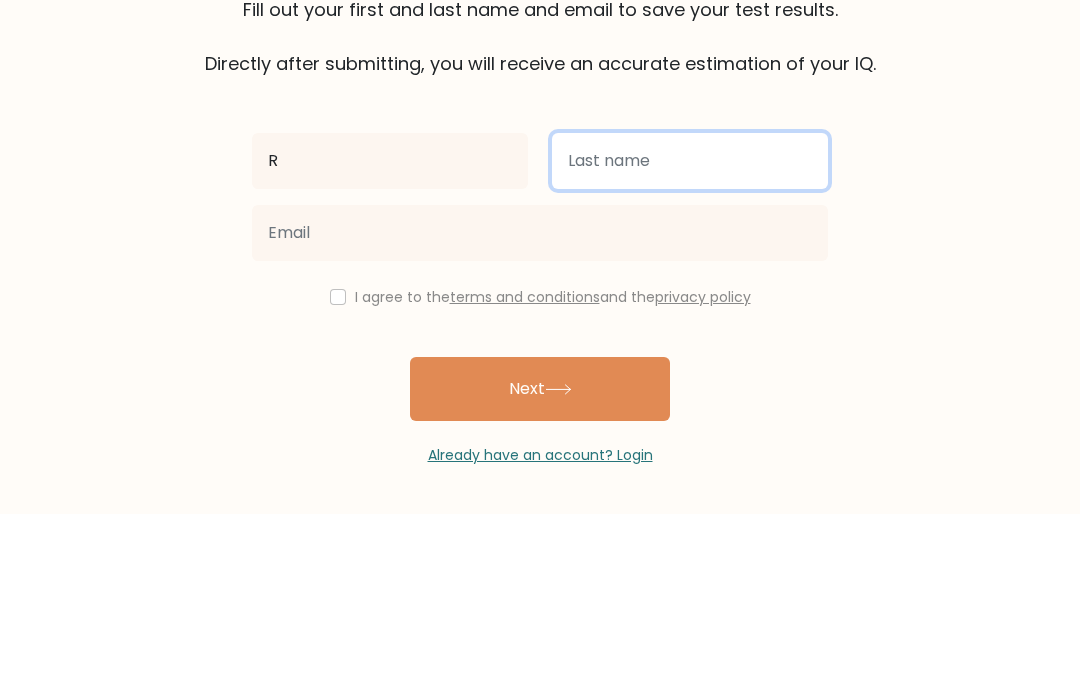 click at bounding box center (690, 323) 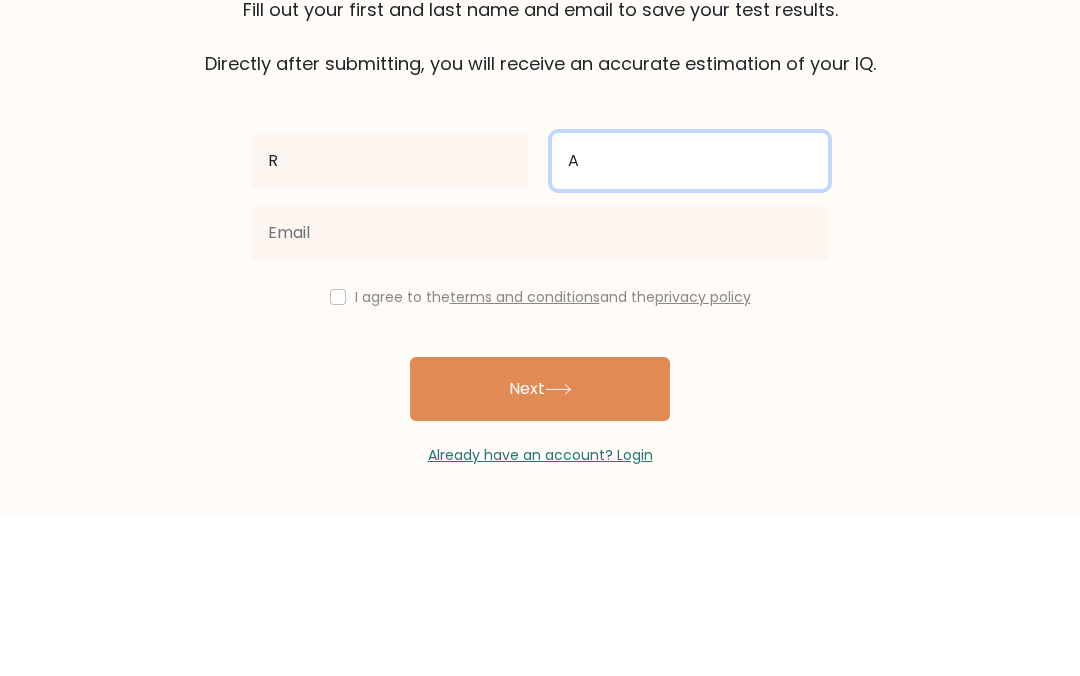 type on "A" 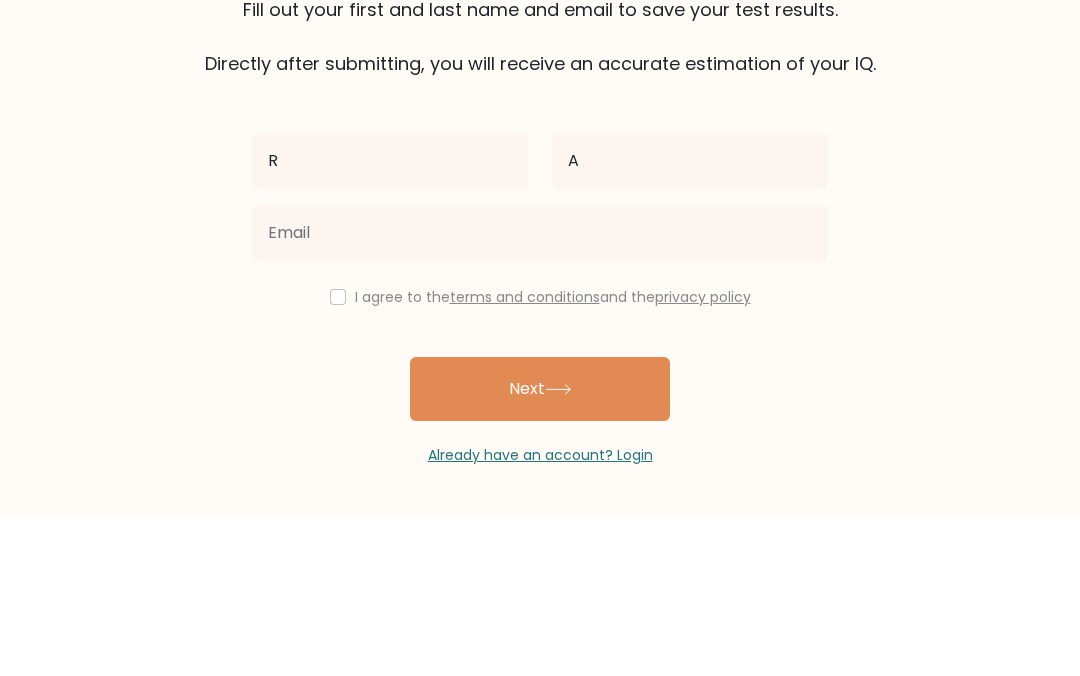 click on "The test is finished
Fill out your first and last name and email to save your test results.
Directly after submitting, you will receive an accurate estimation of your IQ.
R A  and the" at bounding box center [540, 325] 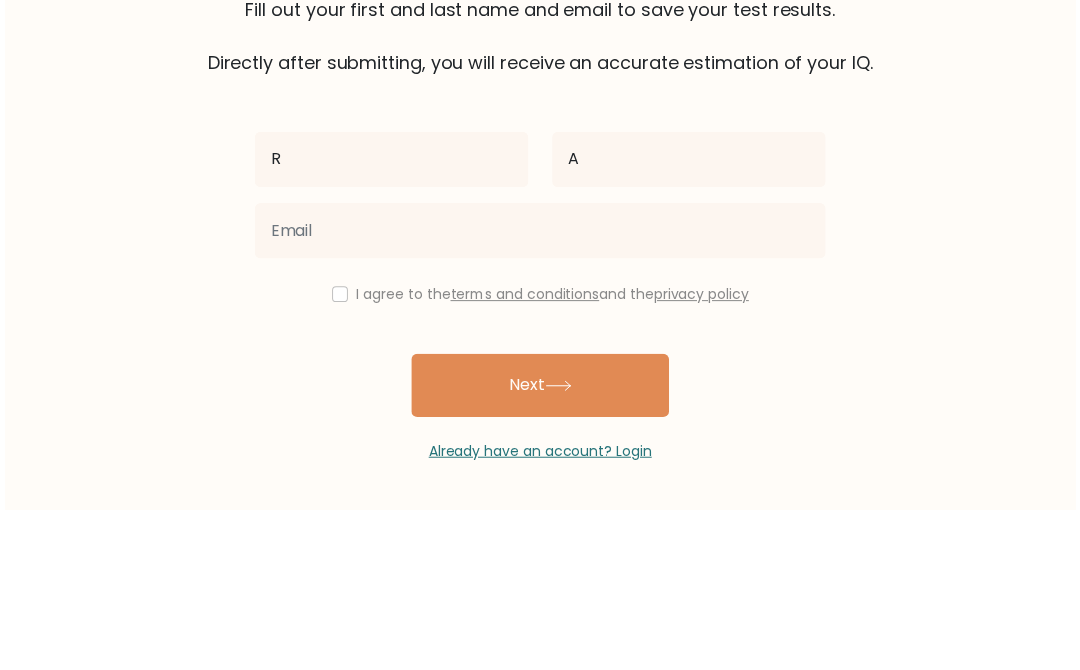 scroll, scrollTop: 92, scrollLeft: 0, axis: vertical 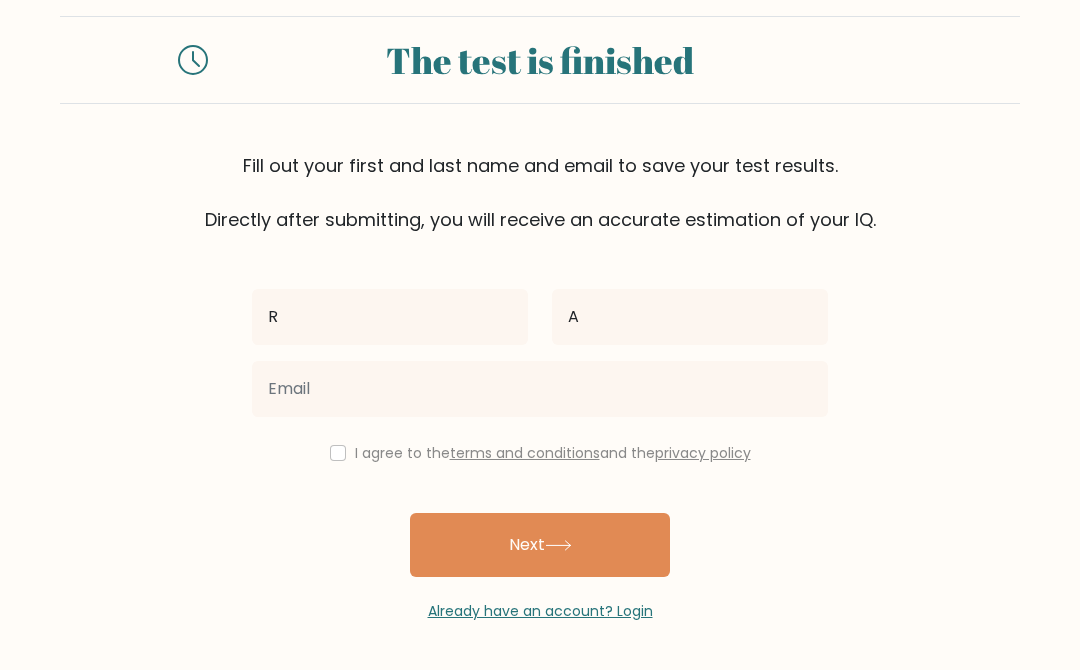 click on "Already have an account? Login" at bounding box center (540, 611) 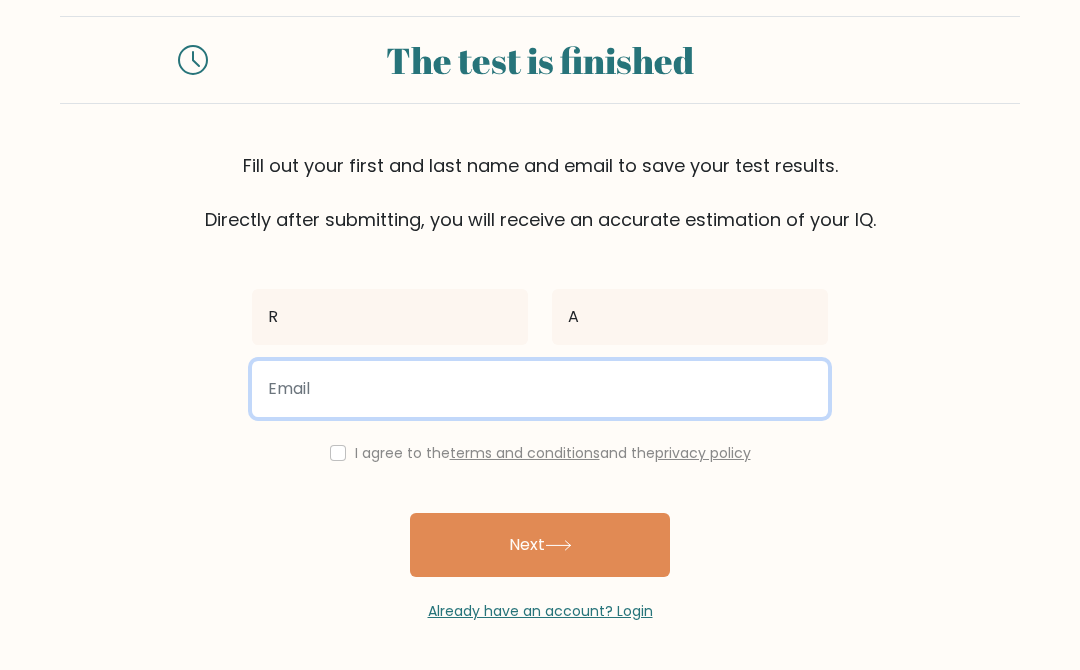 click at bounding box center (540, 389) 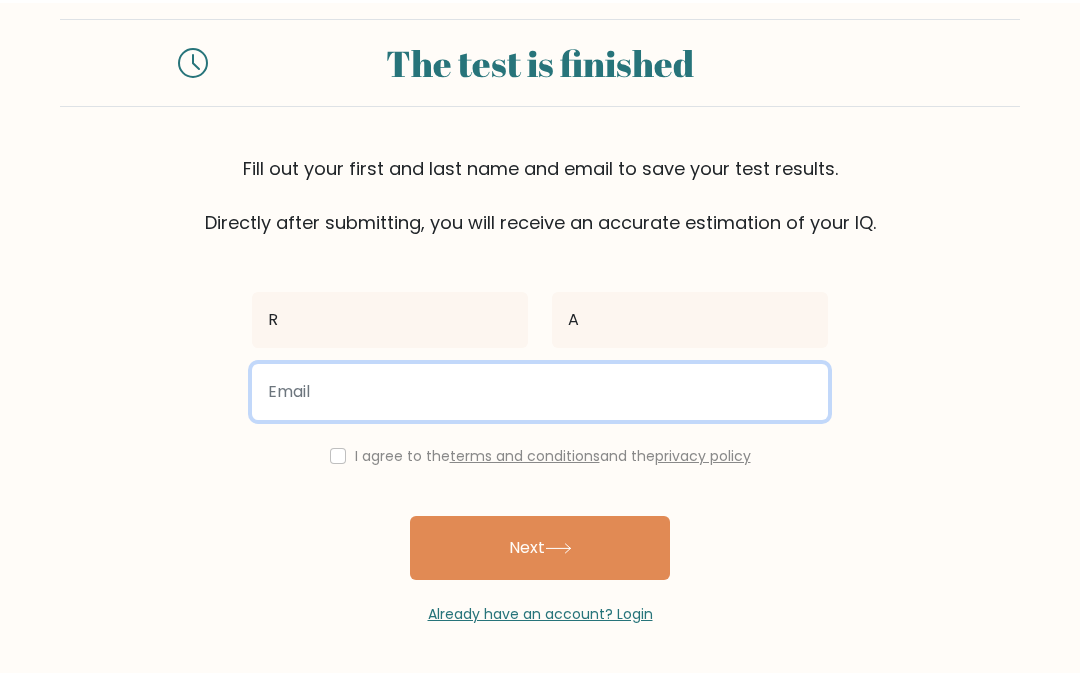 scroll, scrollTop: 86, scrollLeft: 0, axis: vertical 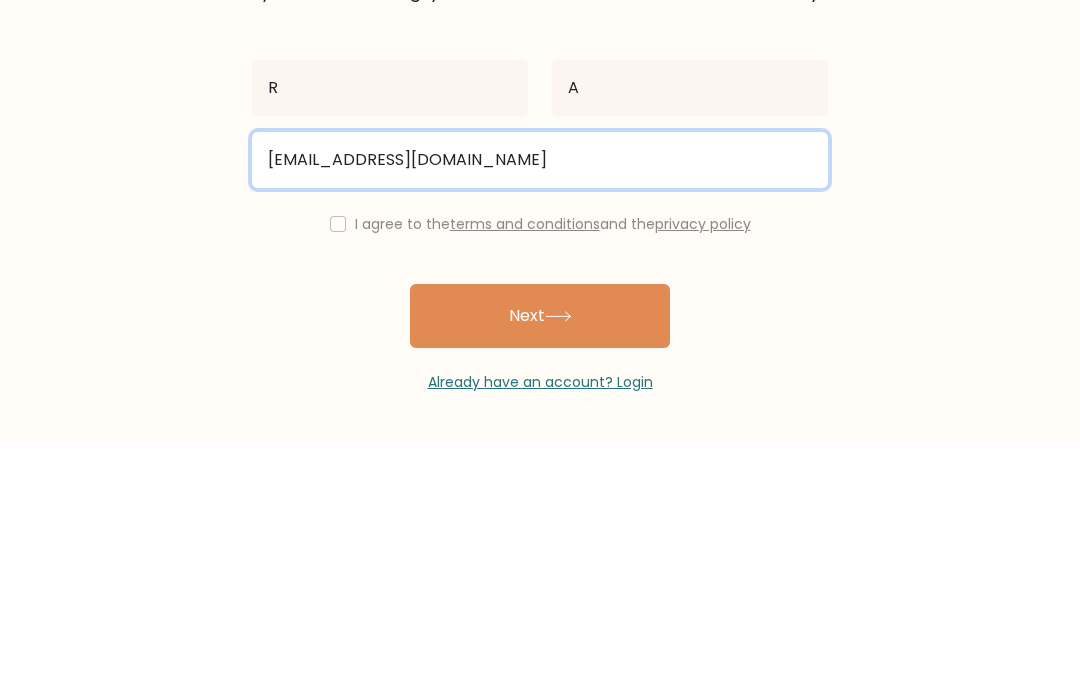 type on "lemmiindacall042@gmail.com" 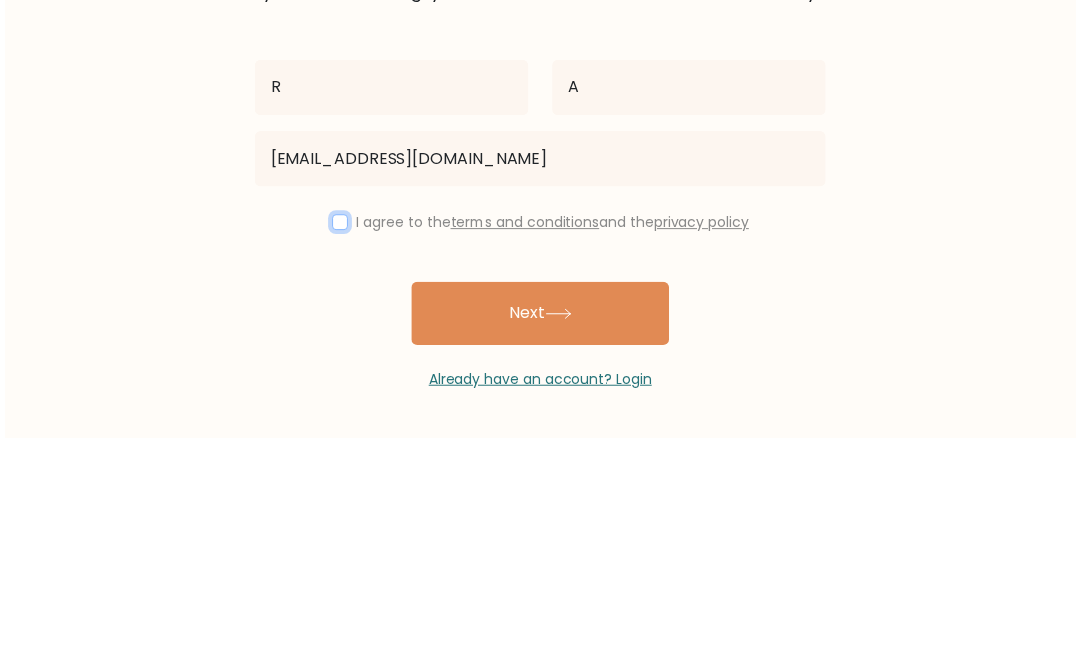 scroll, scrollTop: 92, scrollLeft: 0, axis: vertical 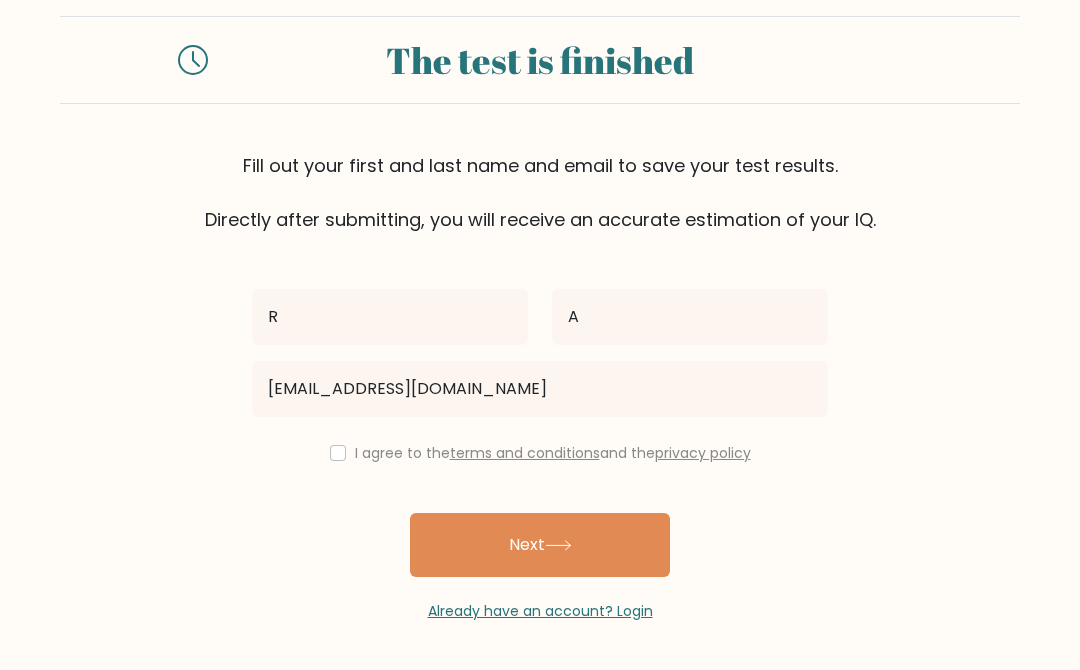 click at bounding box center (338, 453) 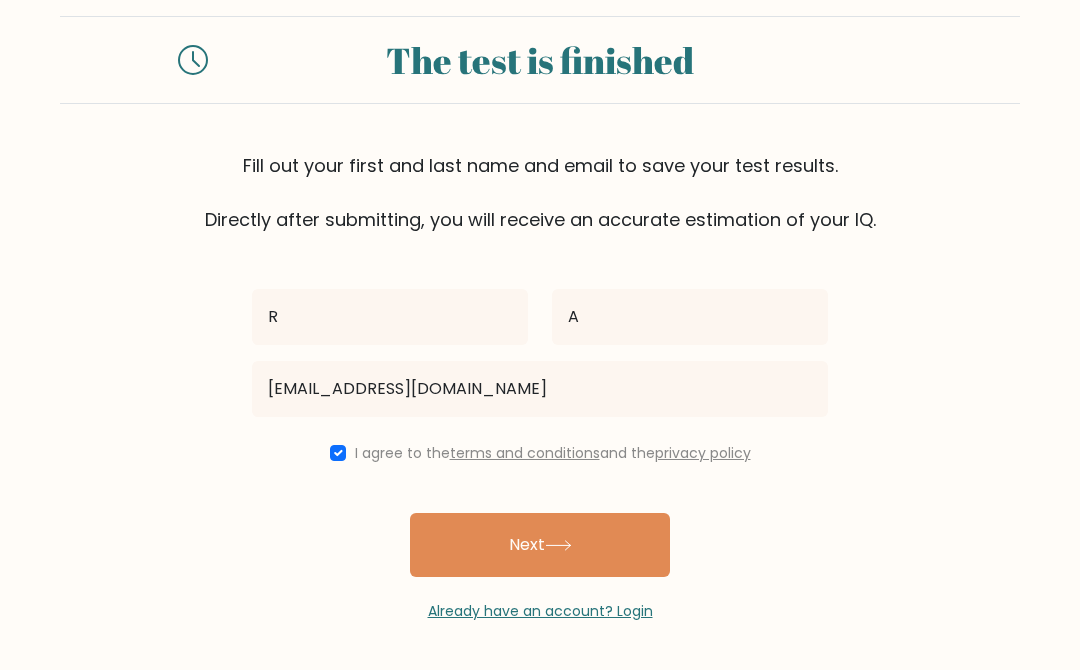 click on "Next" at bounding box center [540, 545] 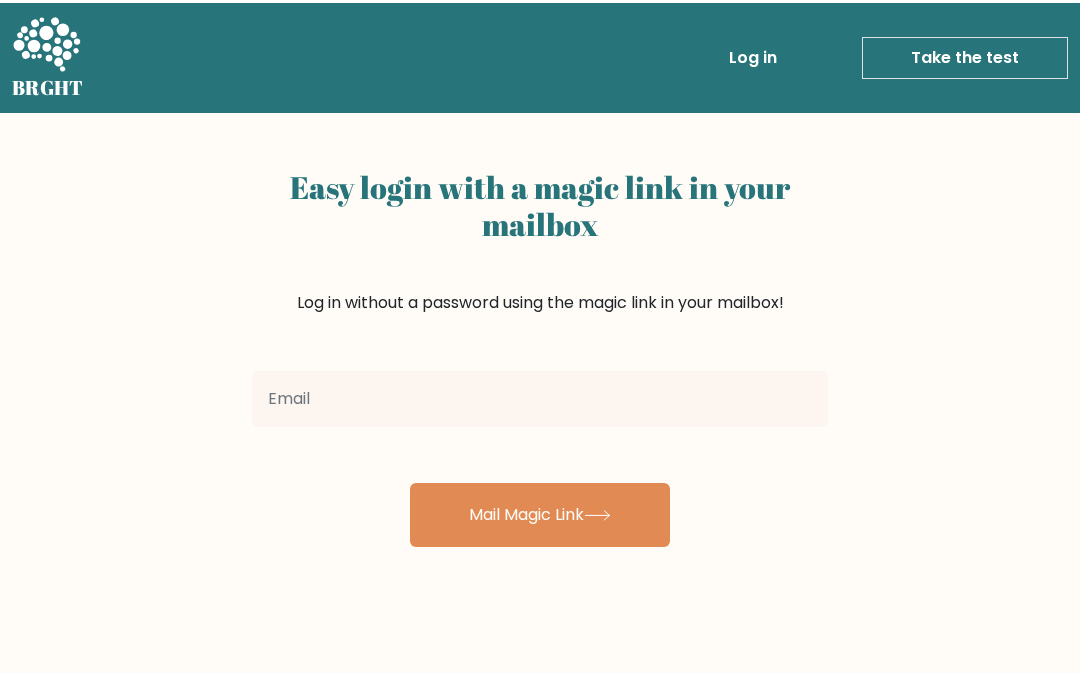 scroll, scrollTop: 0, scrollLeft: 0, axis: both 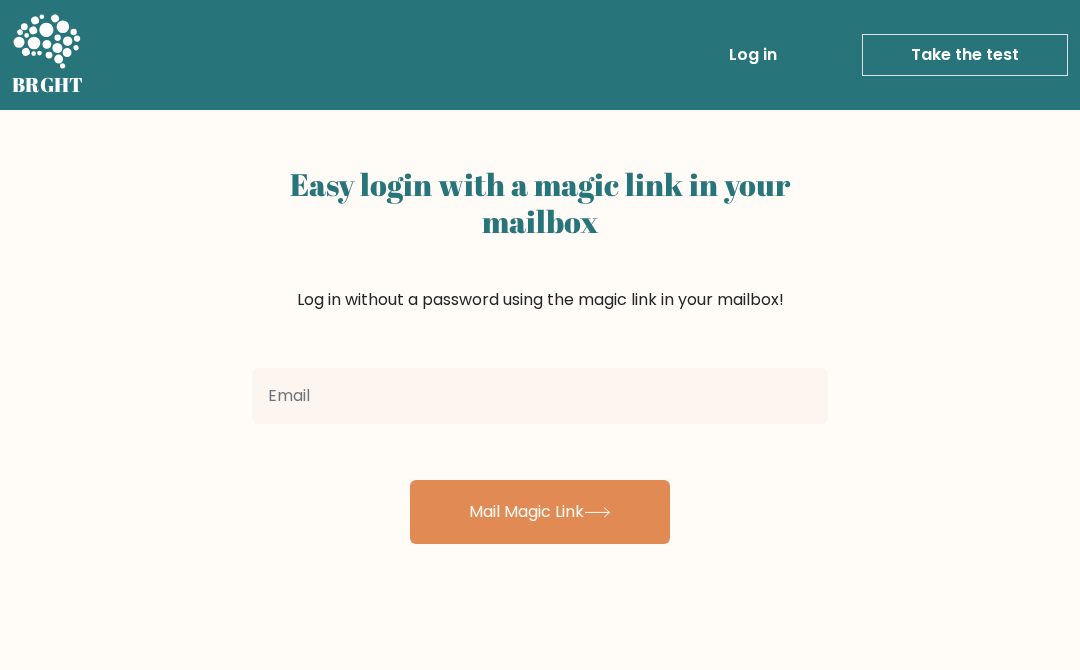 click at bounding box center [540, 396] 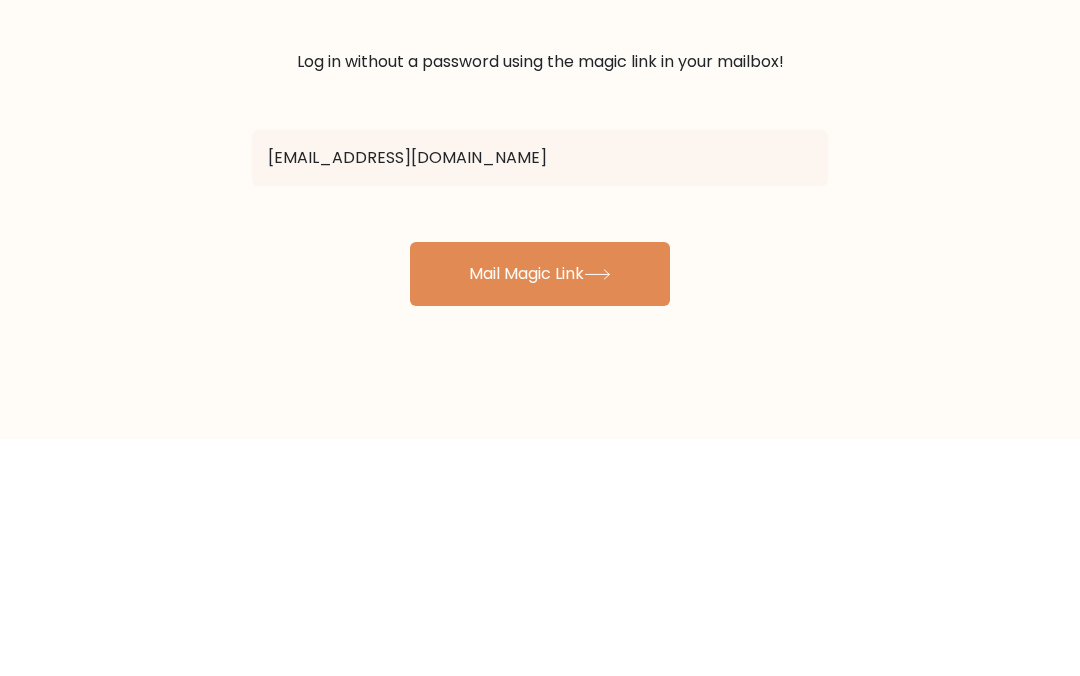 type on "raugustine2009@gmail.com" 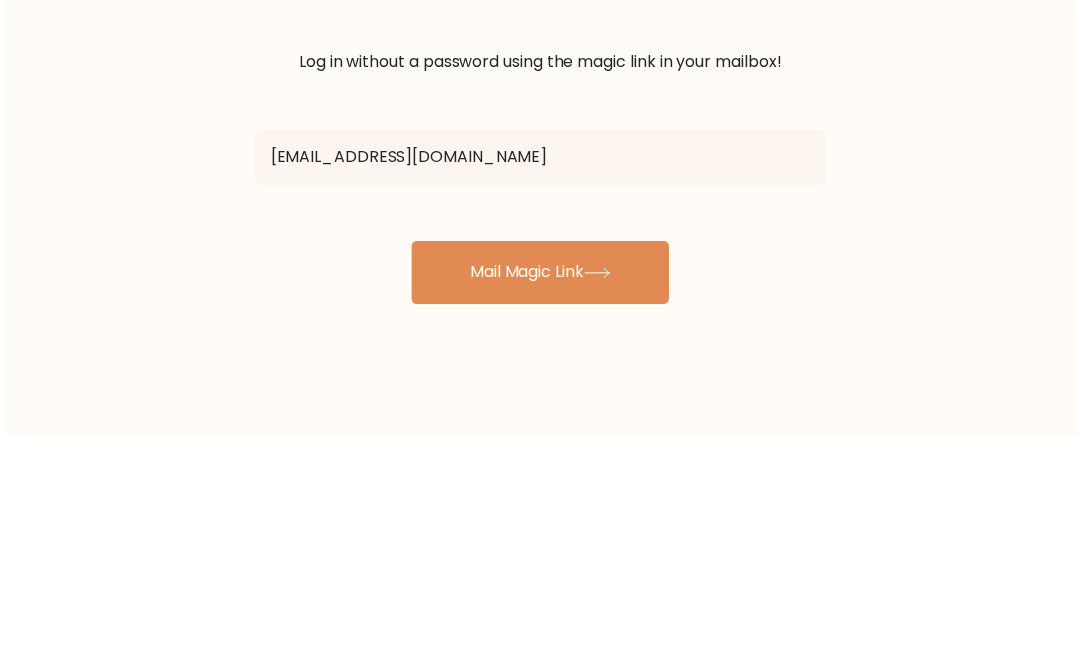 scroll, scrollTop: 238, scrollLeft: 0, axis: vertical 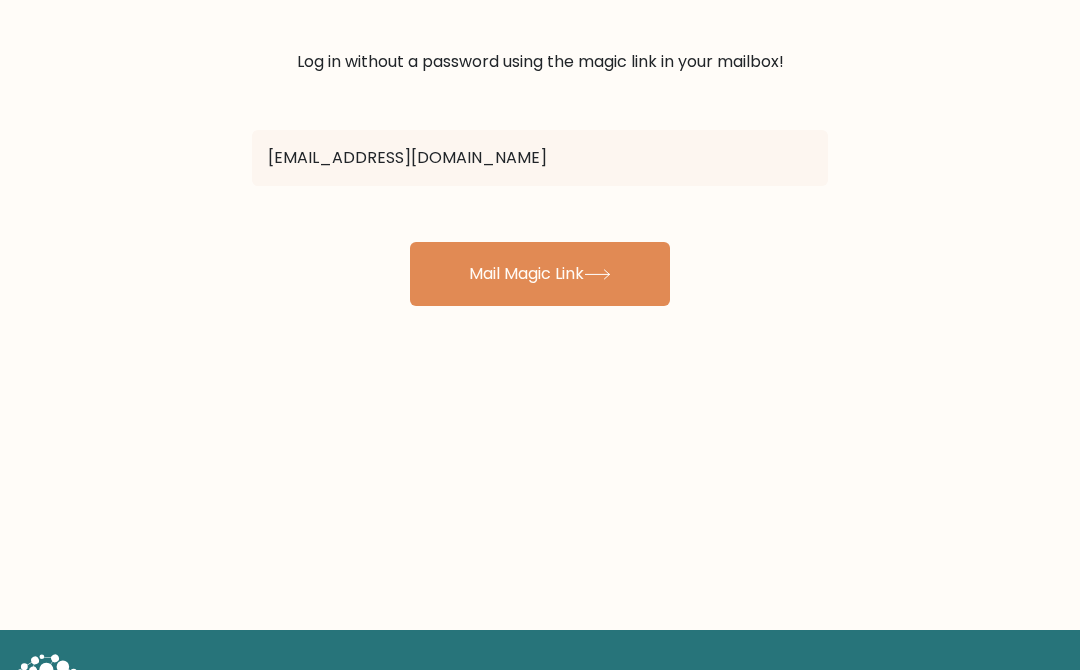 click on "raugustine2009@gmail.com
Mail Magic Link" at bounding box center [540, 214] 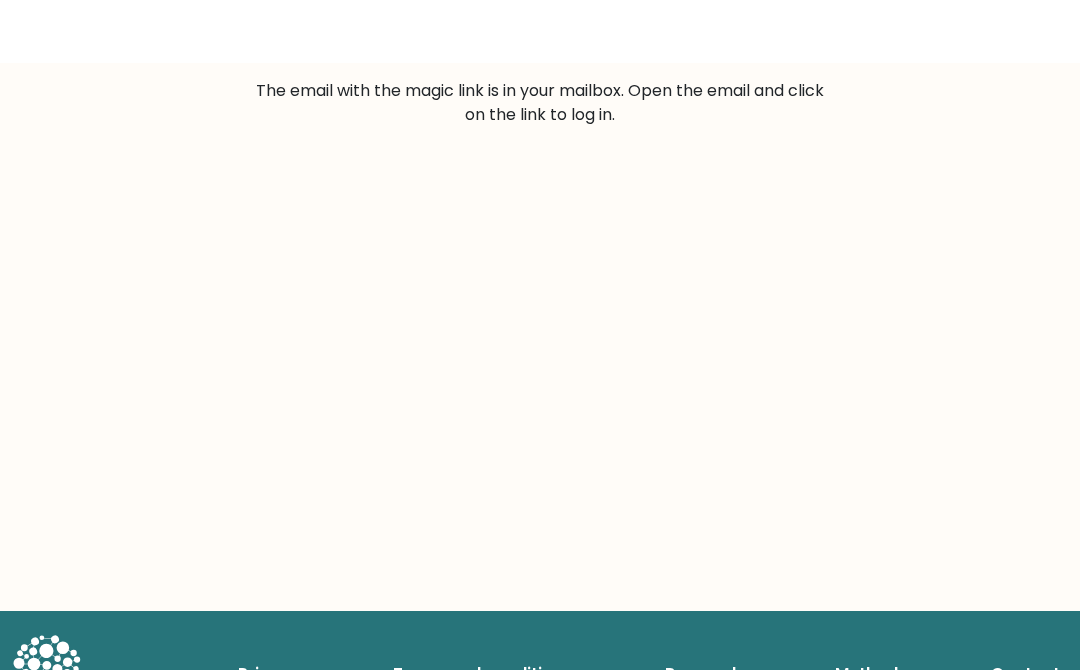 scroll, scrollTop: 0, scrollLeft: 0, axis: both 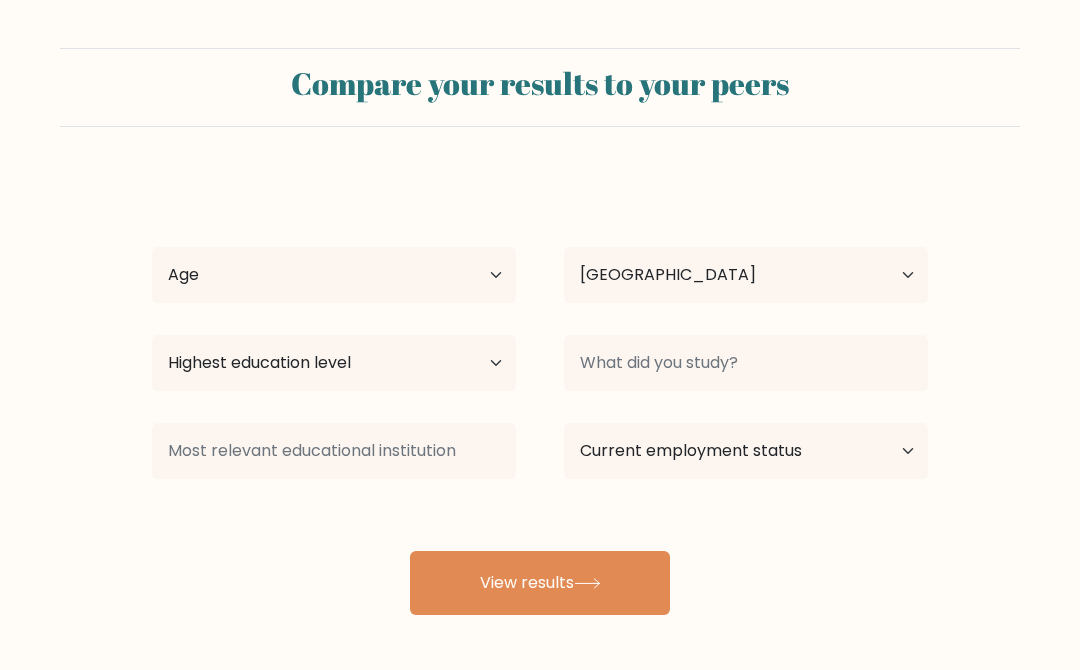 select on "US" 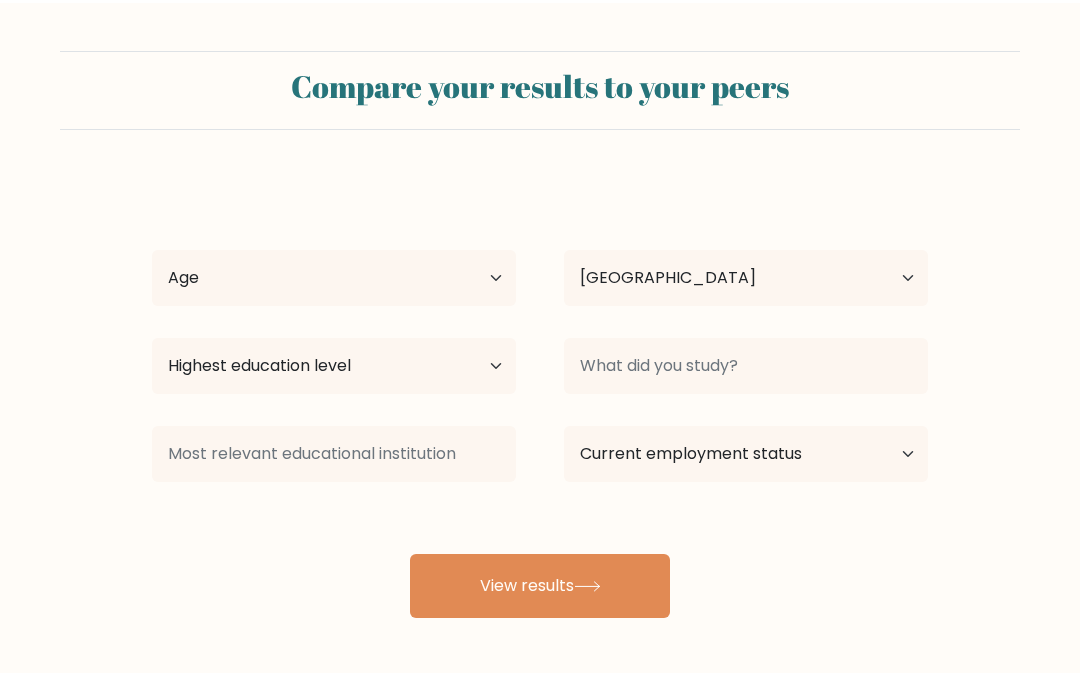 scroll, scrollTop: 0, scrollLeft: 0, axis: both 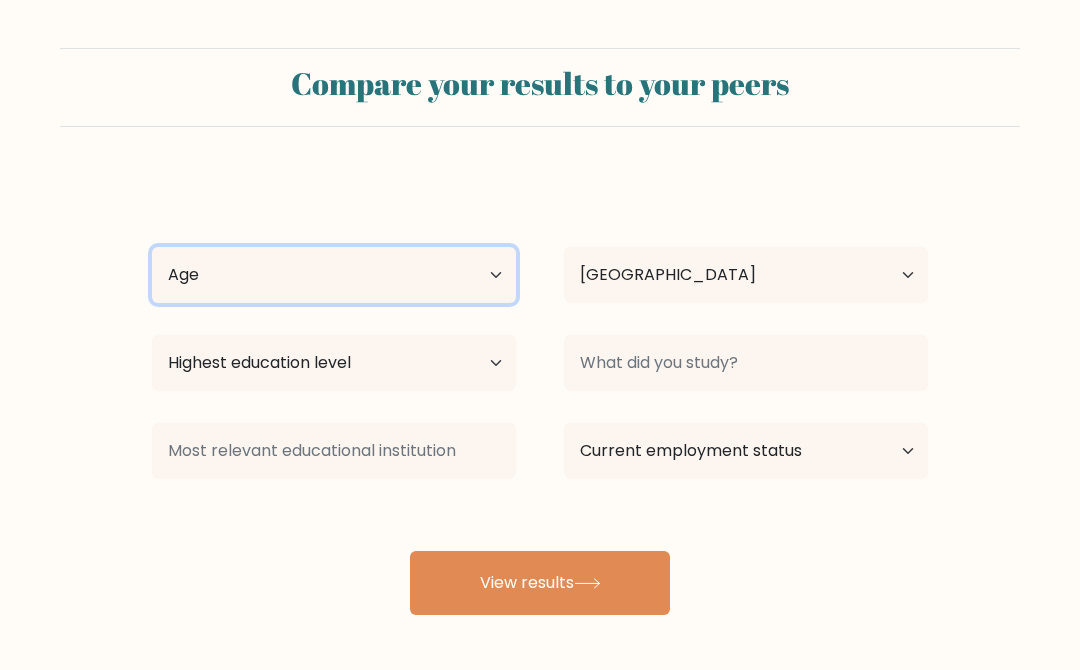 click on "Age
Under 18 years old
18-24 years old
25-34 years old
35-44 years old
45-54 years old
55-64 years old
65 years old and above" at bounding box center [334, 275] 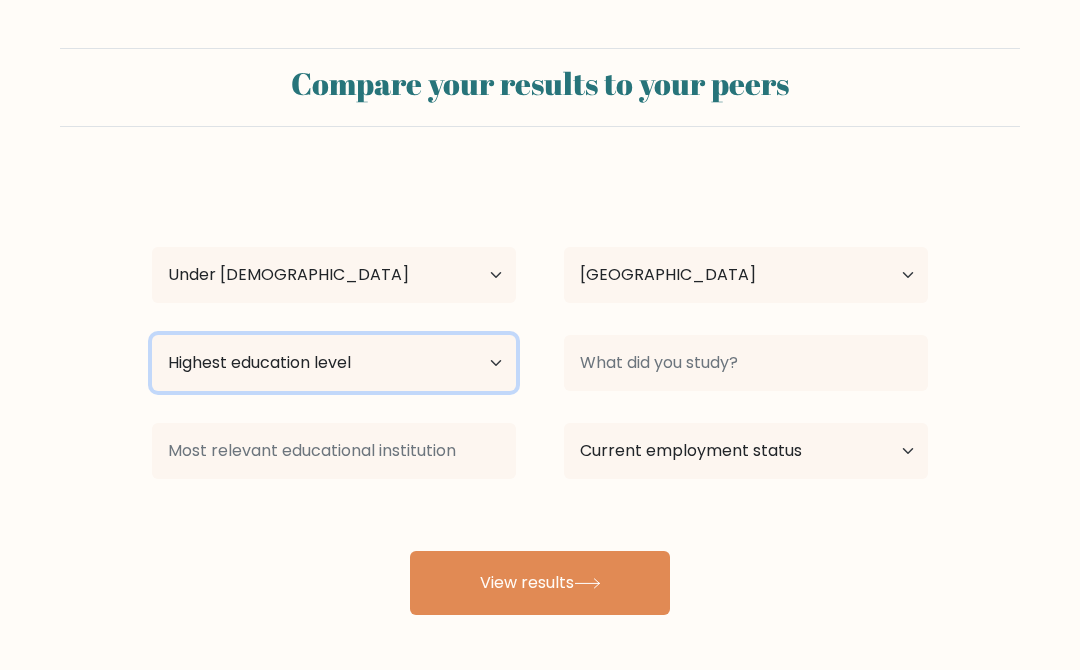 click on "Highest education level
No schooling
Primary
Lower Secondary
Upper Secondary
Occupation Specific
Bachelor's degree
Master's degree
Doctoral degree" at bounding box center [334, 363] 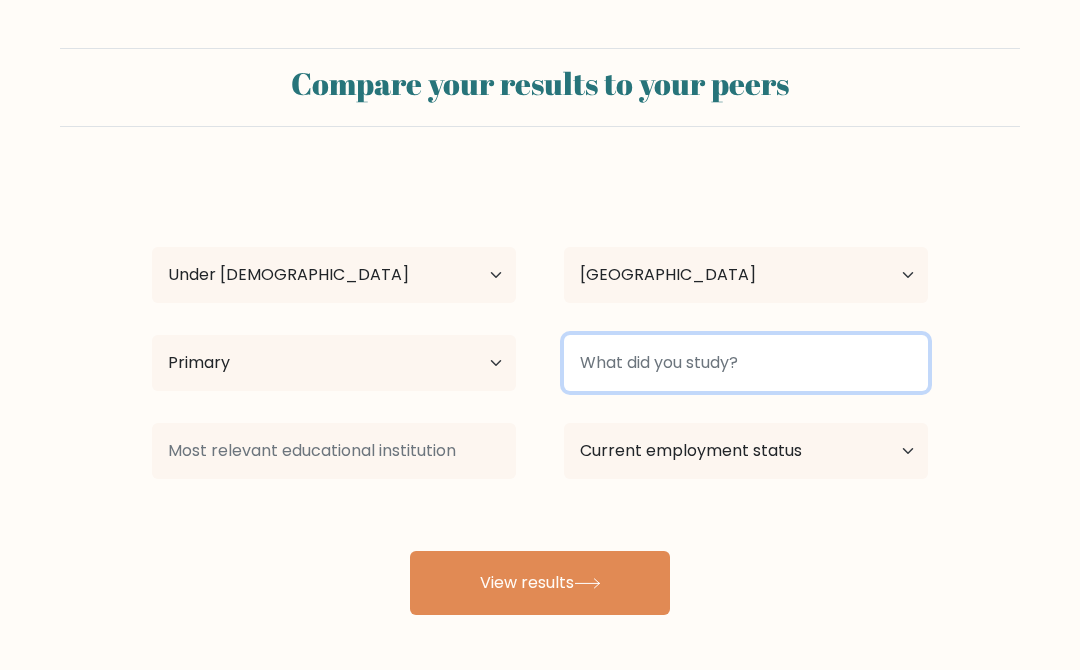 click at bounding box center [746, 363] 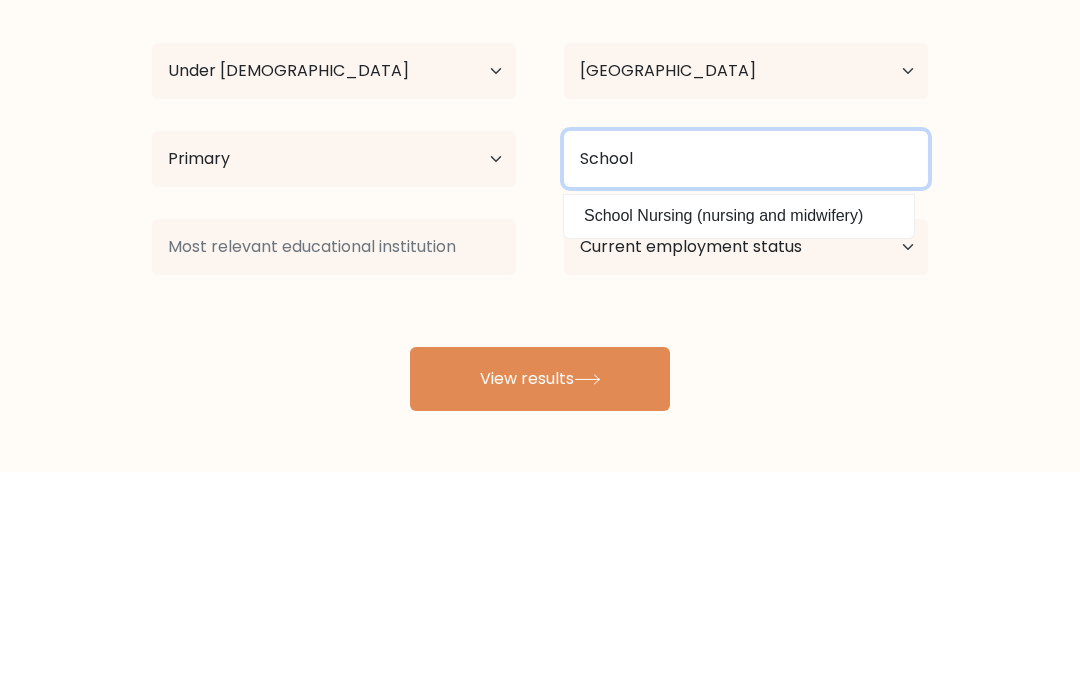 type on "School" 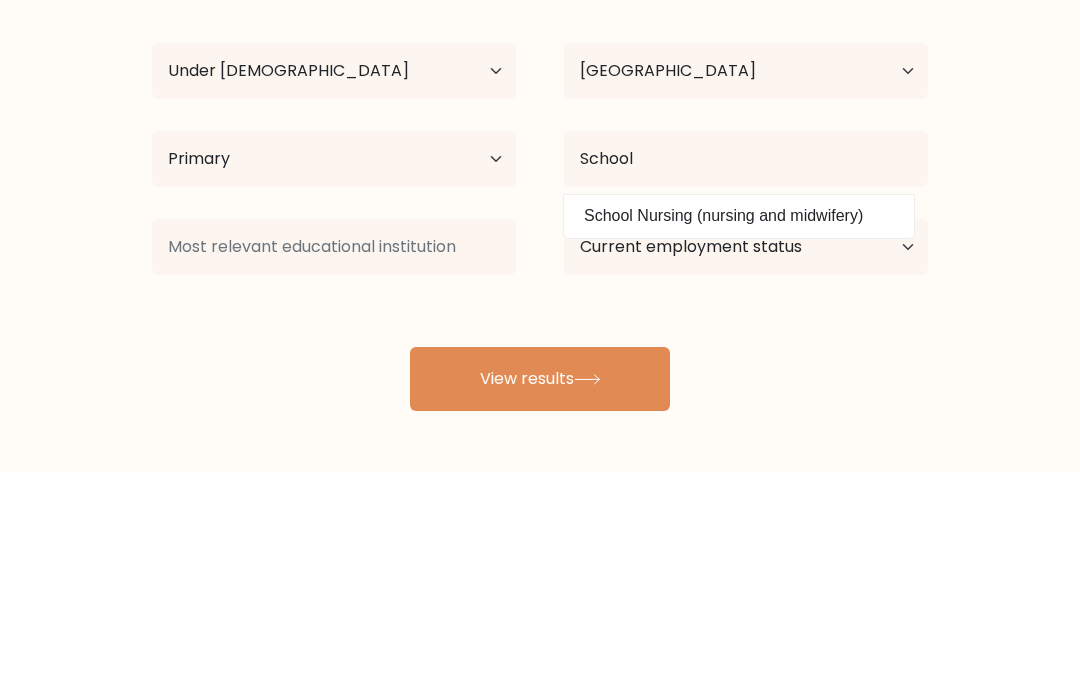 click on "Compare your results to your peers
R
A
Age
Under 18 years old
18-24 years old
25-34 years old
35-44 years old
45-54 years old
55-64 years old
65 years old and above
Country
Afghanistan
Albania
Algeria
American Samoa
Andorra
Angola
Anguilla
Antarctica
Antigua and Barbuda
Argentina
Armenia
Aruba
Australia
Austria" at bounding box center [540, 331] 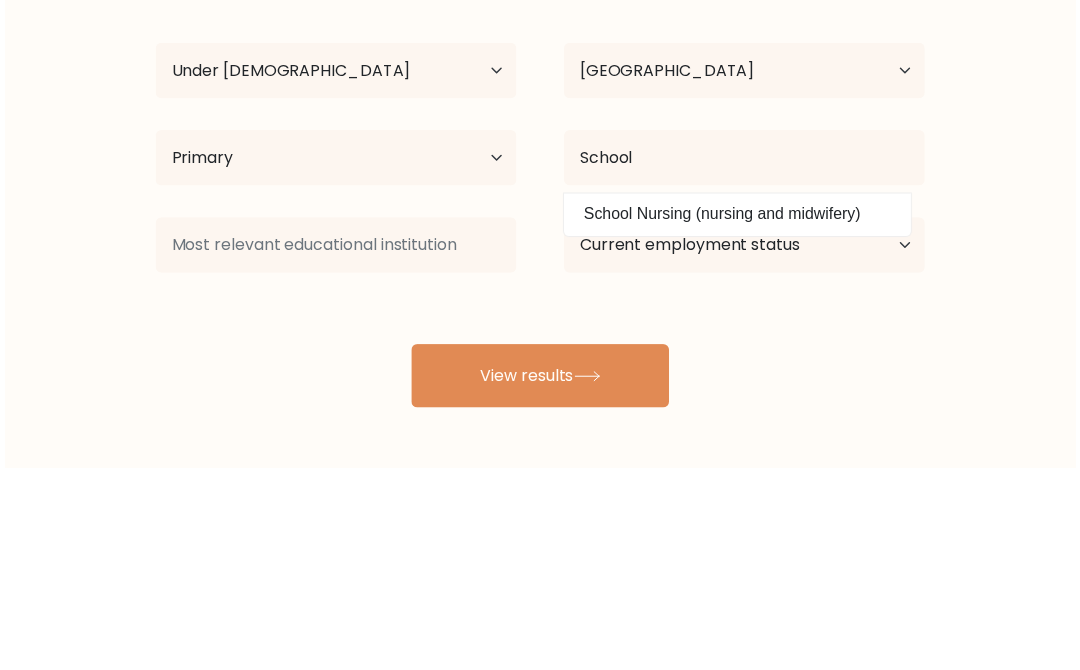 scroll, scrollTop: 88, scrollLeft: 0, axis: vertical 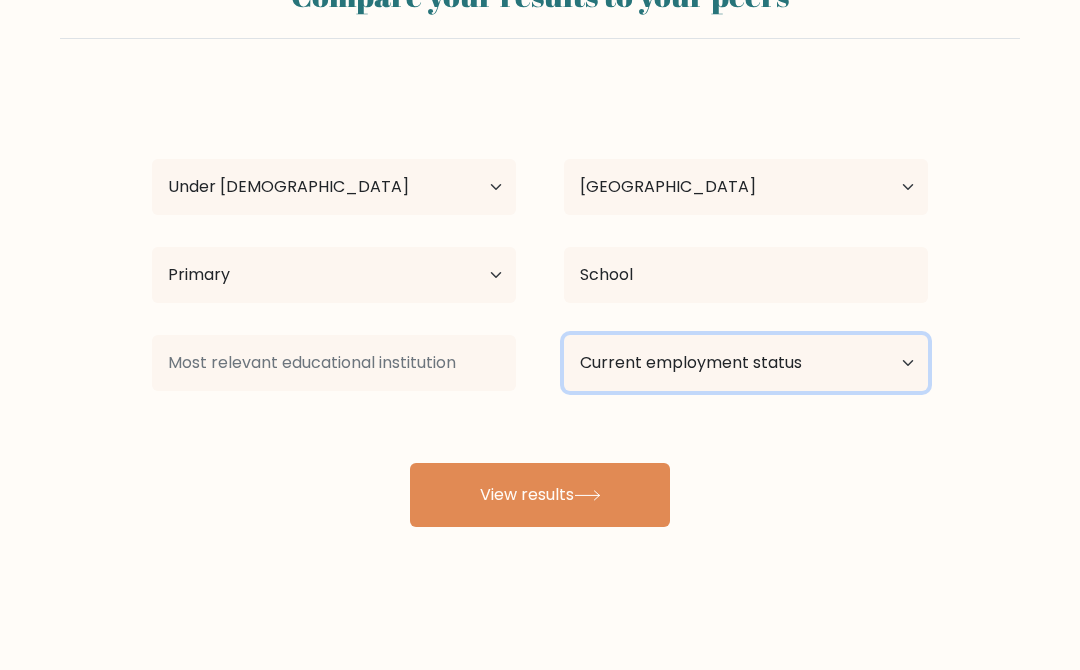click on "Current employment status
Employed
Student
Retired
Other / prefer not to answer" at bounding box center (746, 363) 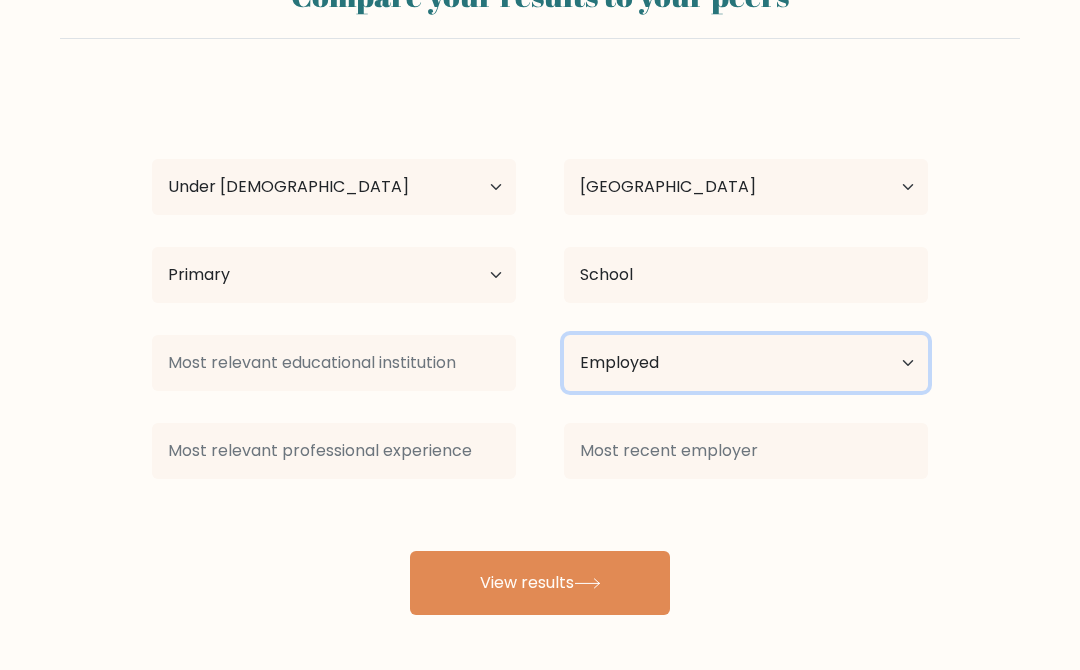 click on "Current employment status
Employed
Student
Retired
Other / prefer not to answer" at bounding box center (746, 363) 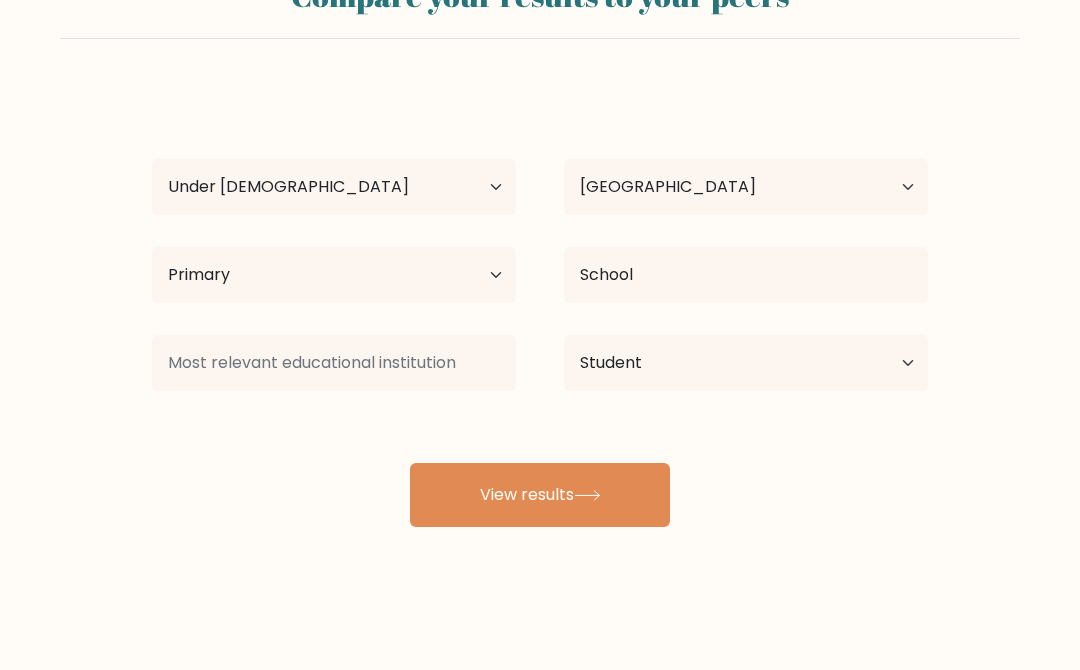click on "View results" at bounding box center [540, 495] 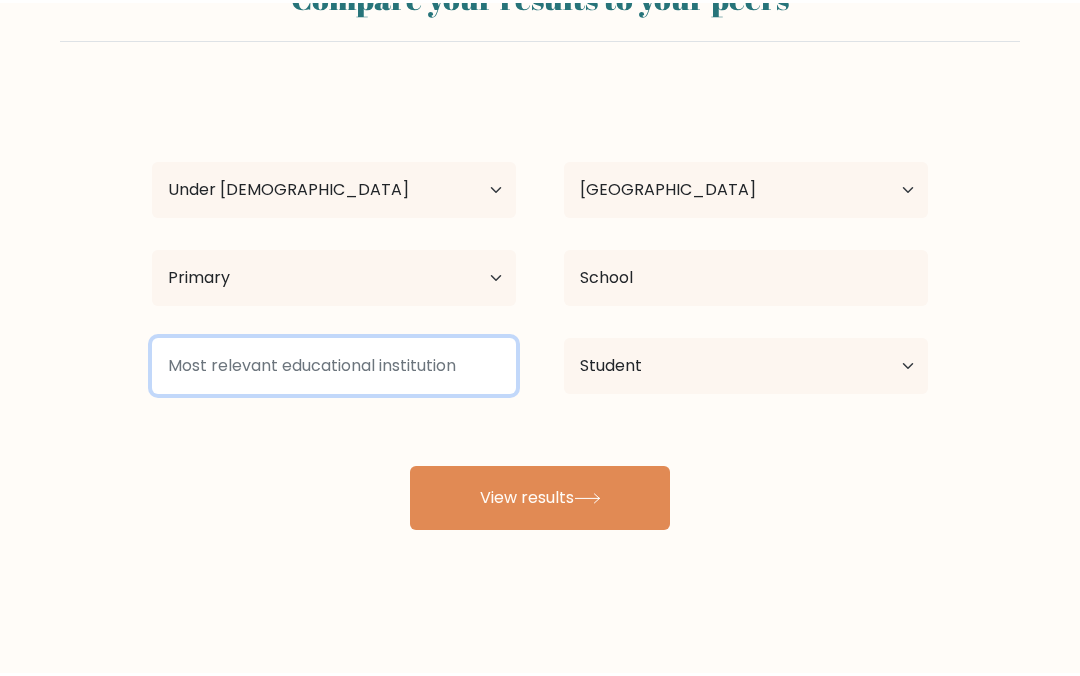 scroll, scrollTop: 82, scrollLeft: 0, axis: vertical 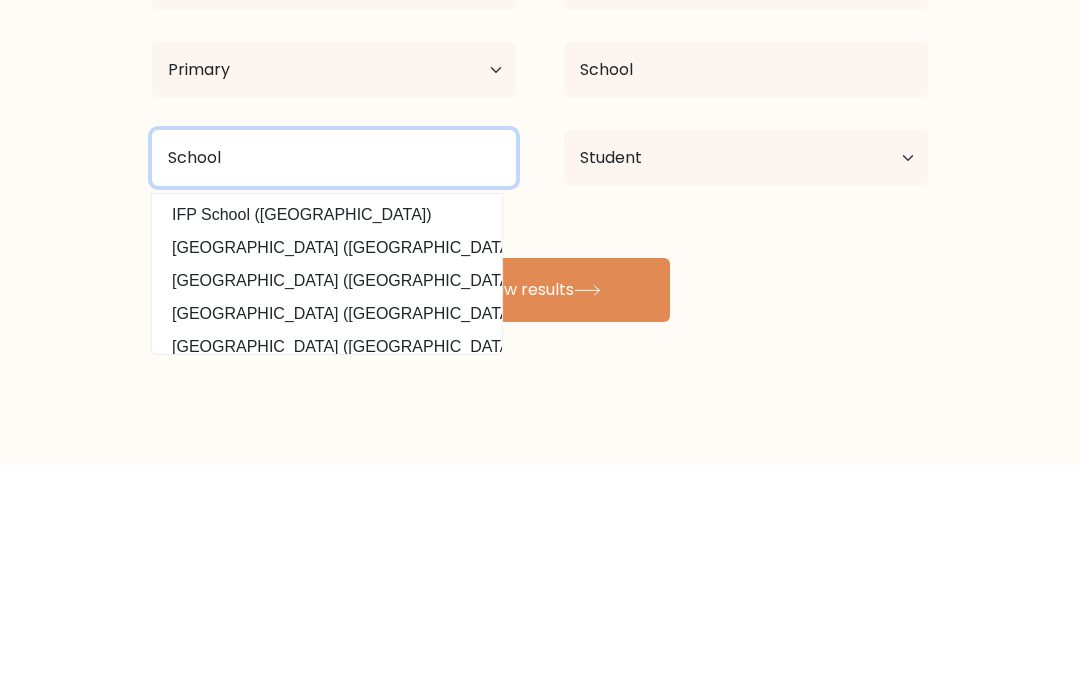 type on "School" 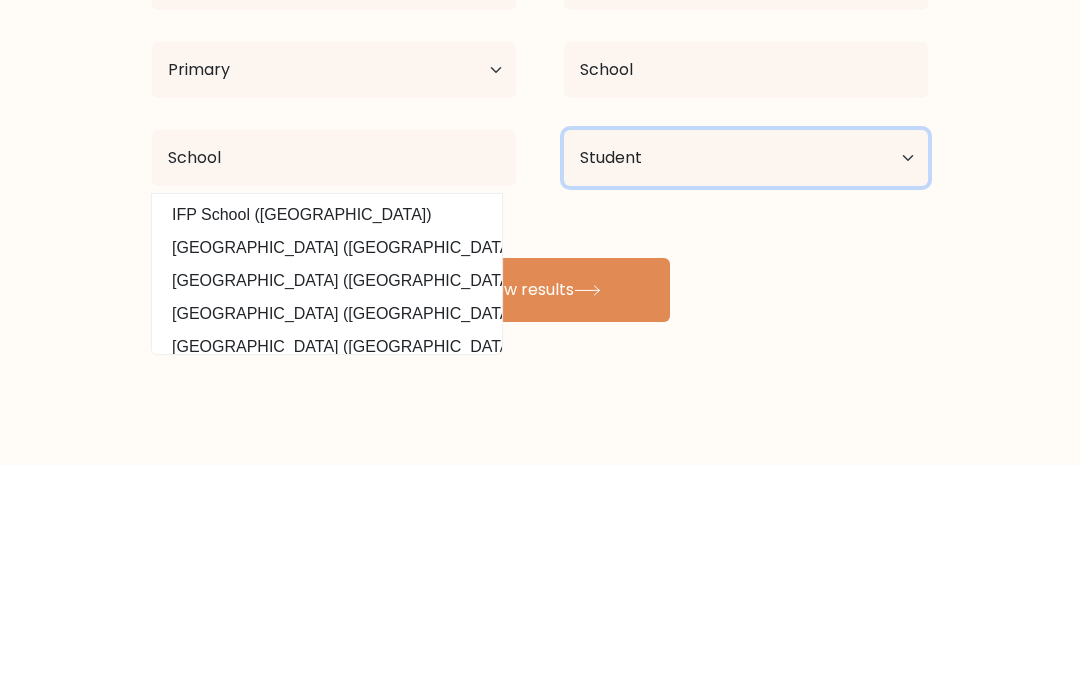 click on "Current employment status
Employed
Student
Retired
Other / prefer not to answer" at bounding box center (746, 369) 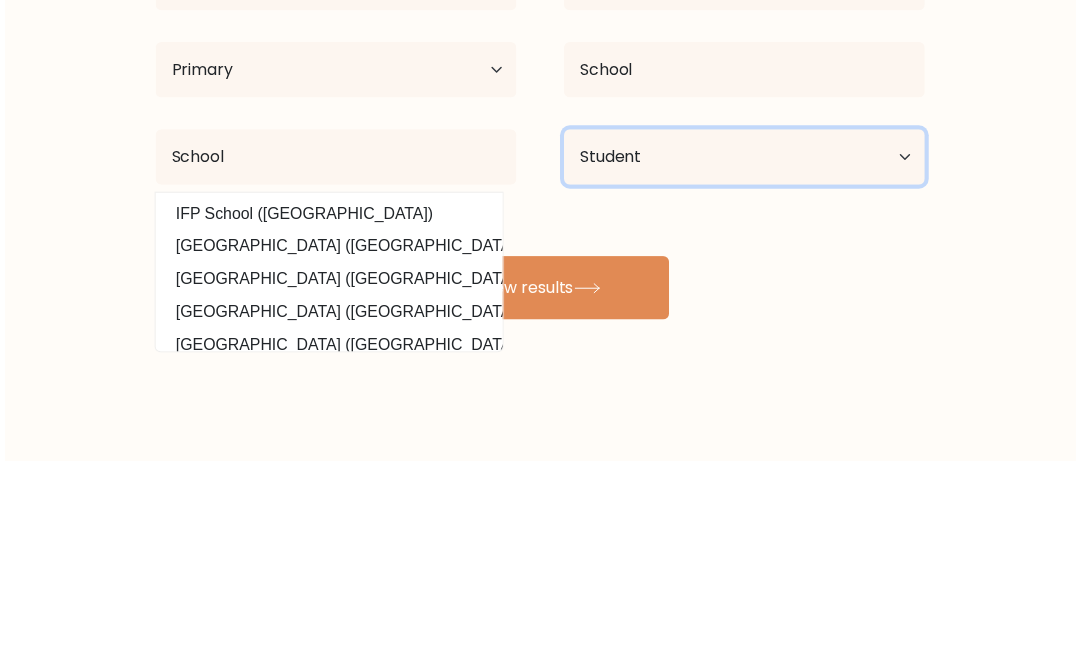 scroll, scrollTop: 88, scrollLeft: 0, axis: vertical 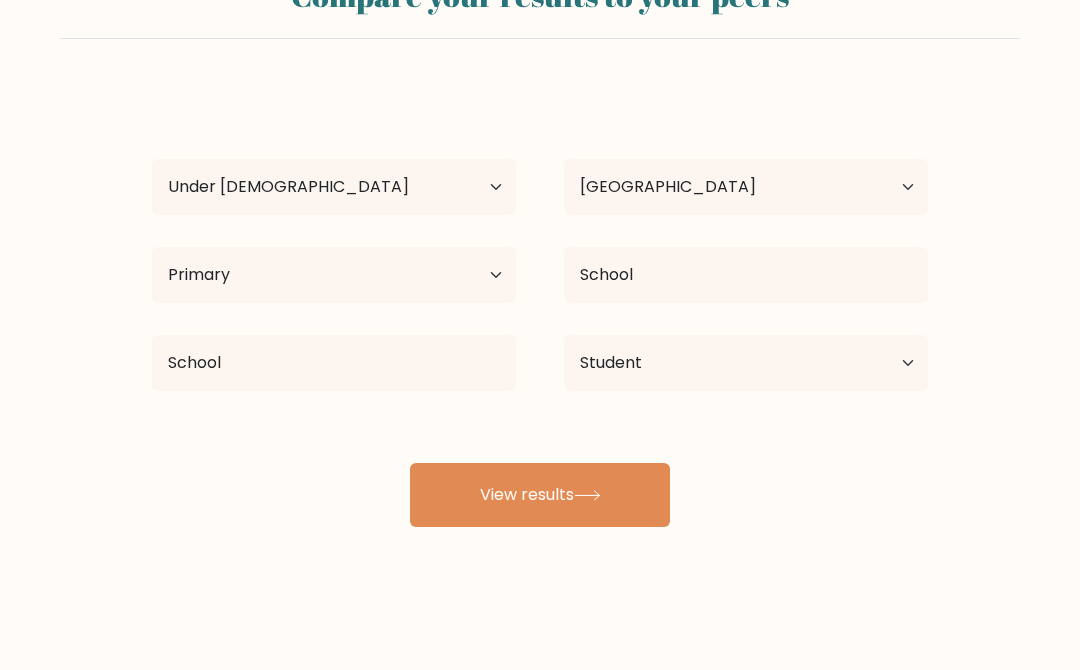 click on "View results" at bounding box center [540, 495] 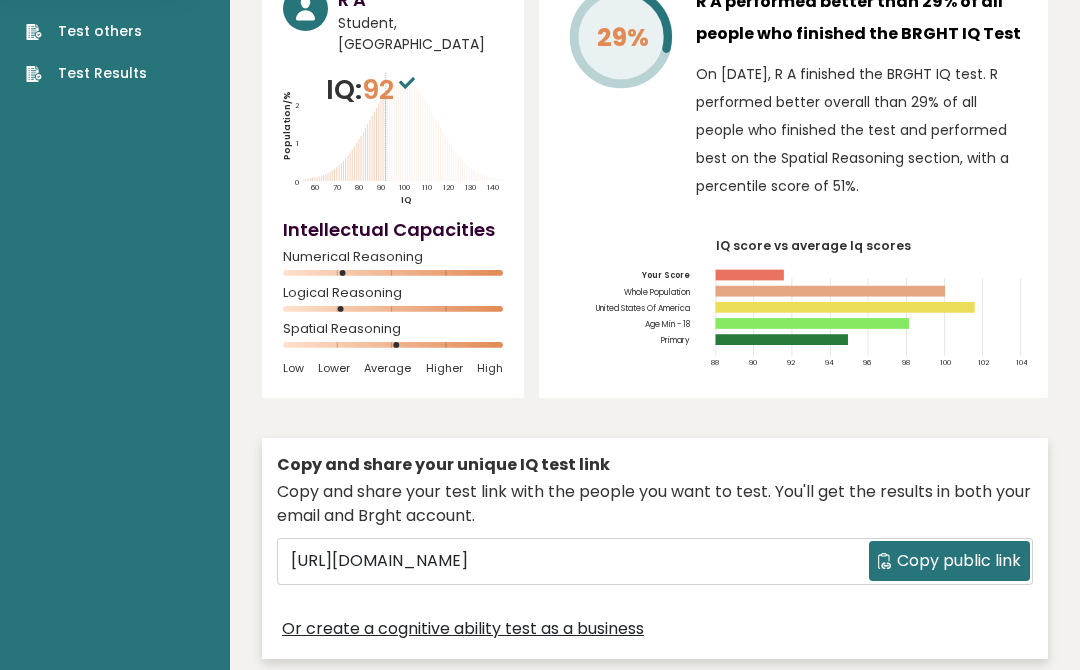 scroll, scrollTop: 0, scrollLeft: 0, axis: both 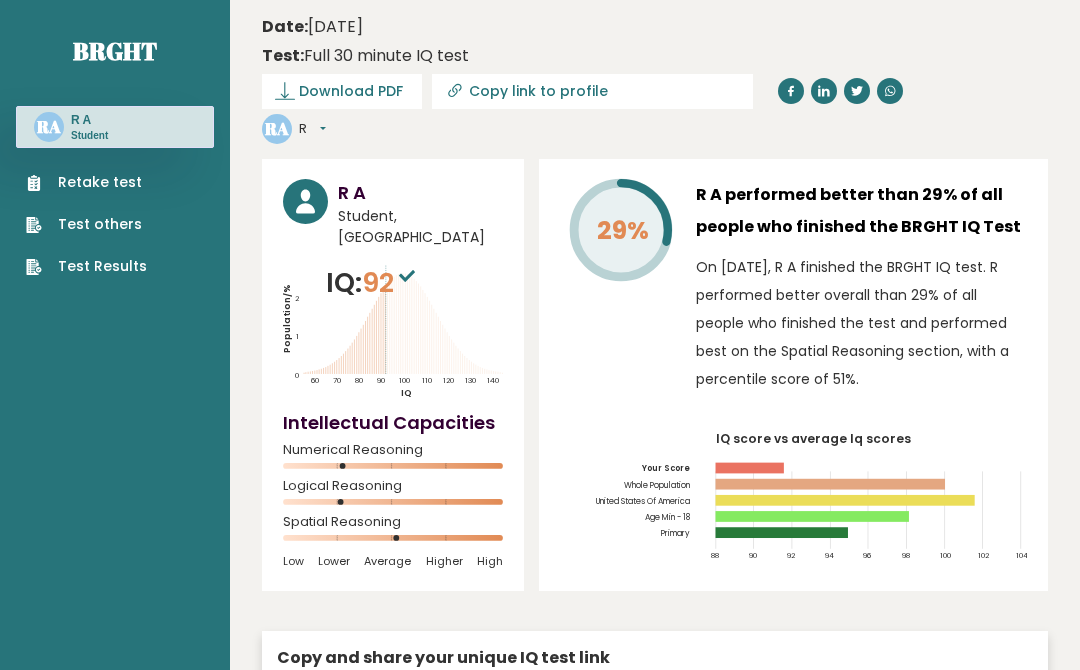 click 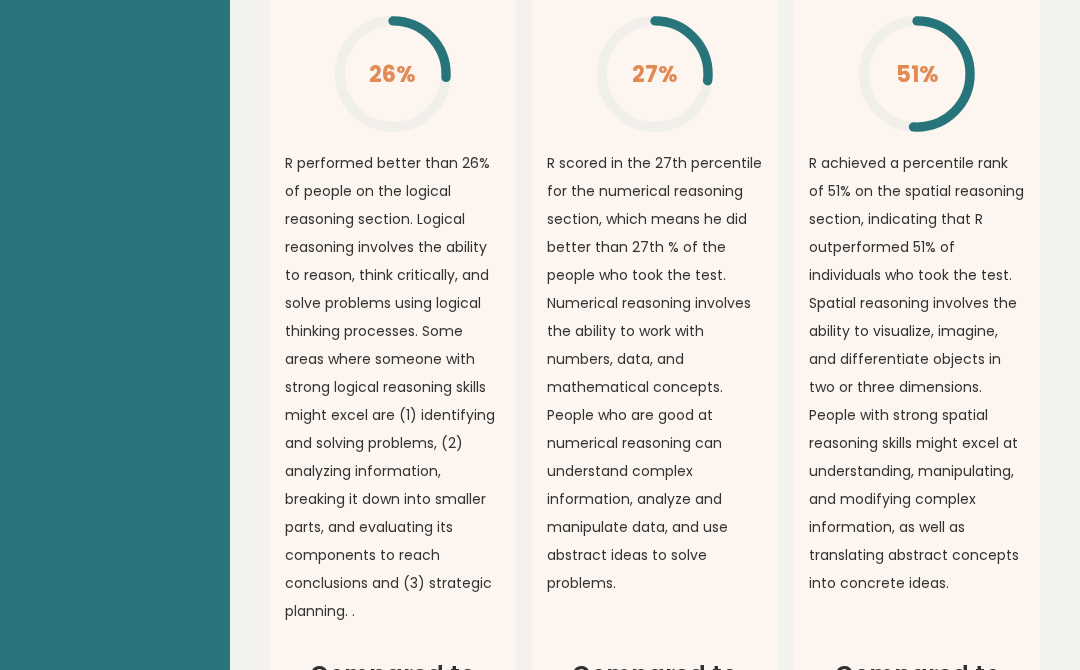 scroll, scrollTop: 1656, scrollLeft: 0, axis: vertical 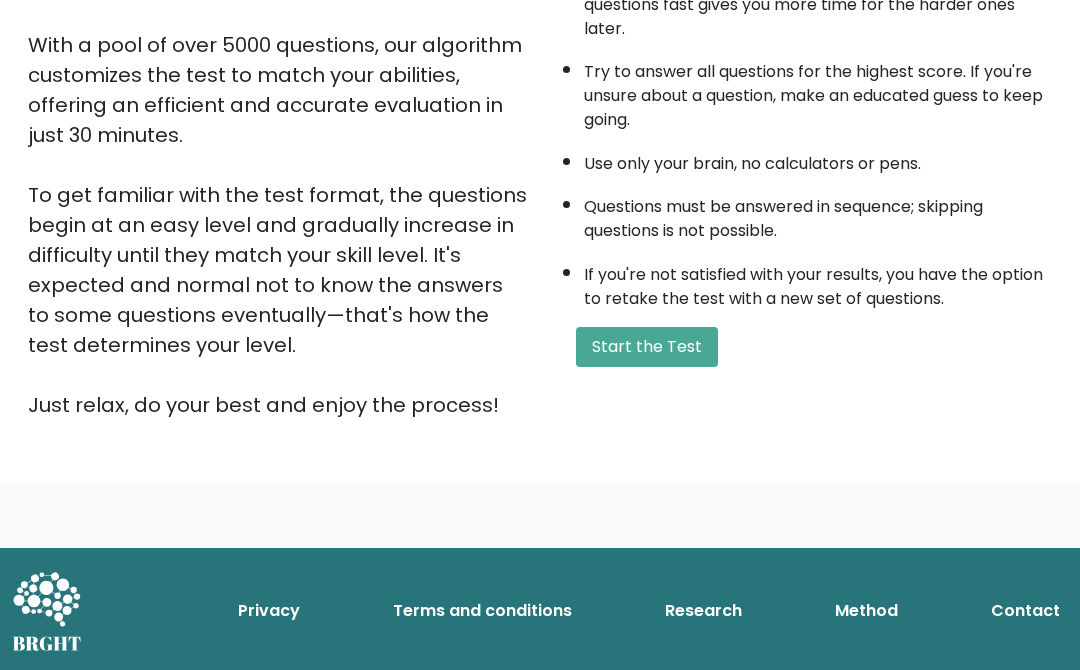 click on "Start the Test" at bounding box center [647, 347] 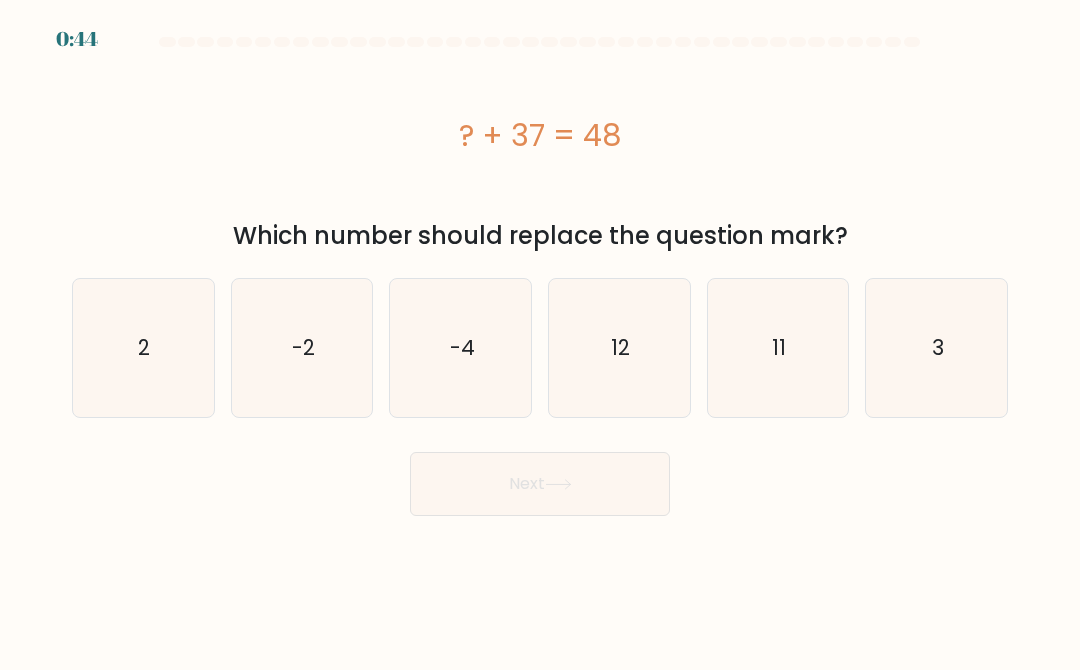 scroll, scrollTop: 0, scrollLeft: 0, axis: both 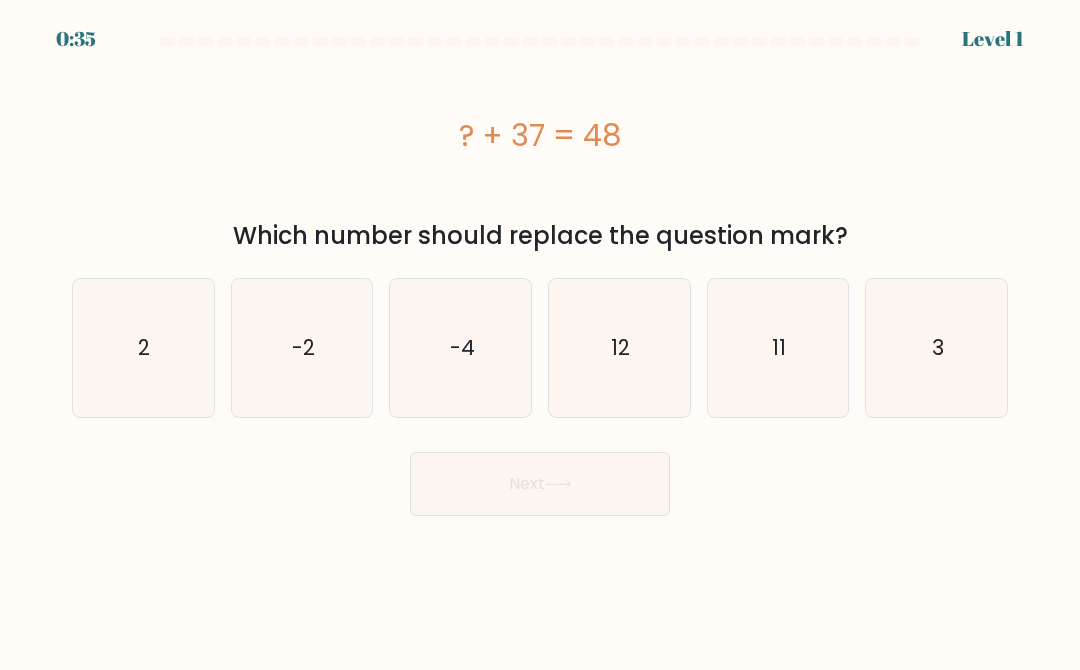 click on "12" 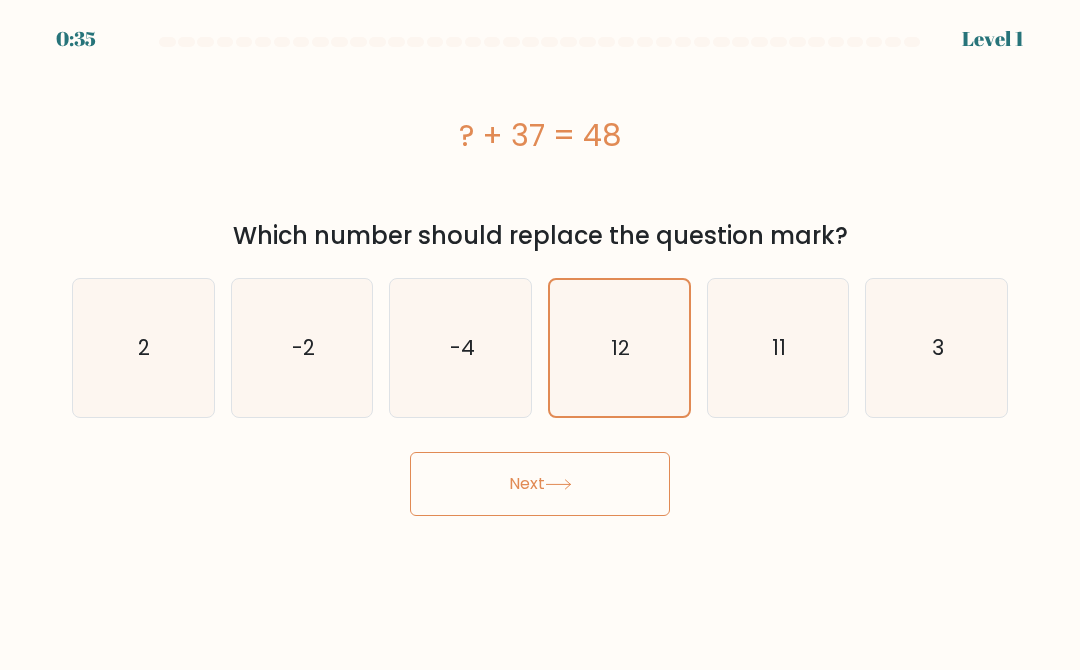 click on "Next" at bounding box center [540, 484] 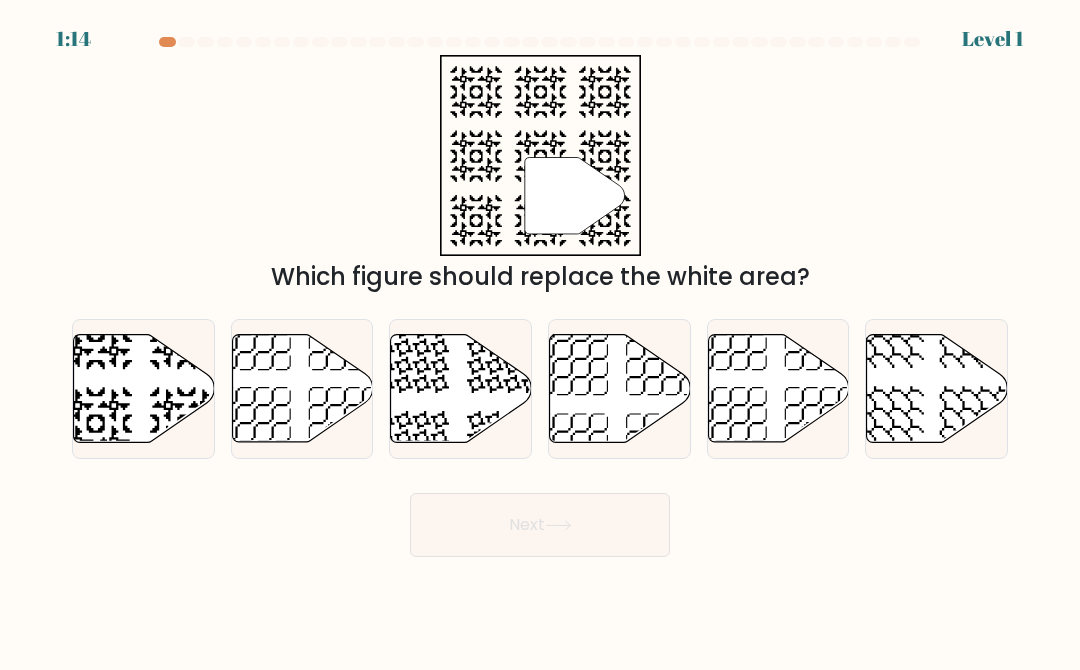 click 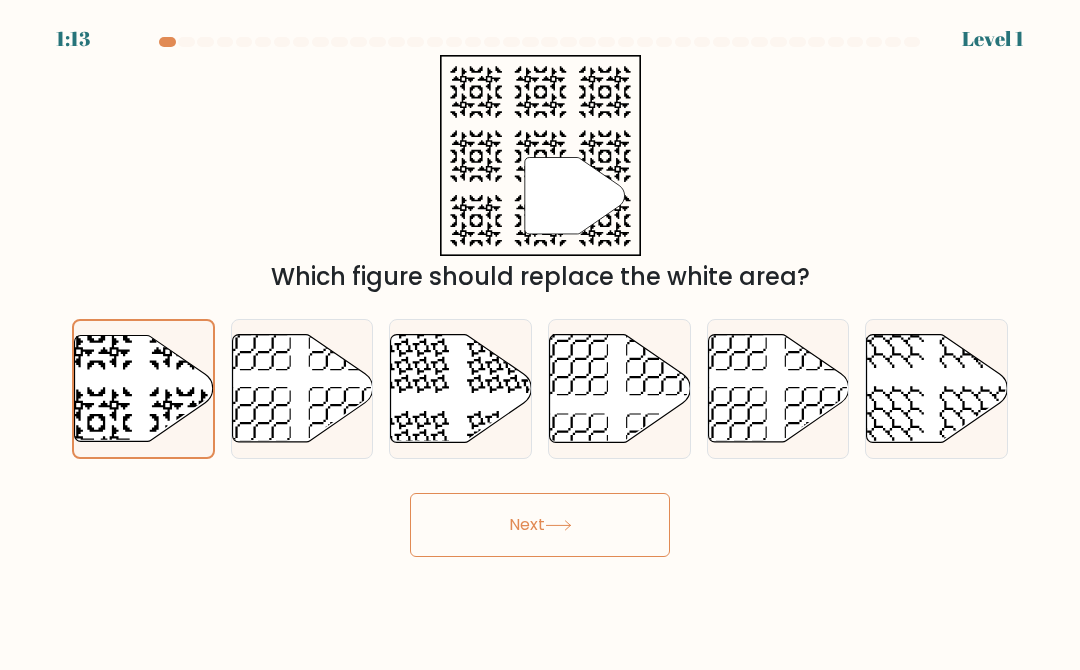 click on "Next" at bounding box center (540, 525) 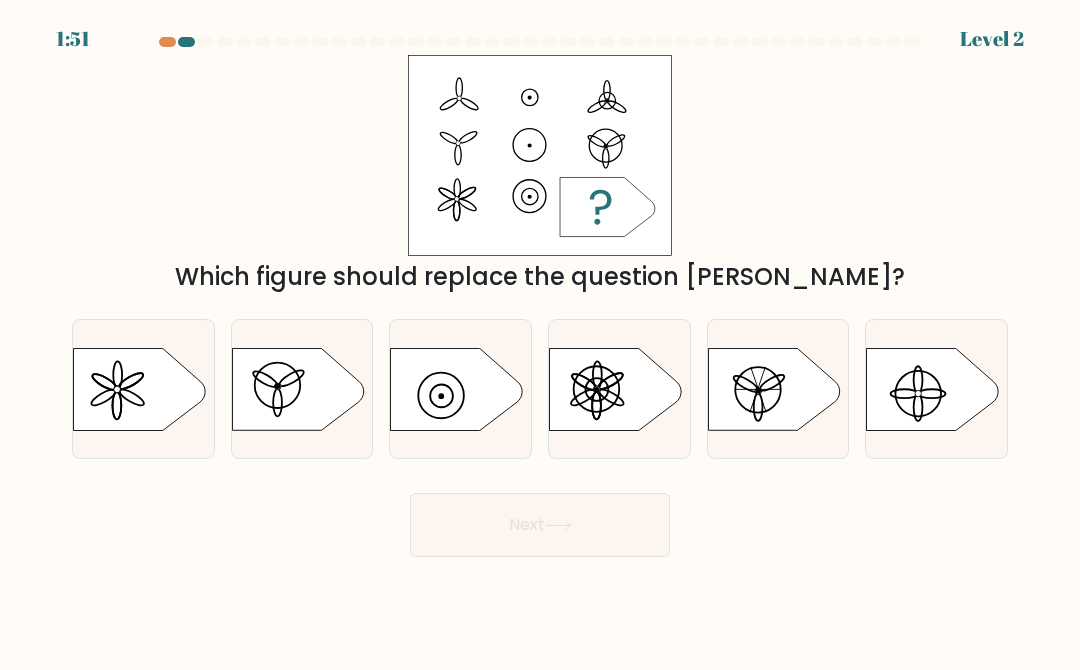 click 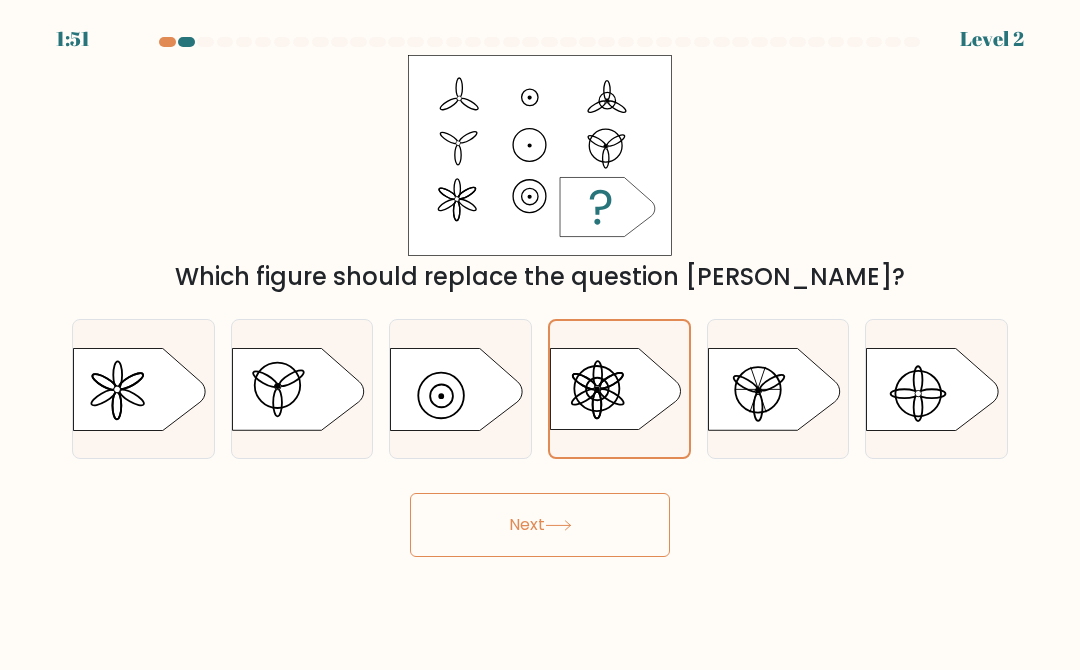 click on "Next" at bounding box center (540, 525) 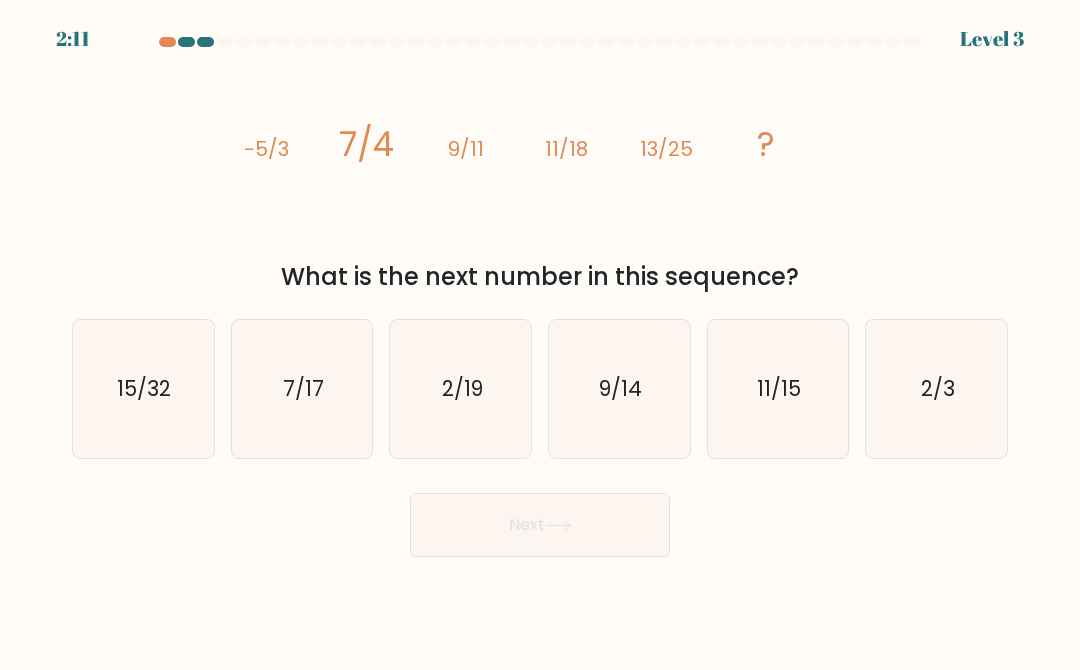 click on "15/32" 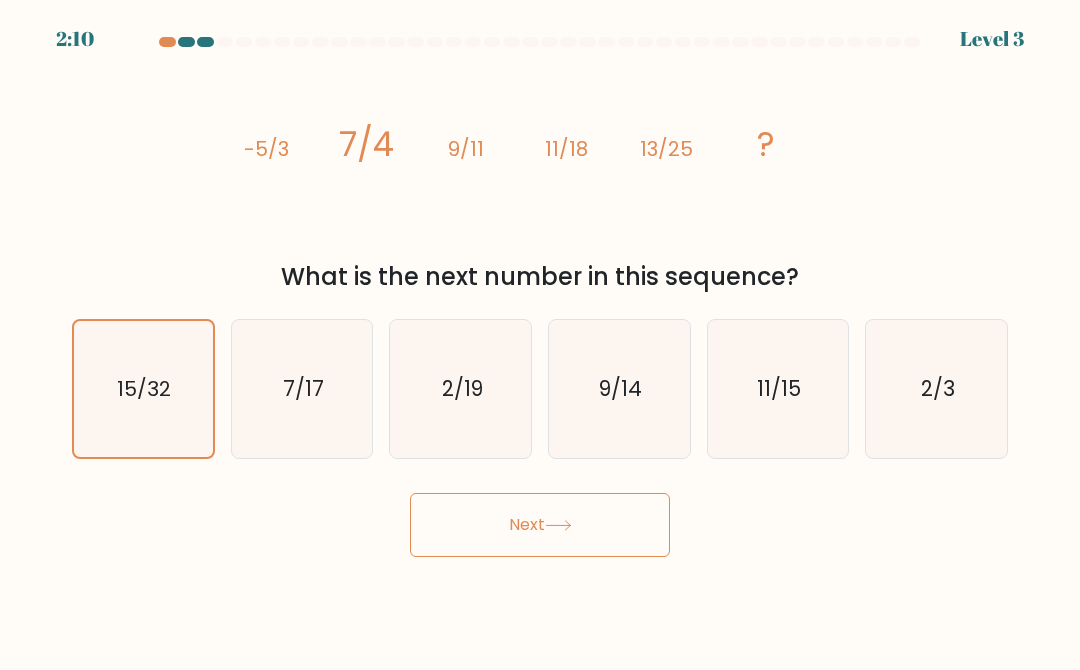 click on "Next" at bounding box center [540, 525] 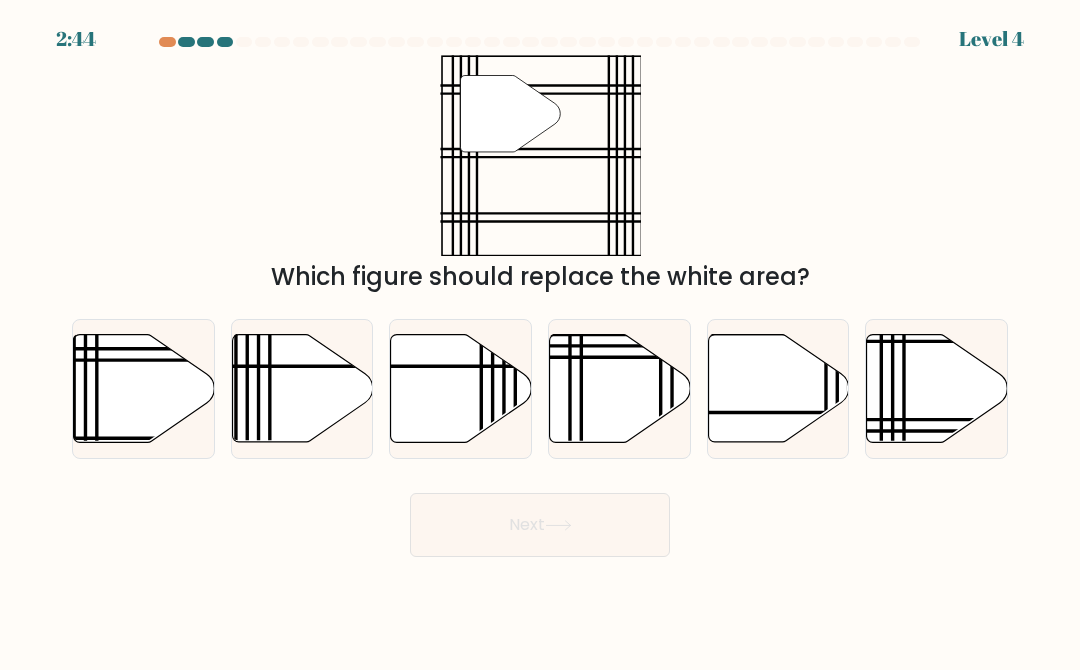 click 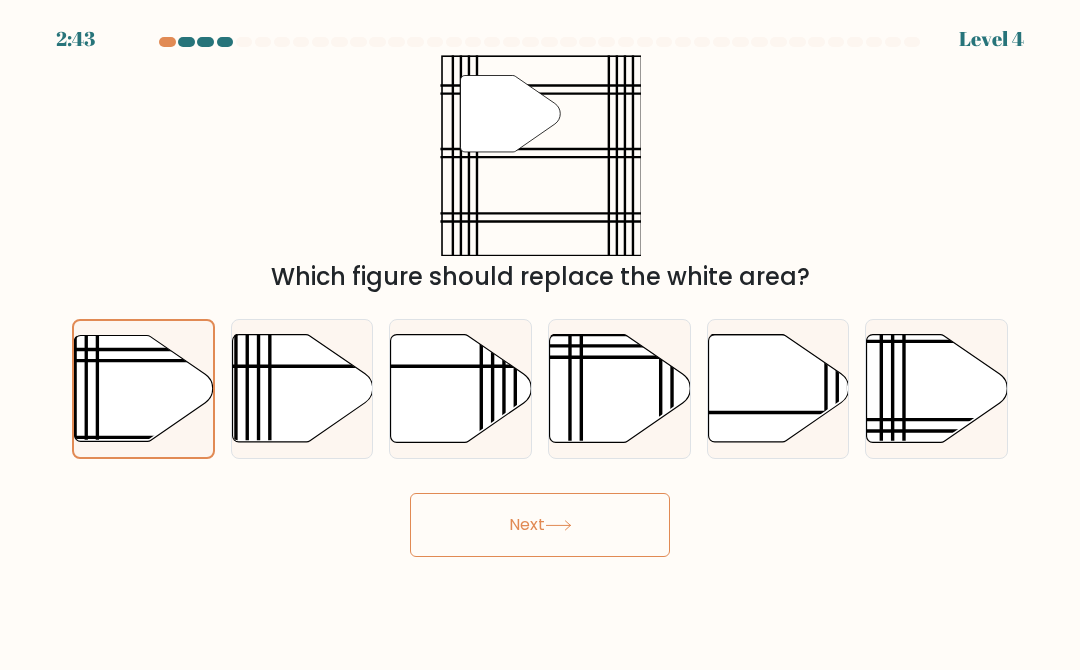 click on "Next" at bounding box center (540, 525) 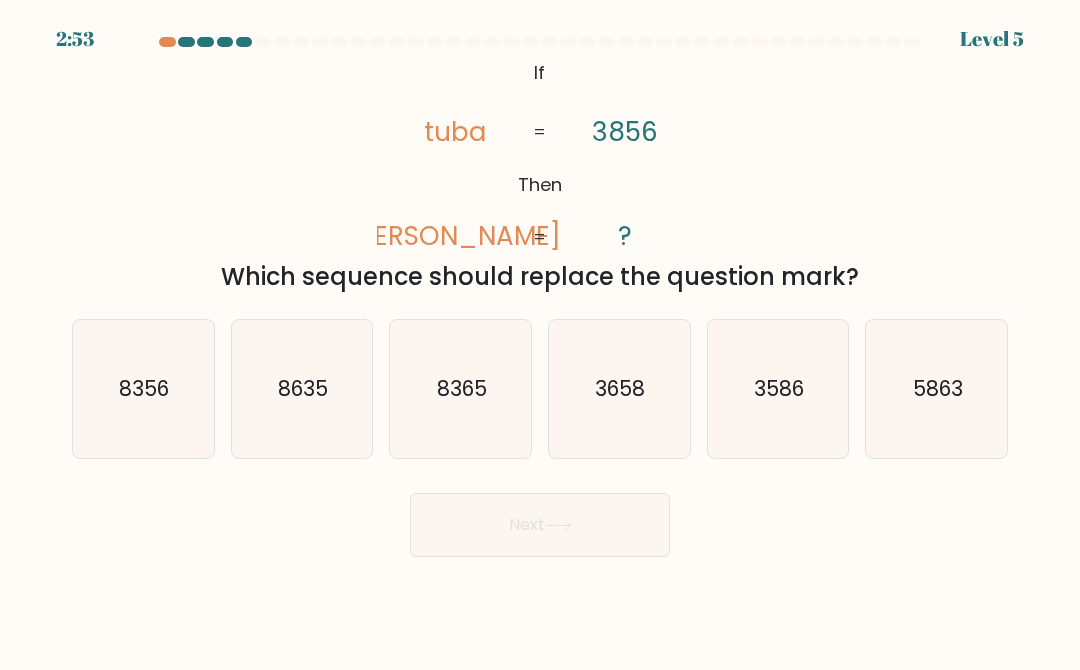 click on "3658" 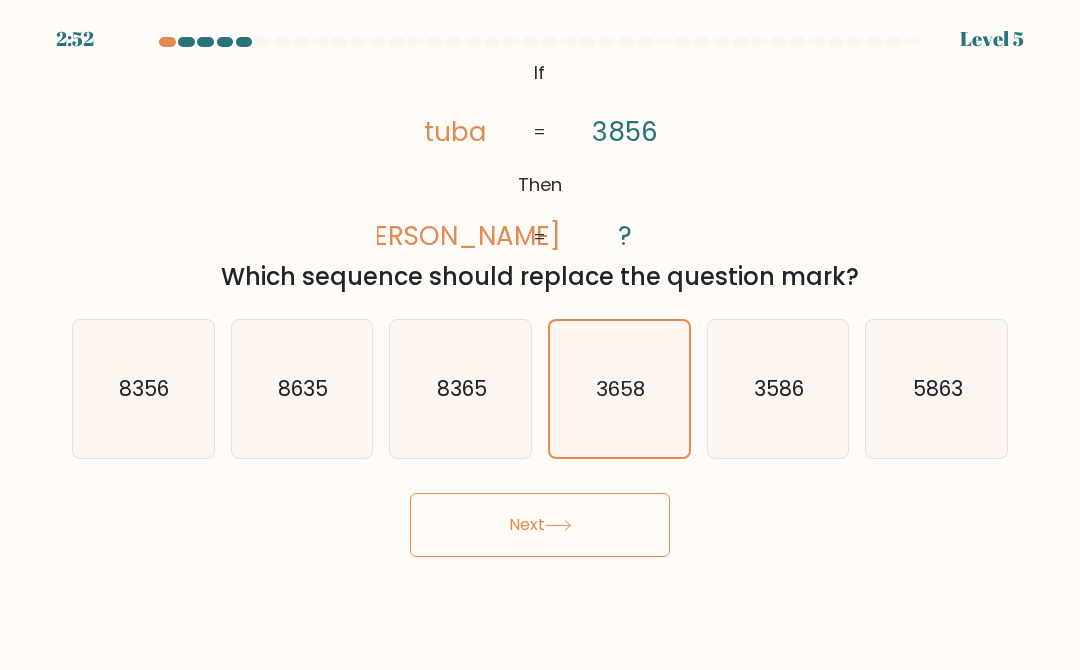 click on "Next" at bounding box center (540, 525) 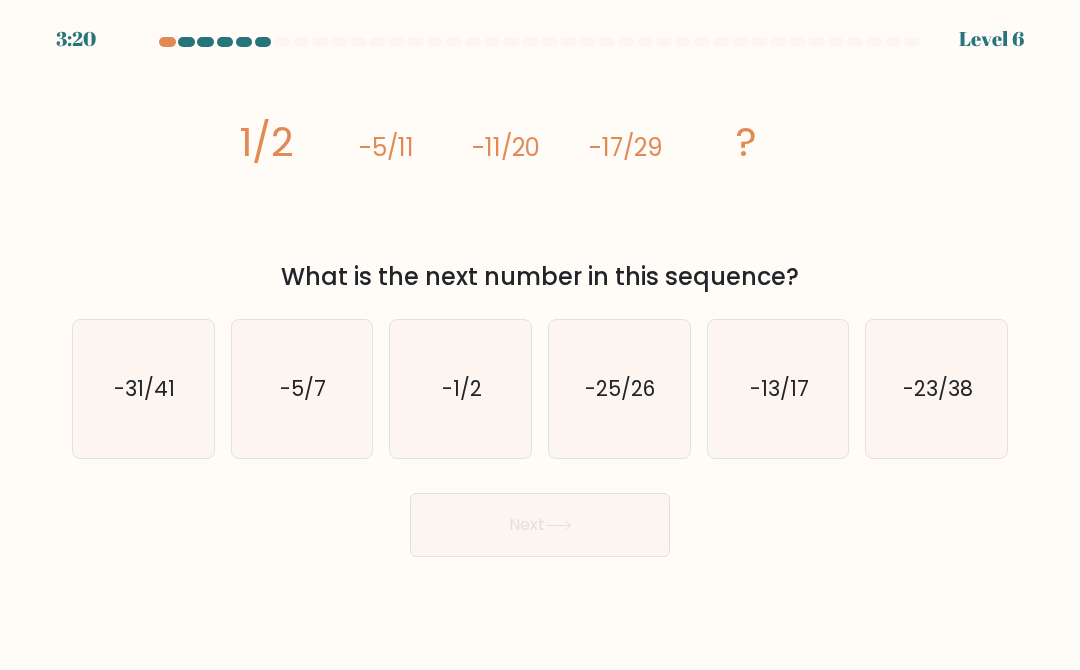 click on "-13/17" 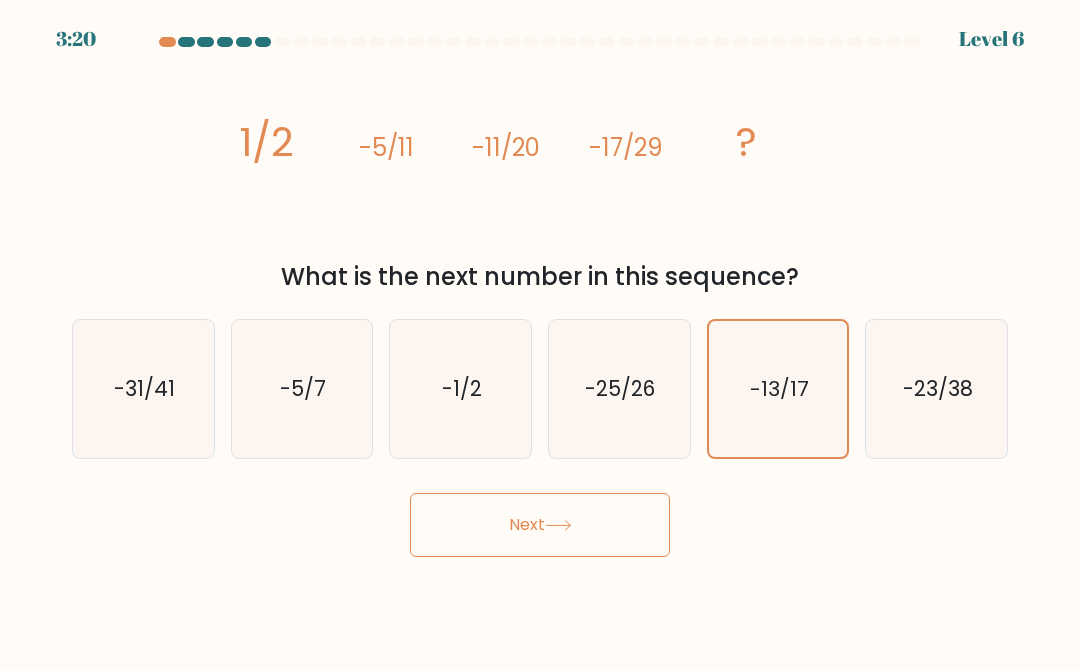click on "Next" at bounding box center [540, 525] 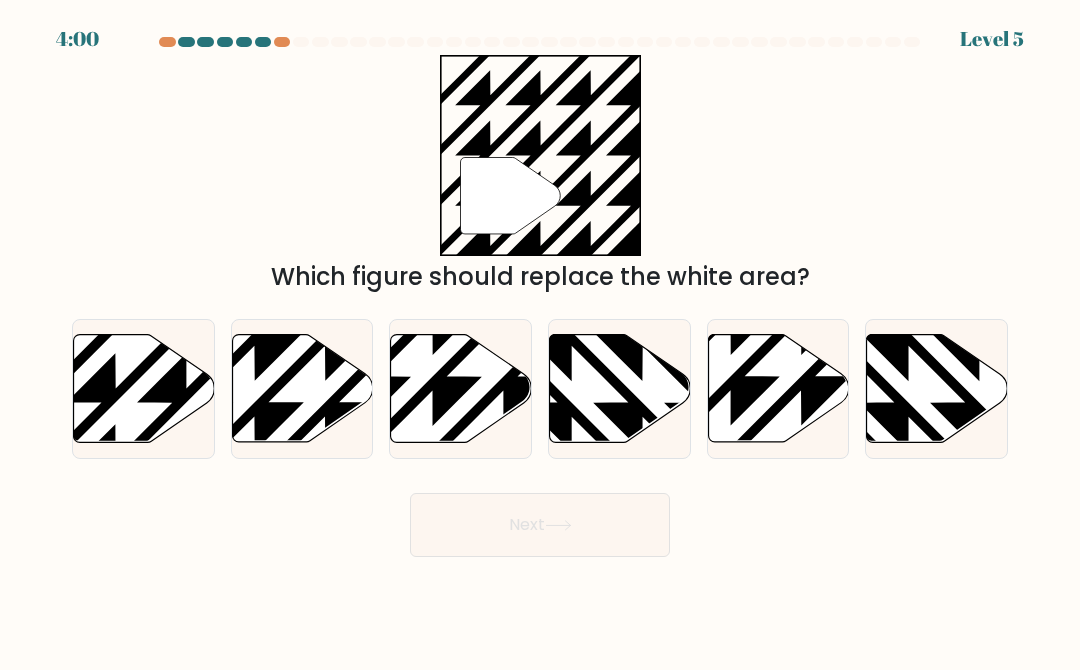 click 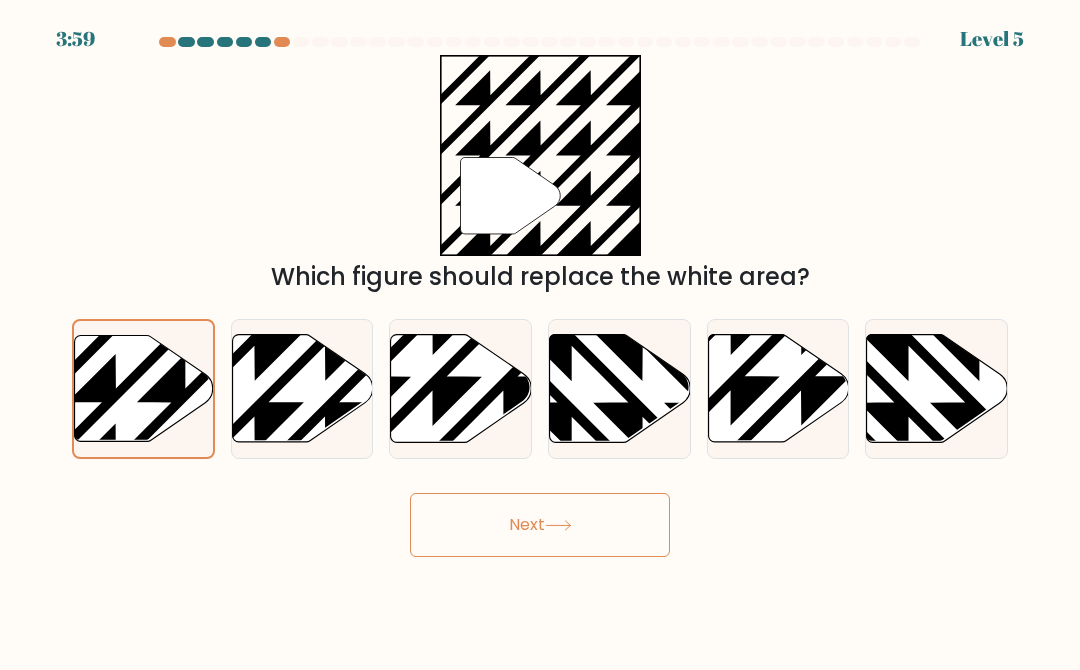 click on "Next" at bounding box center (540, 525) 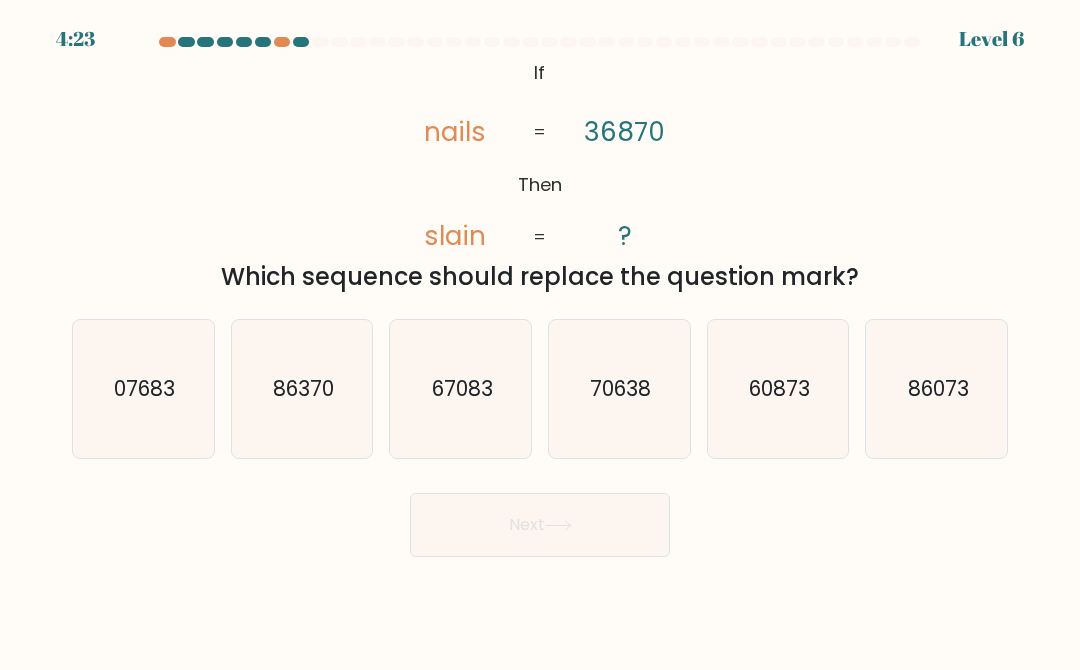 click on "60873" 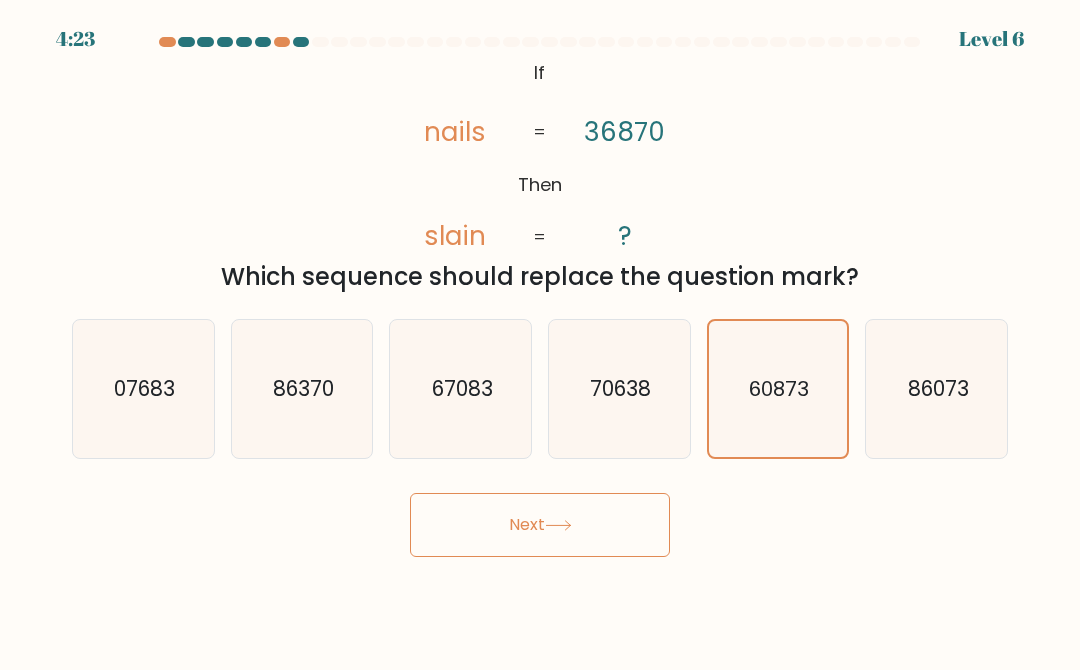 click on "Next" at bounding box center (540, 525) 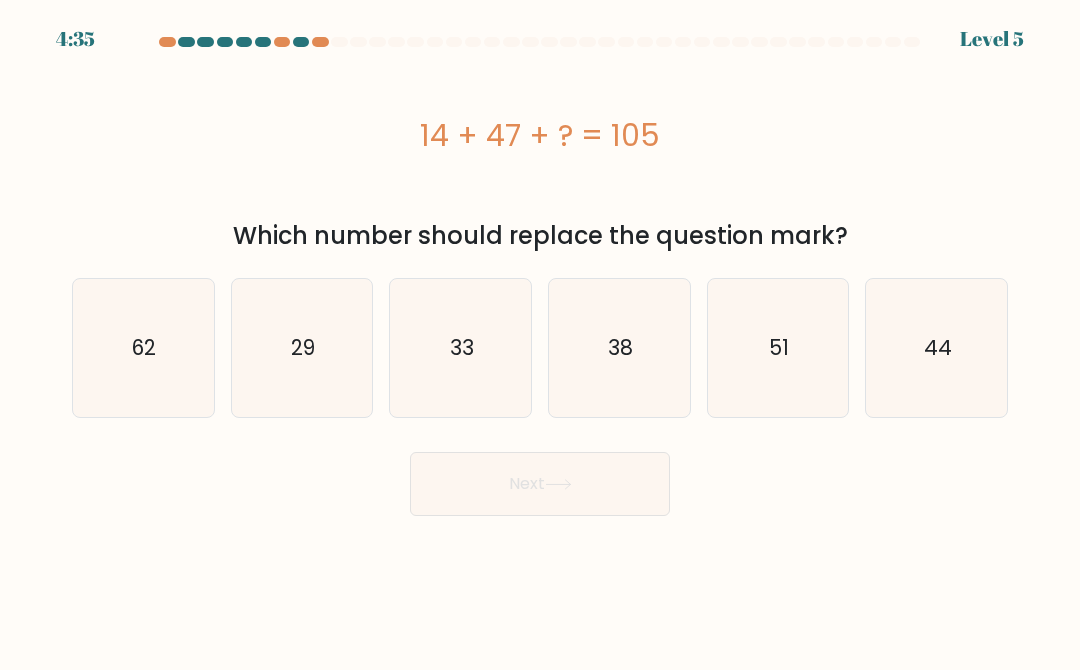 click on "29" 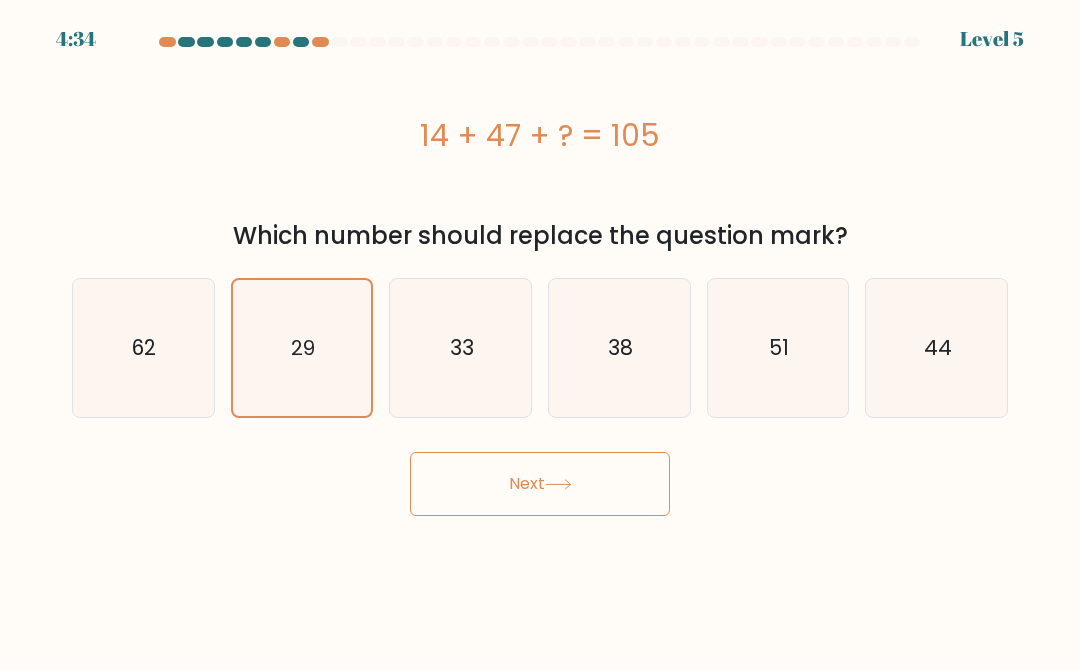 click on "Next" at bounding box center [540, 484] 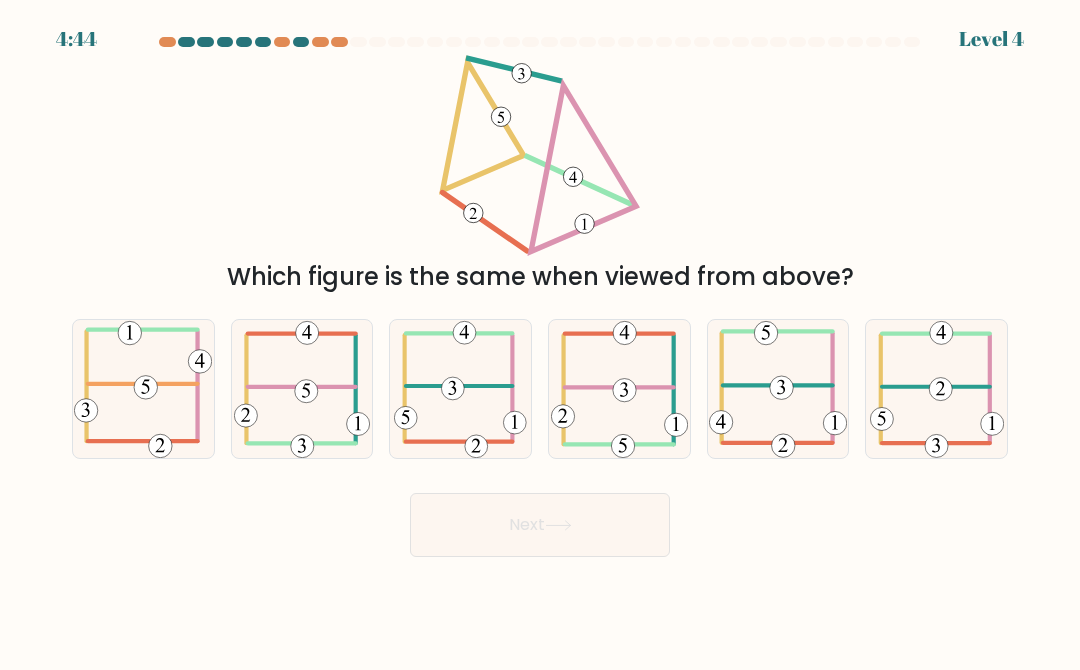 click 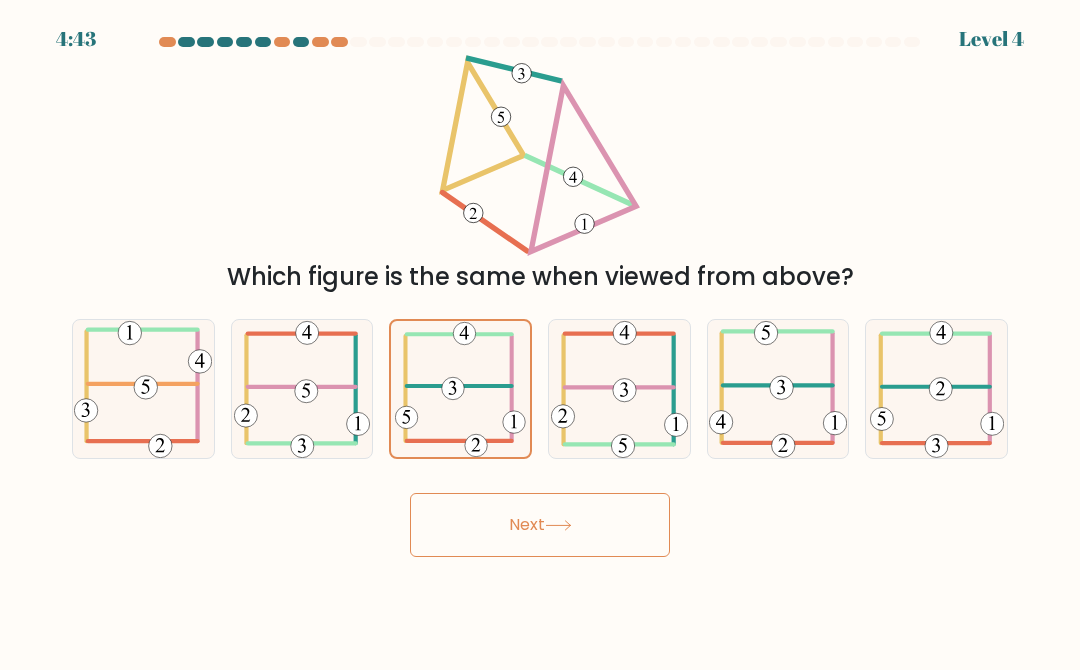 click on "Next" at bounding box center (540, 525) 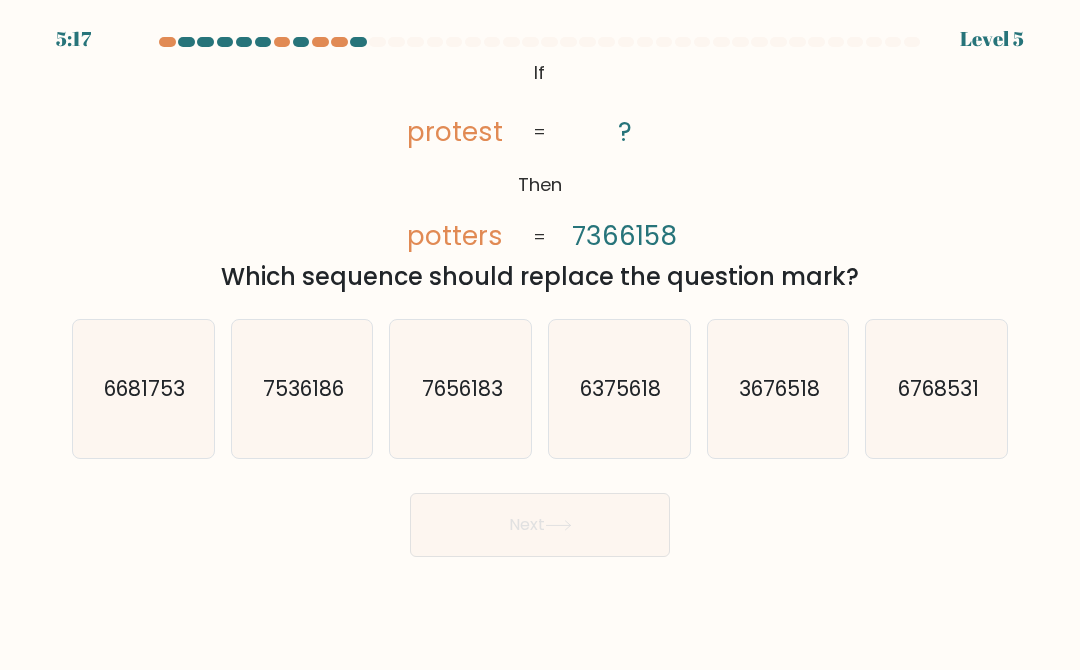 click on "7656183" 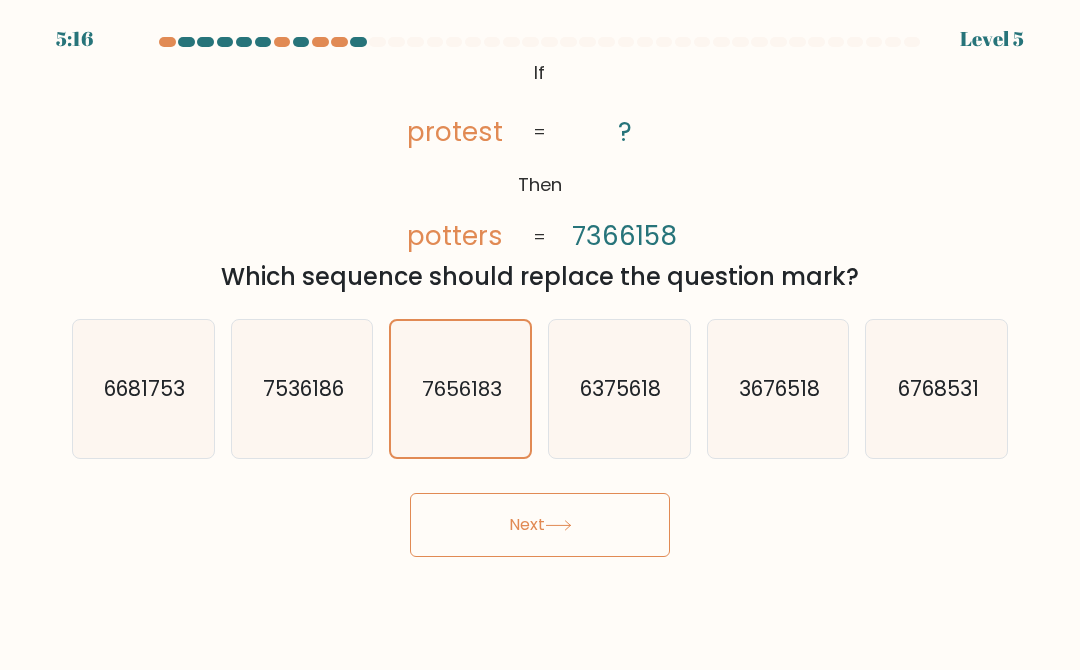 click on "Next" at bounding box center (540, 525) 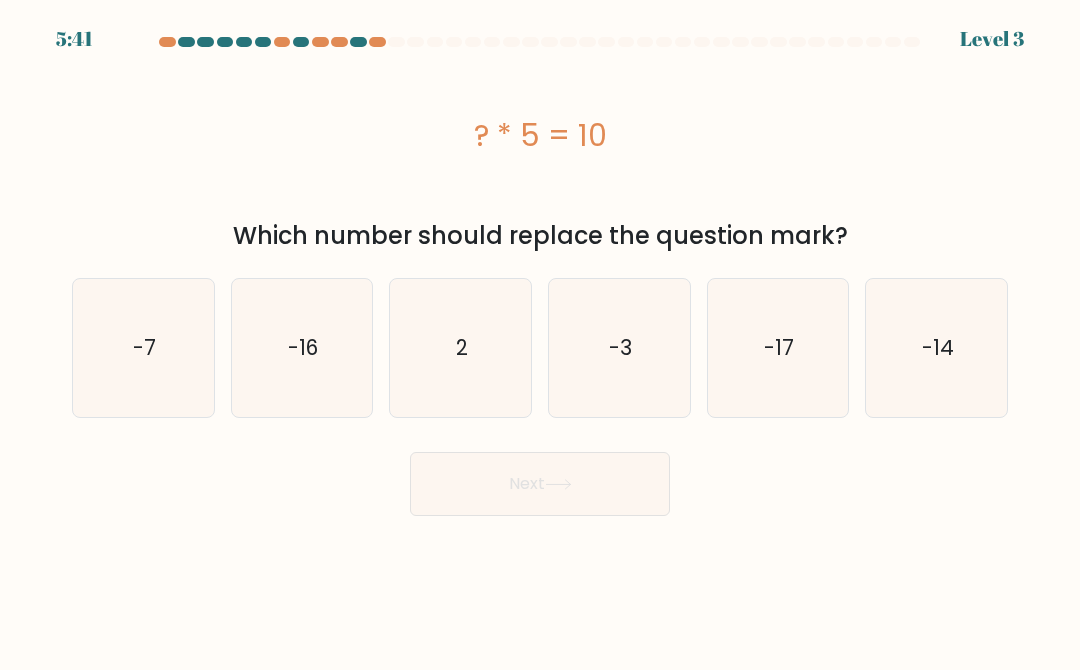 click on "-3" 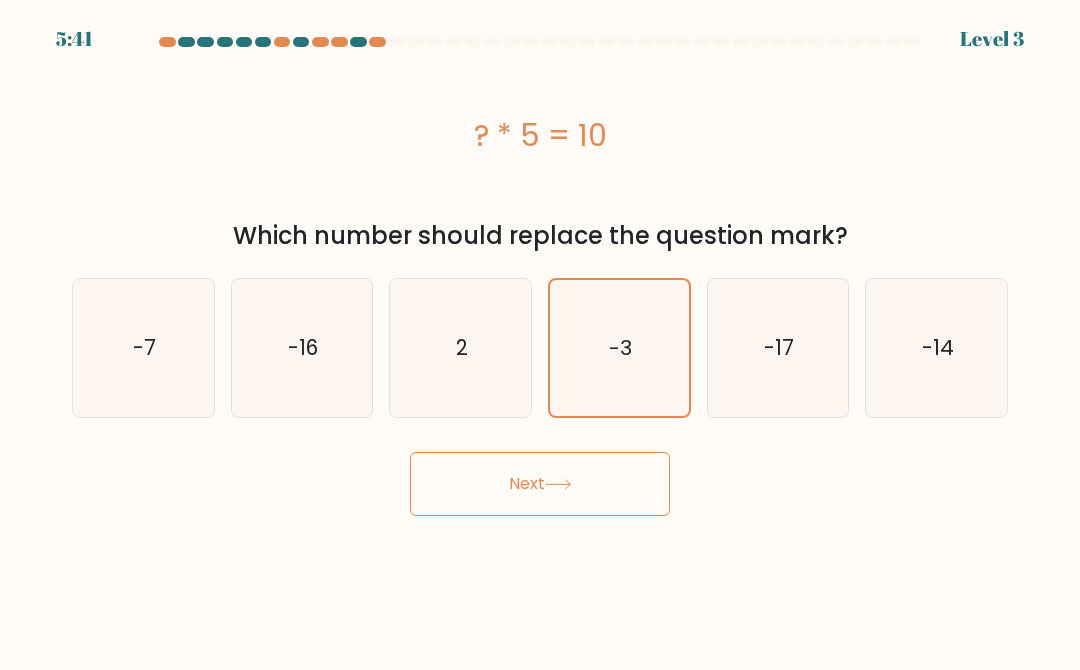 click on "Next" at bounding box center (540, 484) 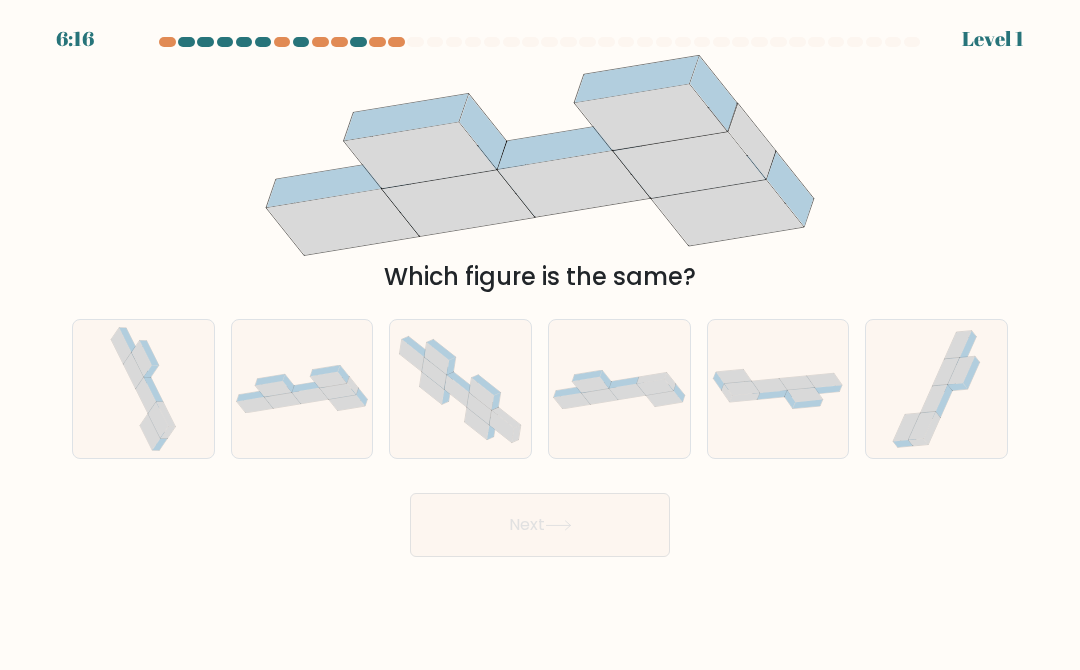 click 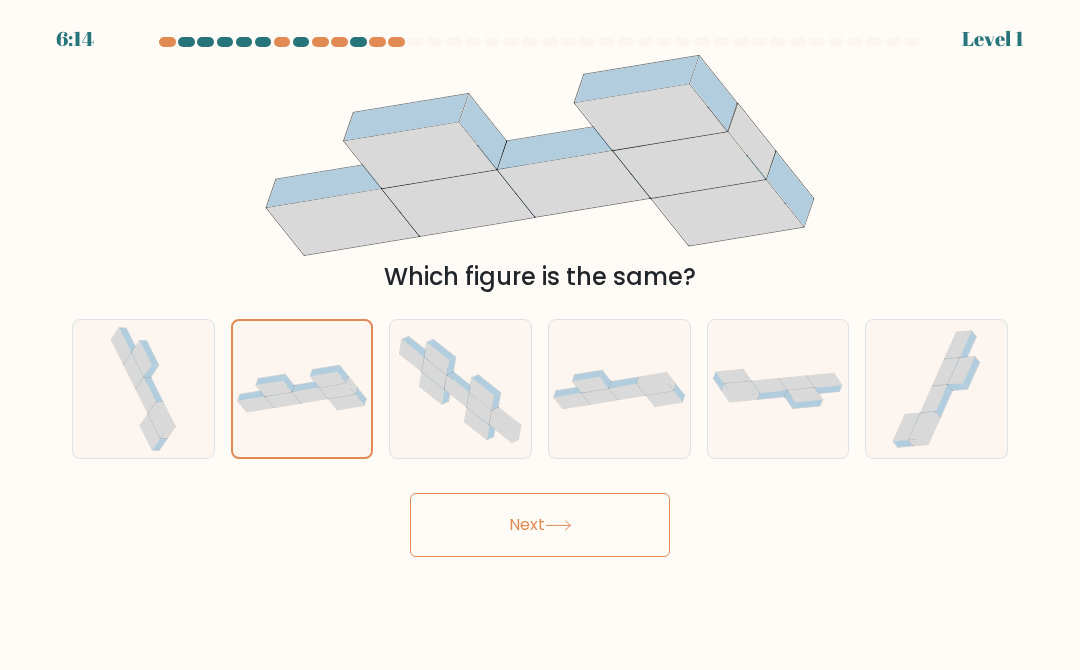 click on "Next" at bounding box center [540, 525] 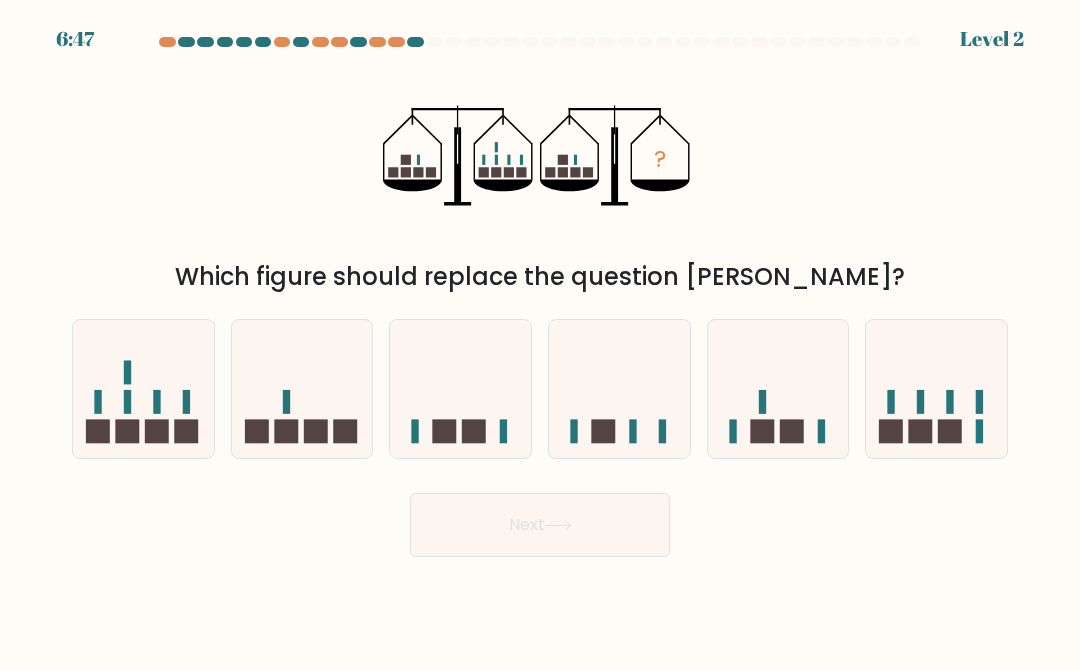 click 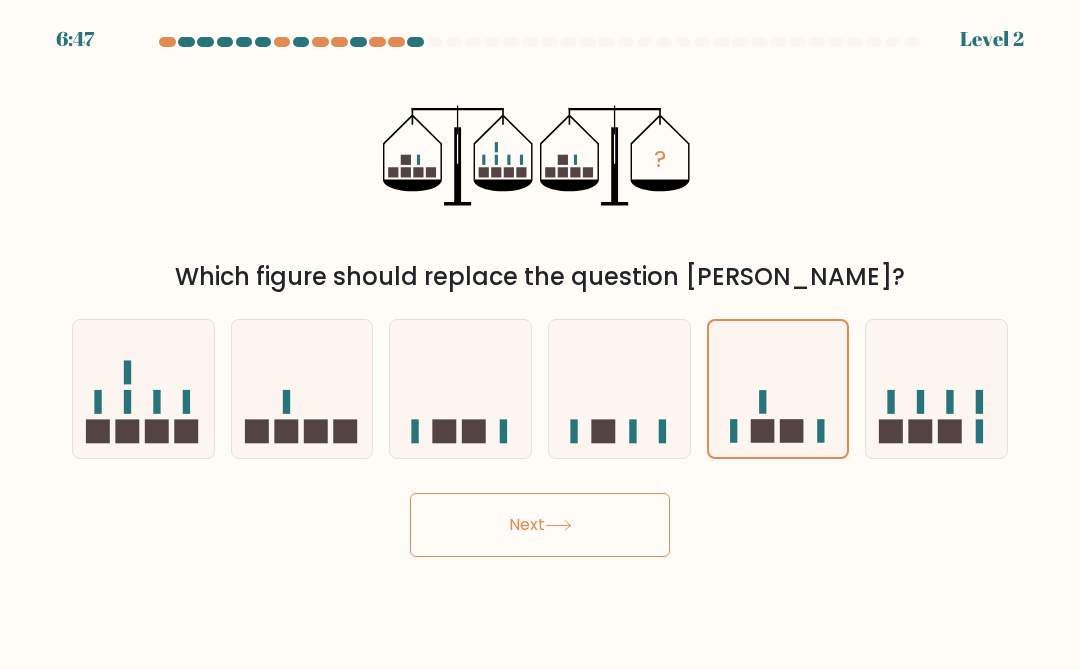 click on "Next" at bounding box center (540, 525) 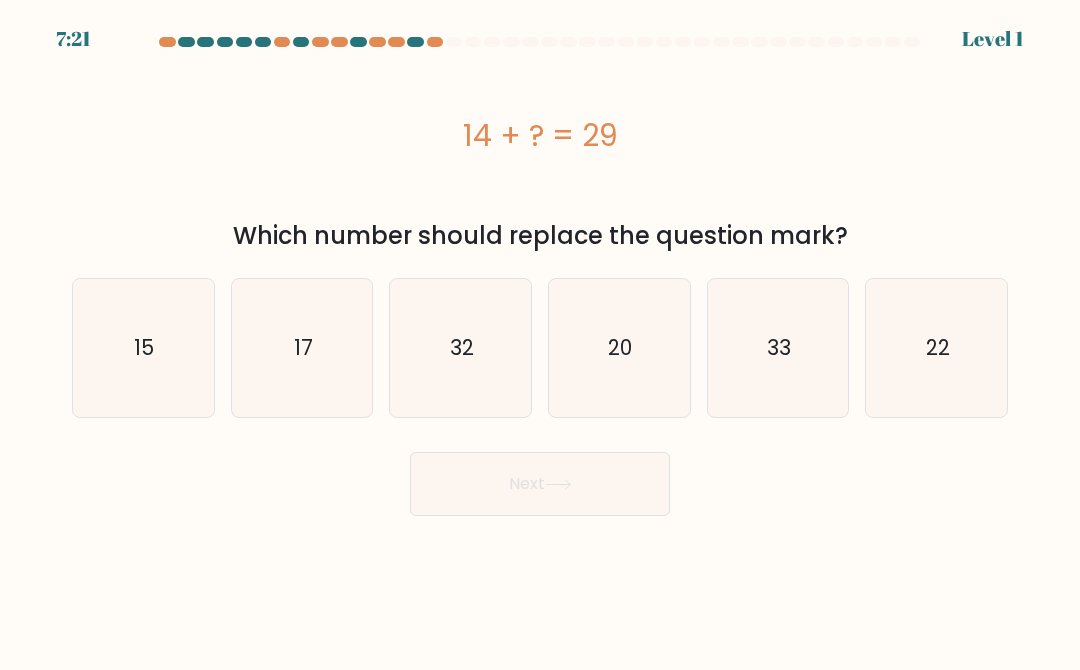click on "33" 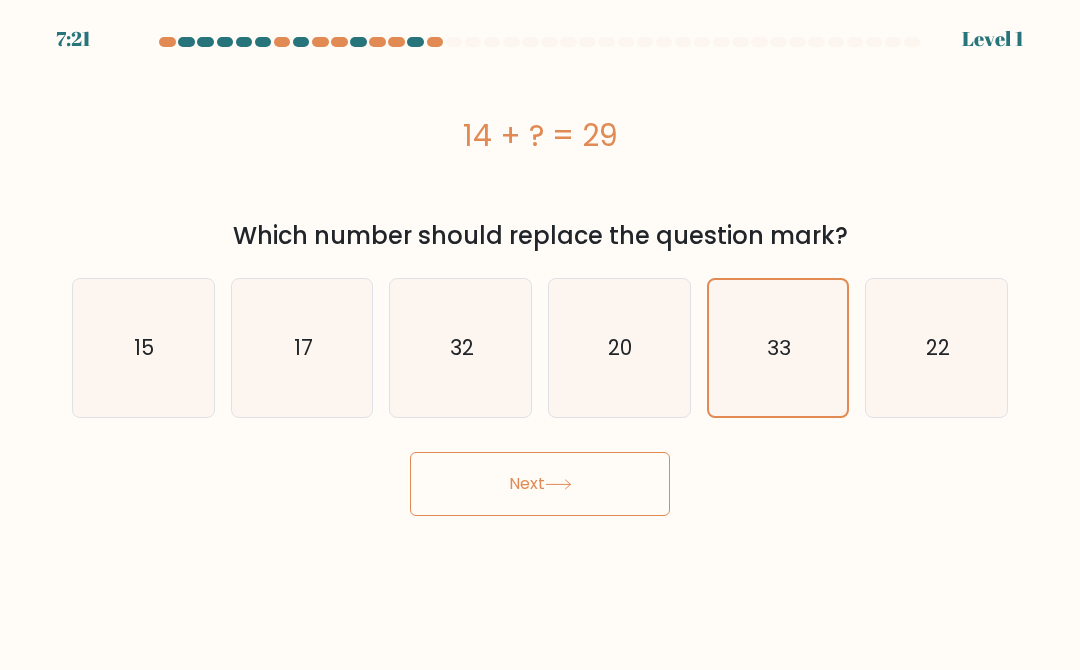 click on "Next" at bounding box center (540, 484) 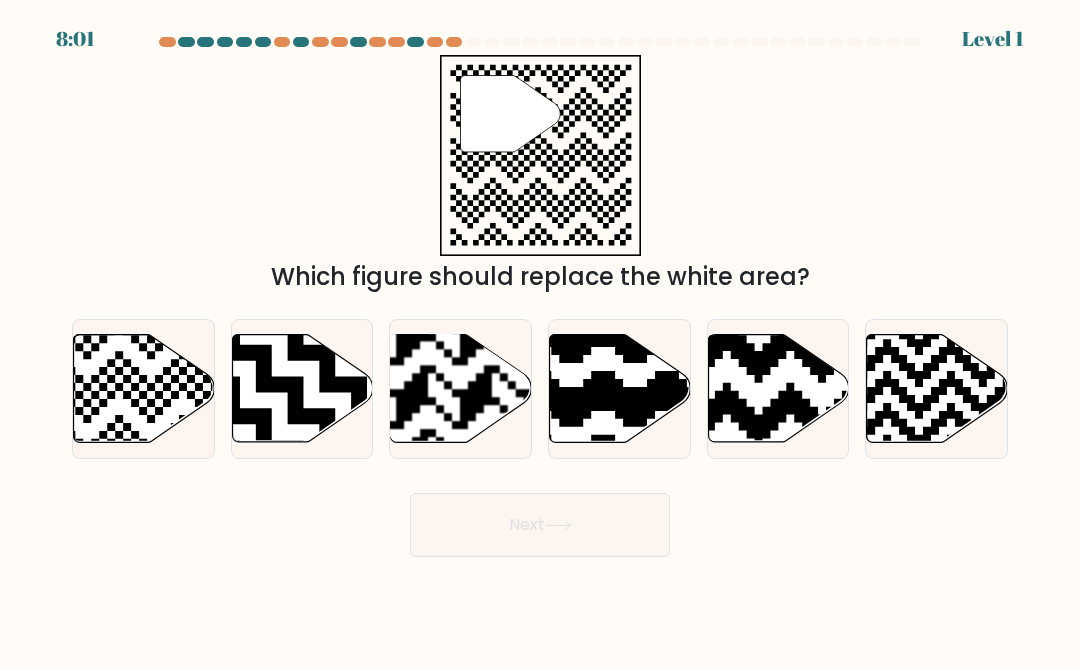 click 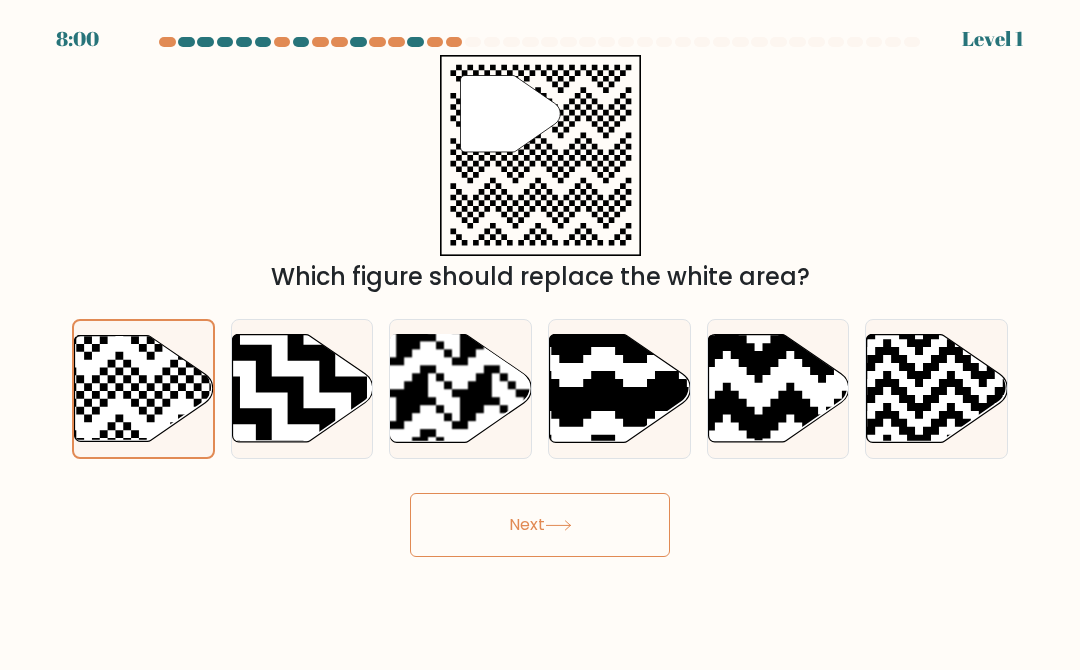 click on "Next" at bounding box center (540, 525) 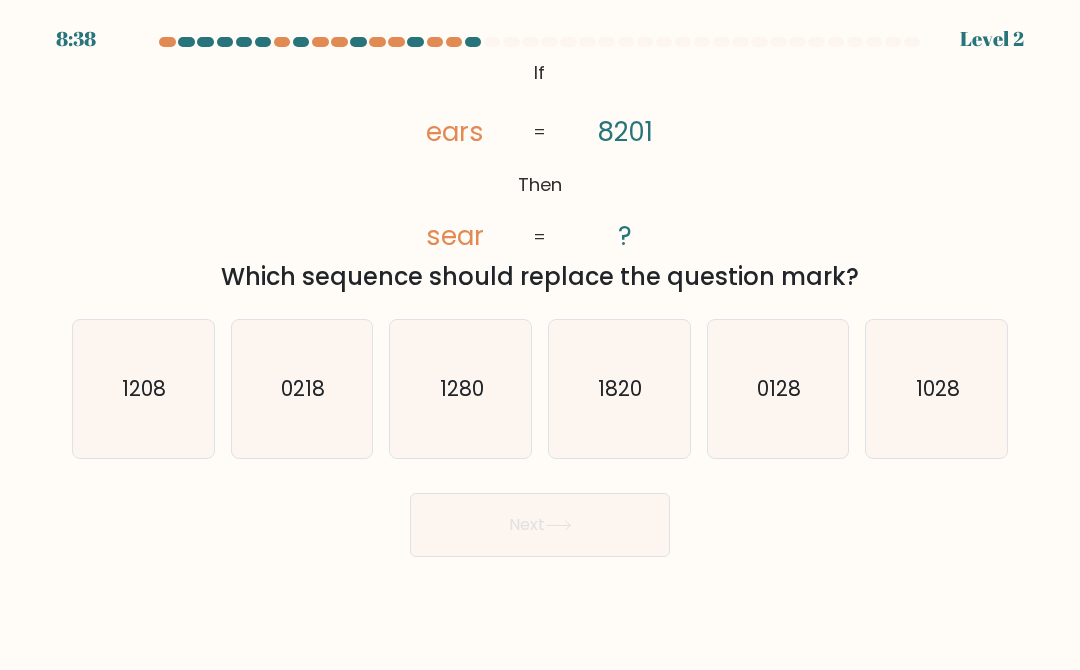 click on "1820" 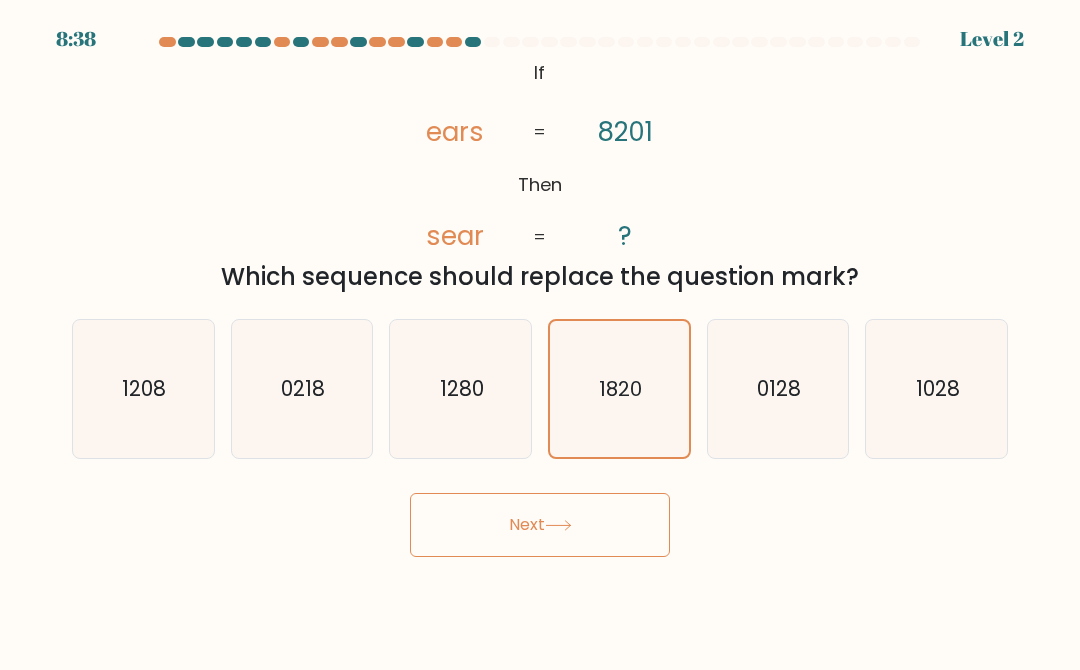 click on "Next" at bounding box center (540, 525) 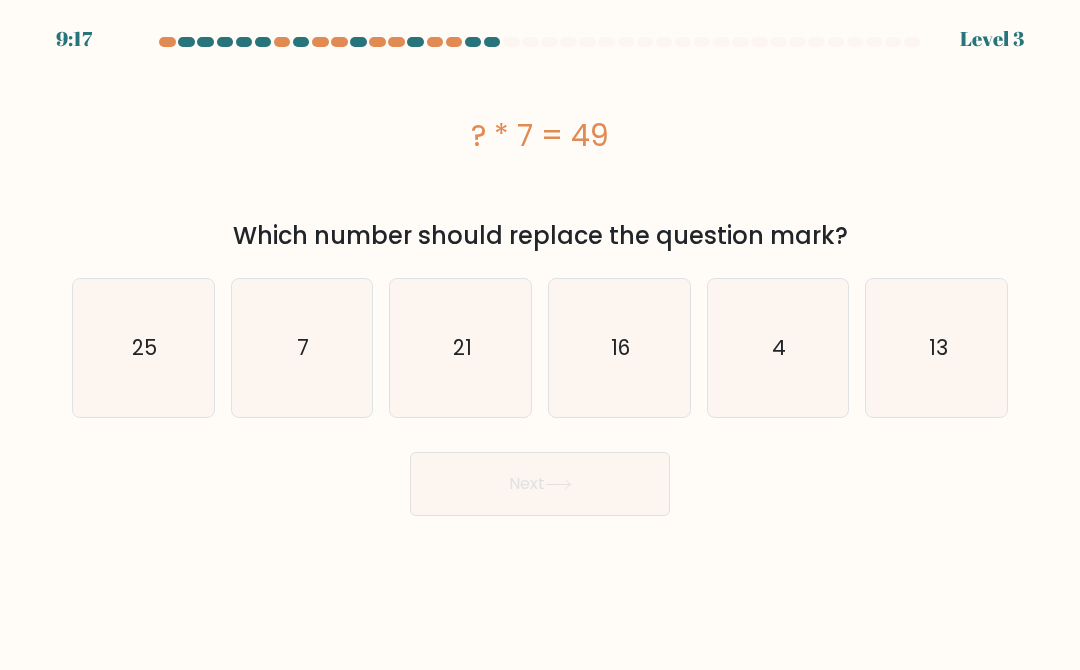 click on "7" 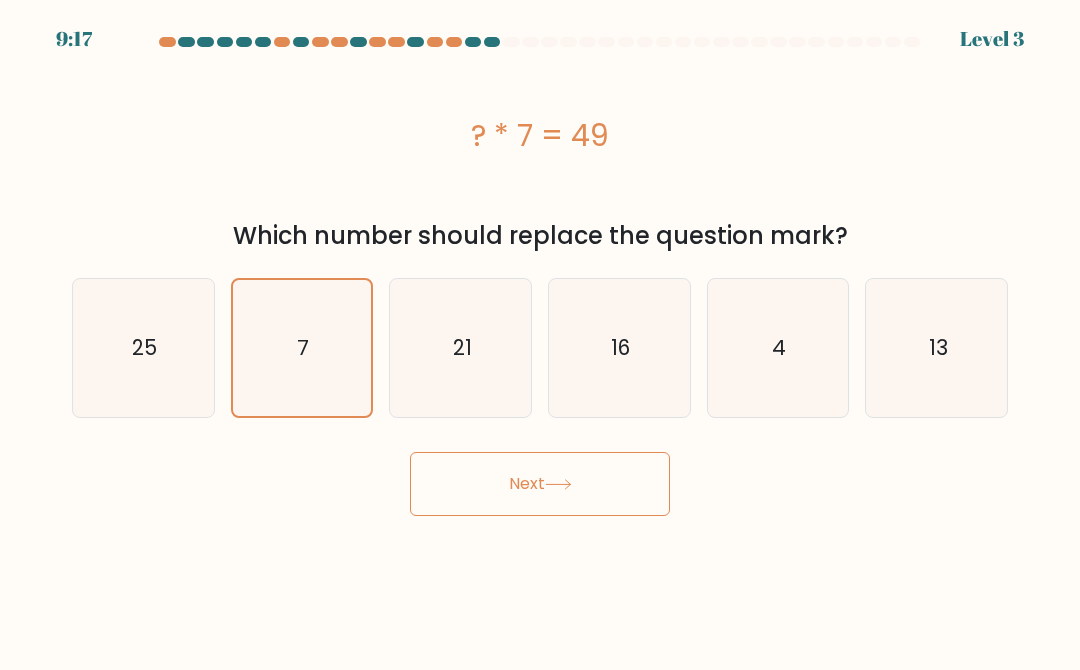 click on "Next" at bounding box center [540, 484] 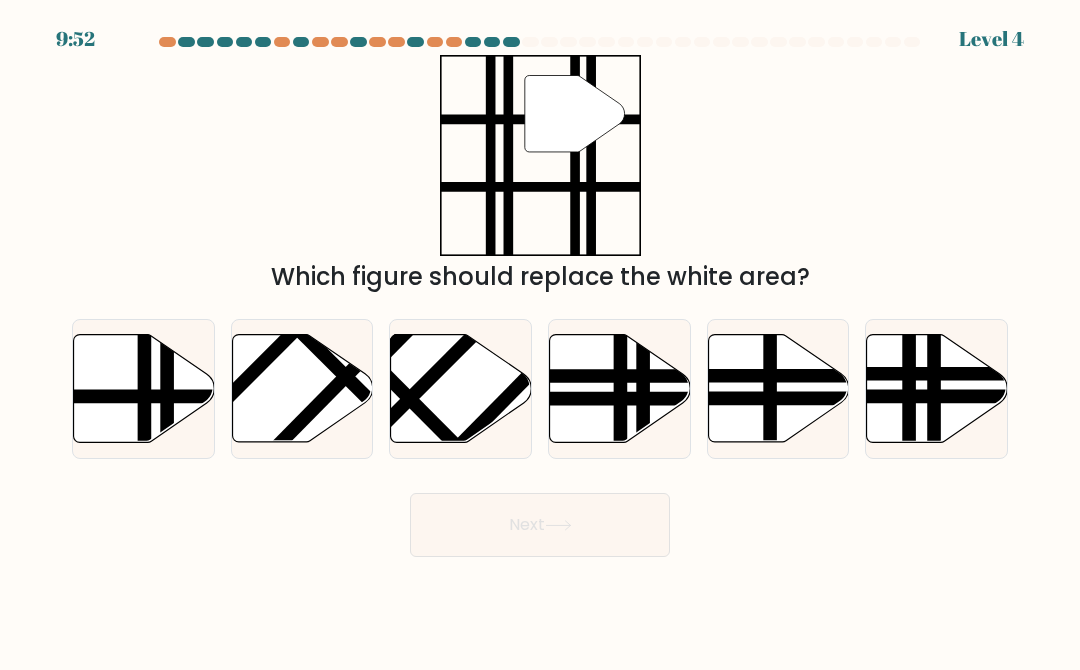 click 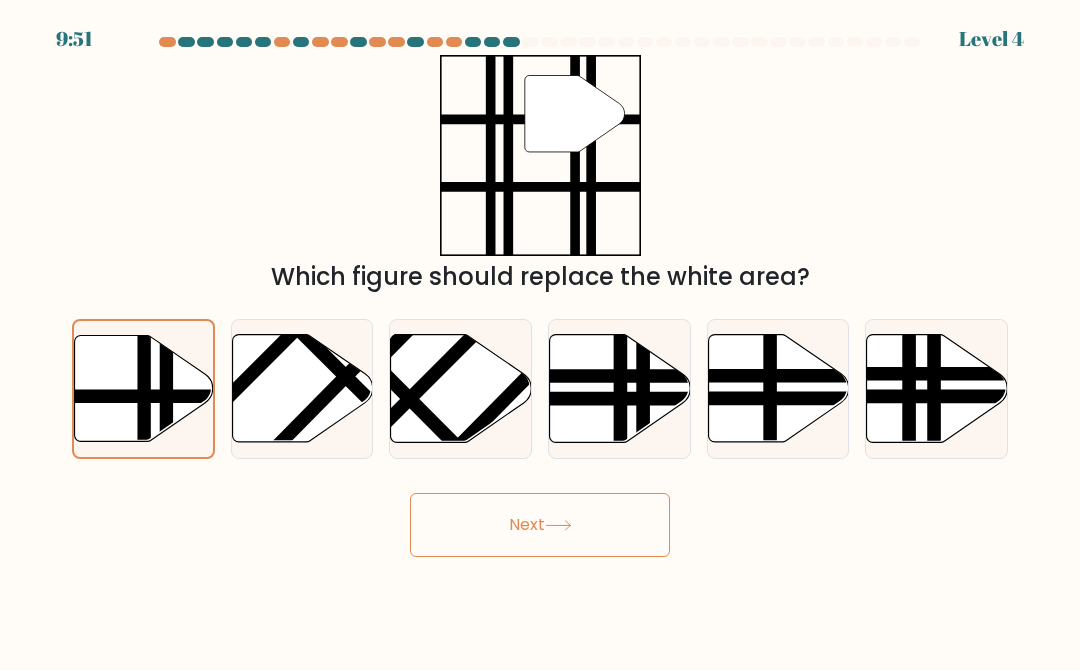 click on "Next" at bounding box center (540, 525) 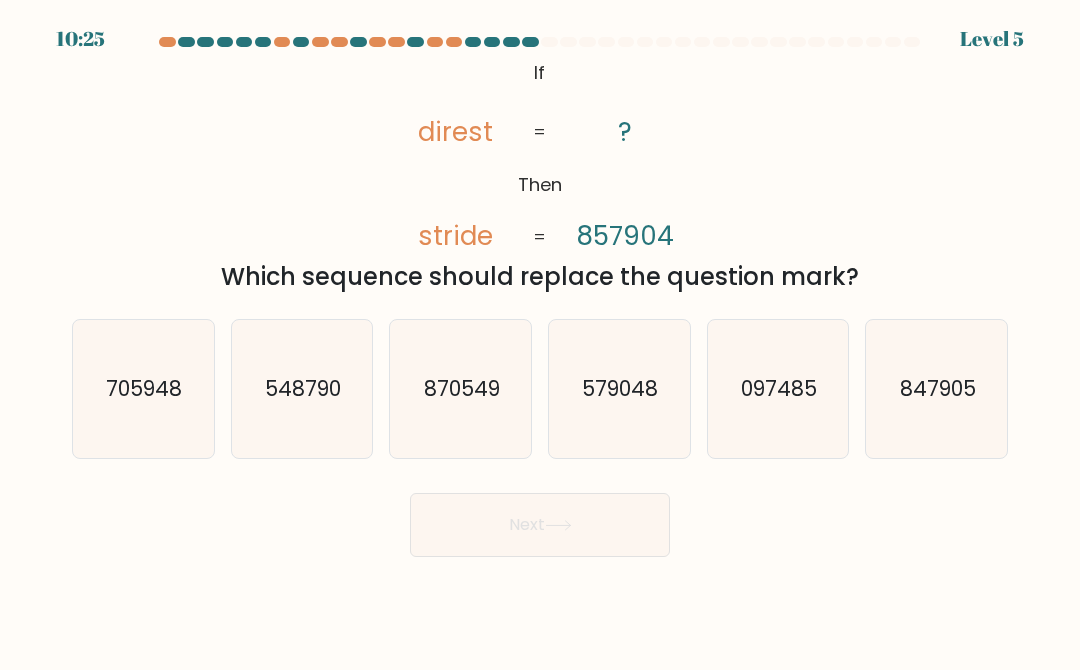 click on "847905" 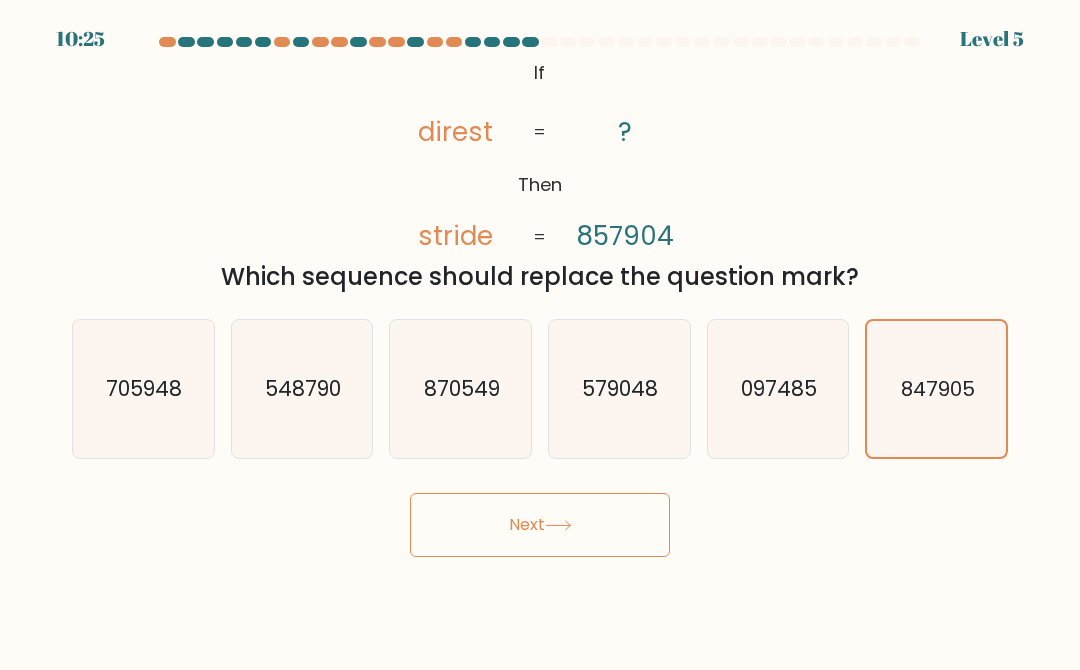 click on "Next" at bounding box center [540, 525] 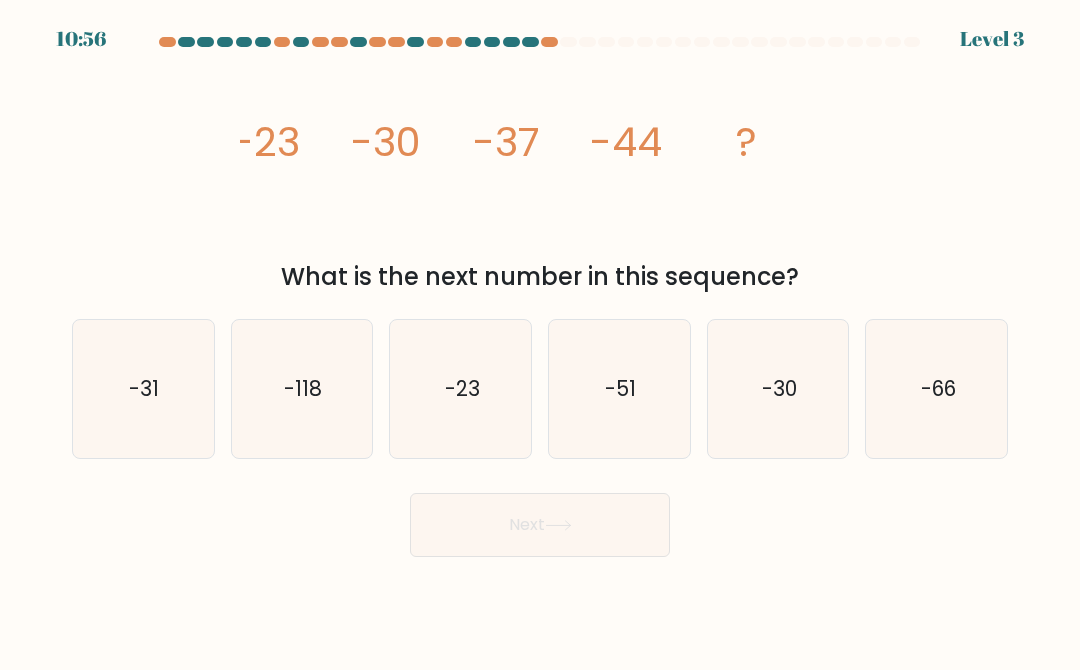 click on "-51" 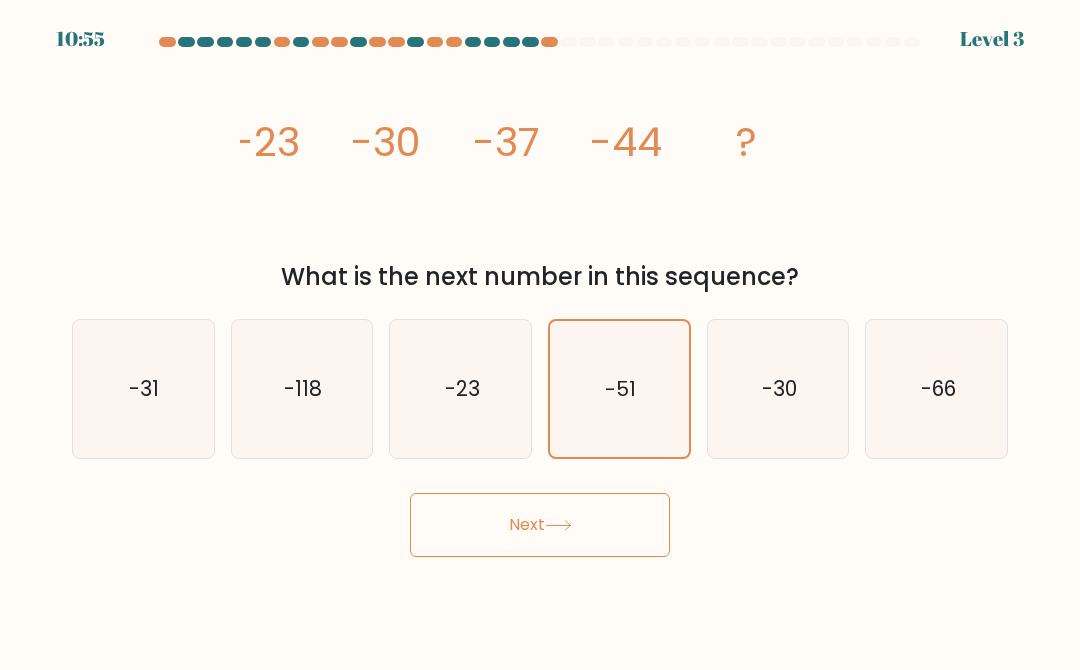 click on "Next" at bounding box center (540, 525) 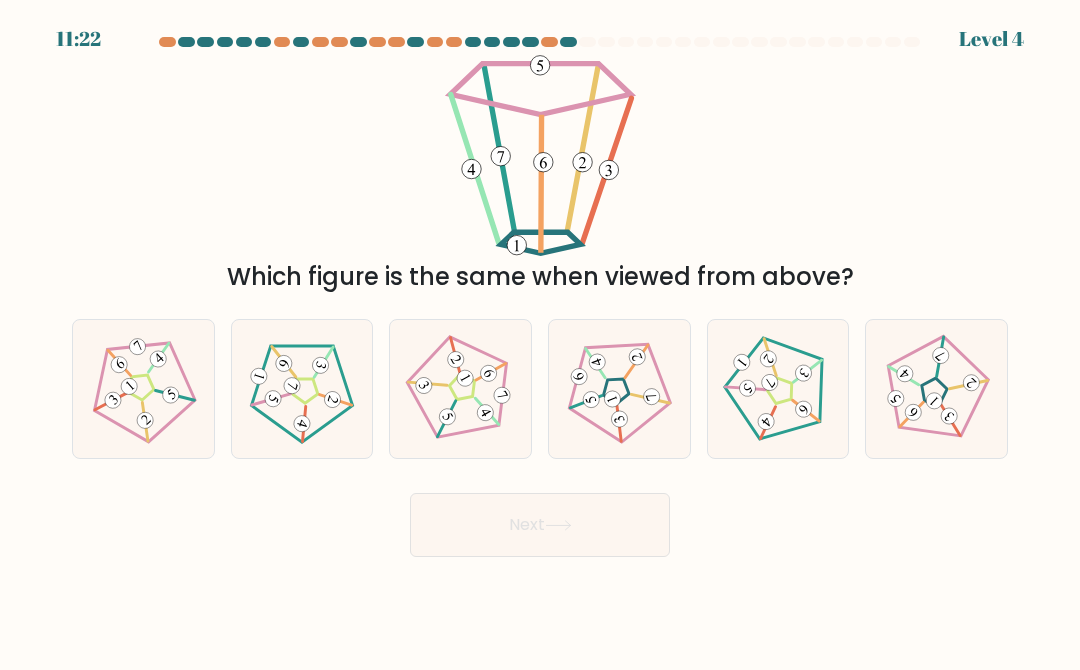 click 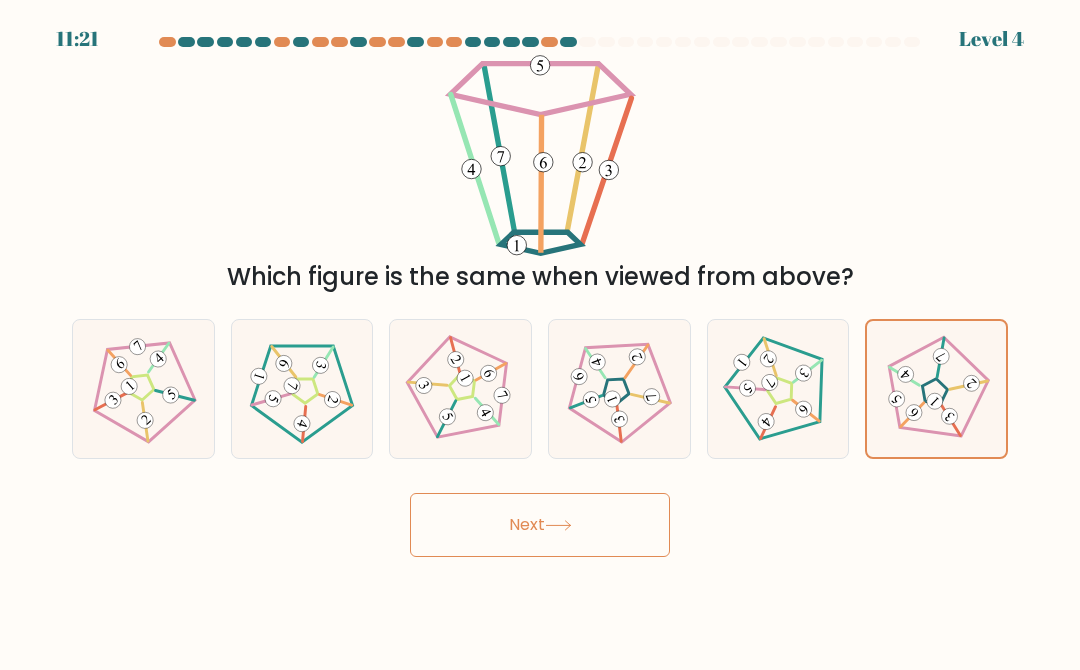 click on "Next" at bounding box center [540, 525] 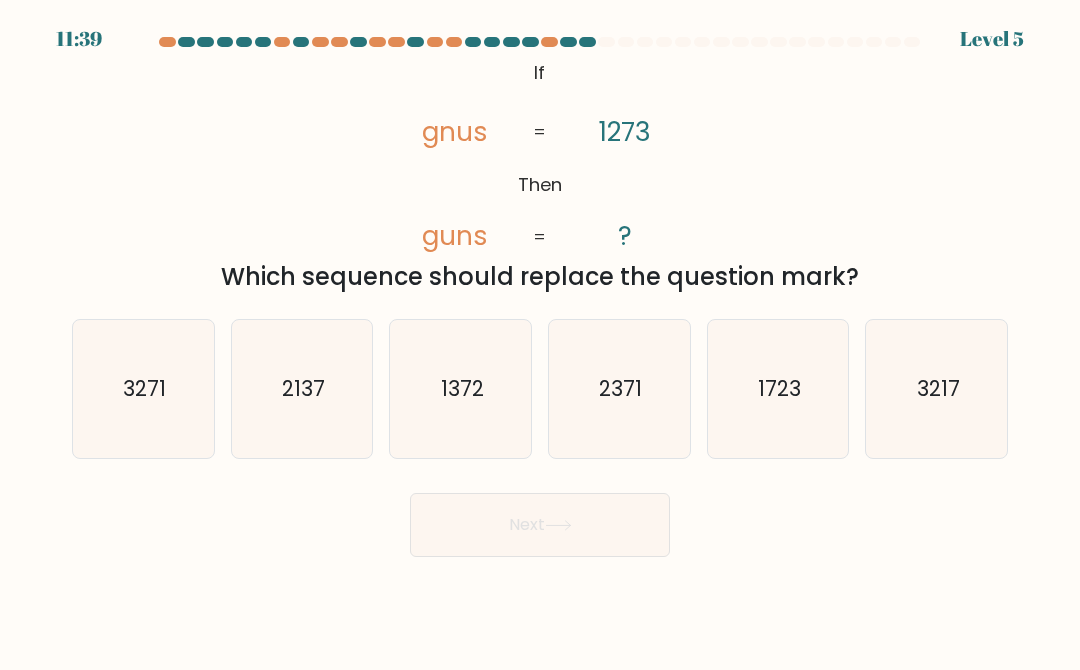 click on "1372" 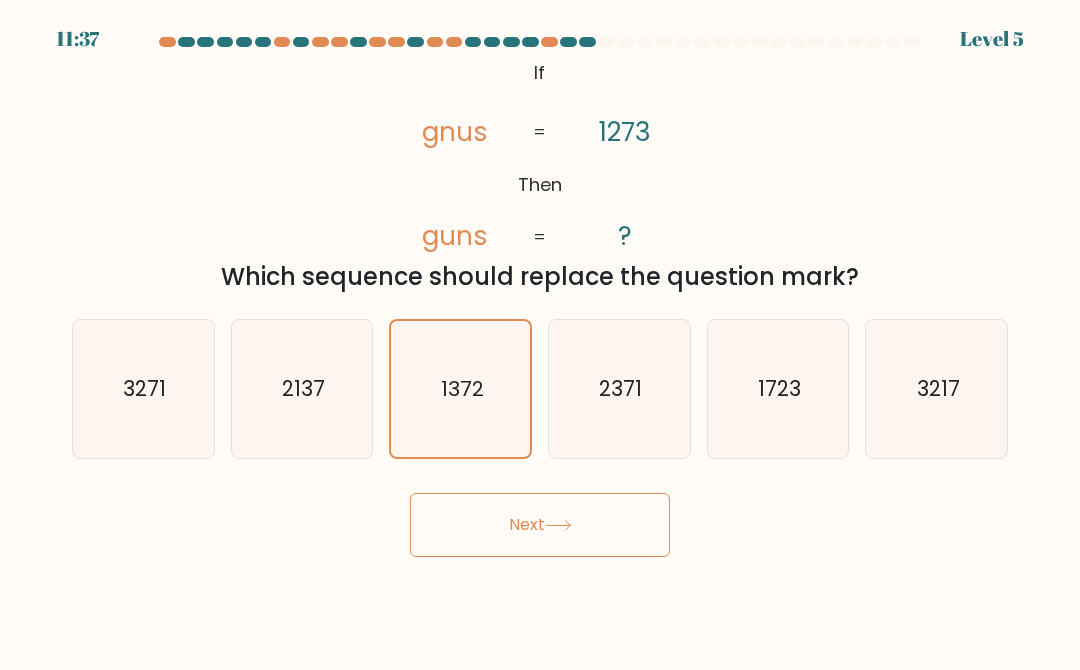 click on "1723" 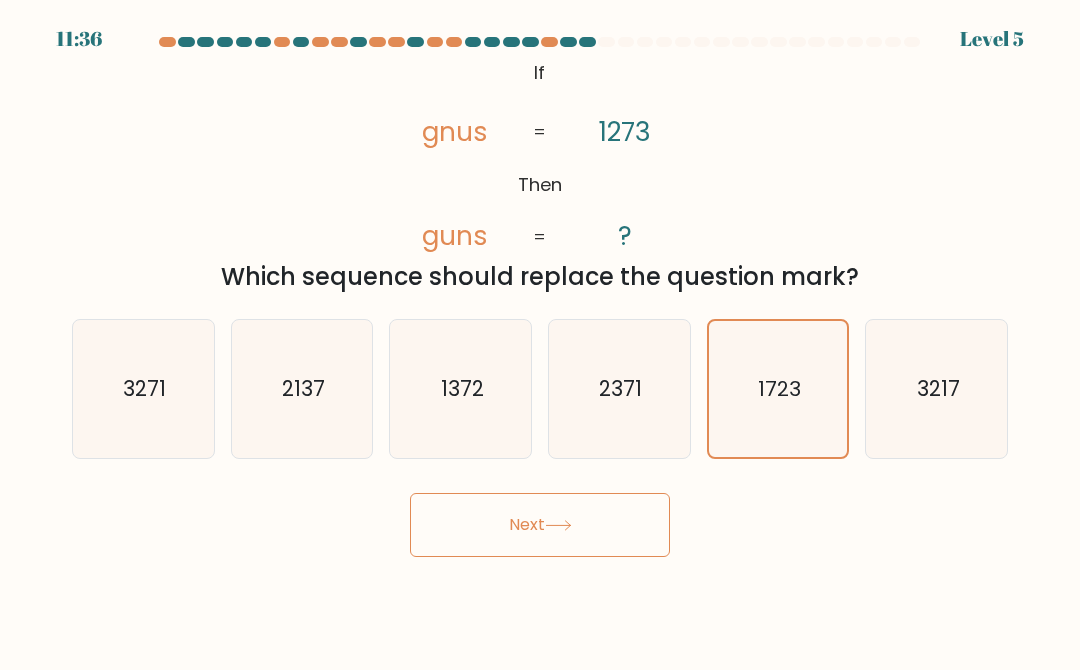 click on "Next" at bounding box center (540, 525) 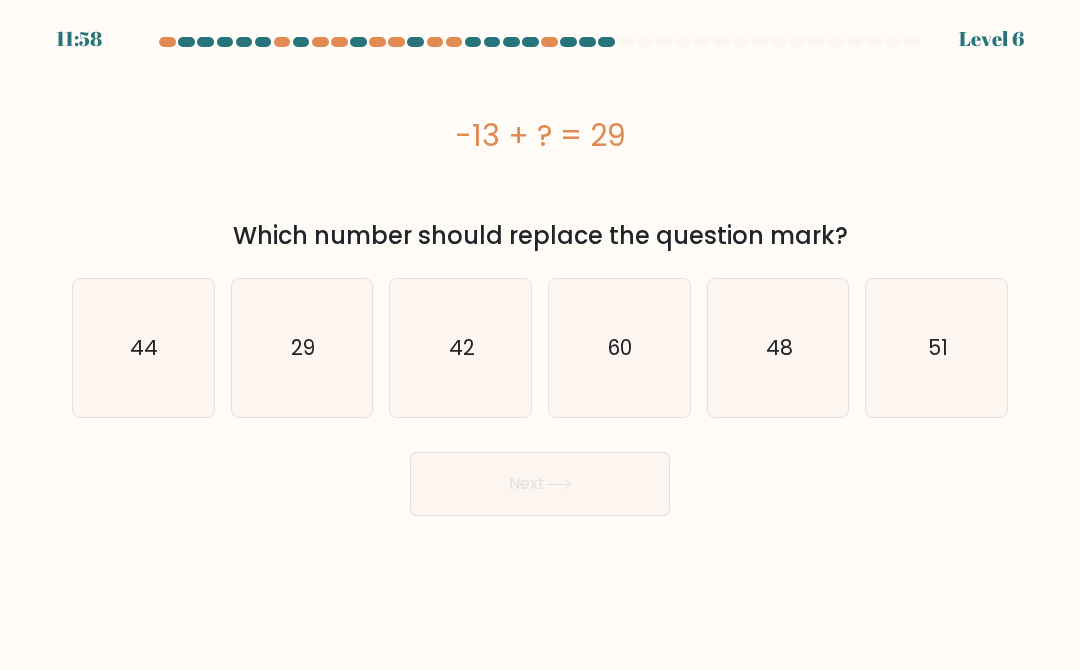 click on "42" 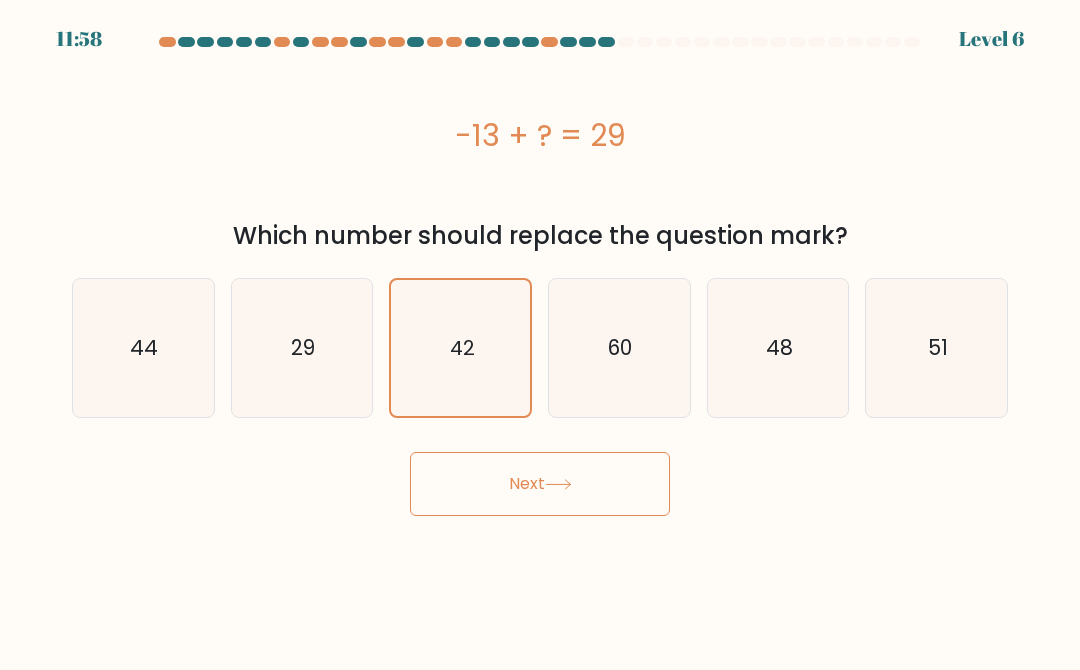 click on "Next" at bounding box center (540, 484) 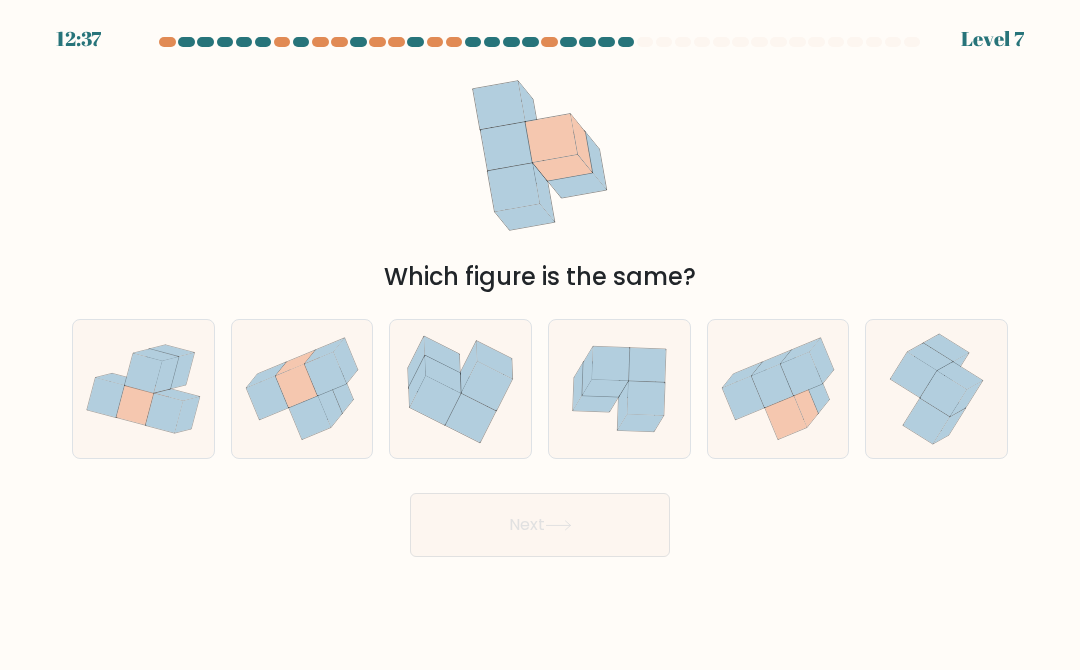 click 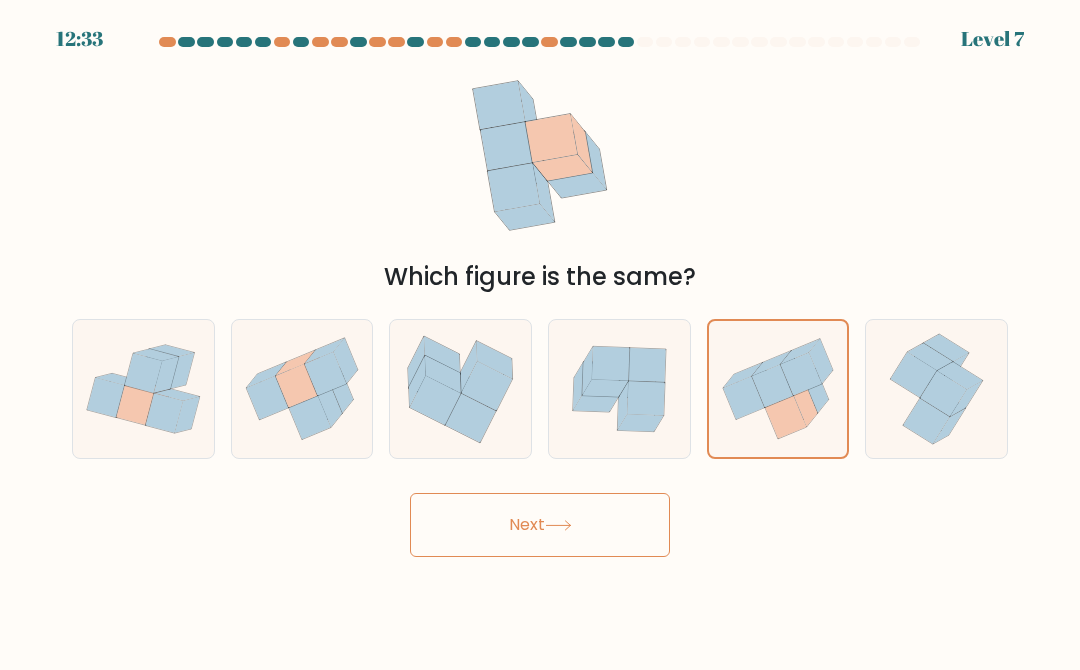 click on "Next" at bounding box center (540, 525) 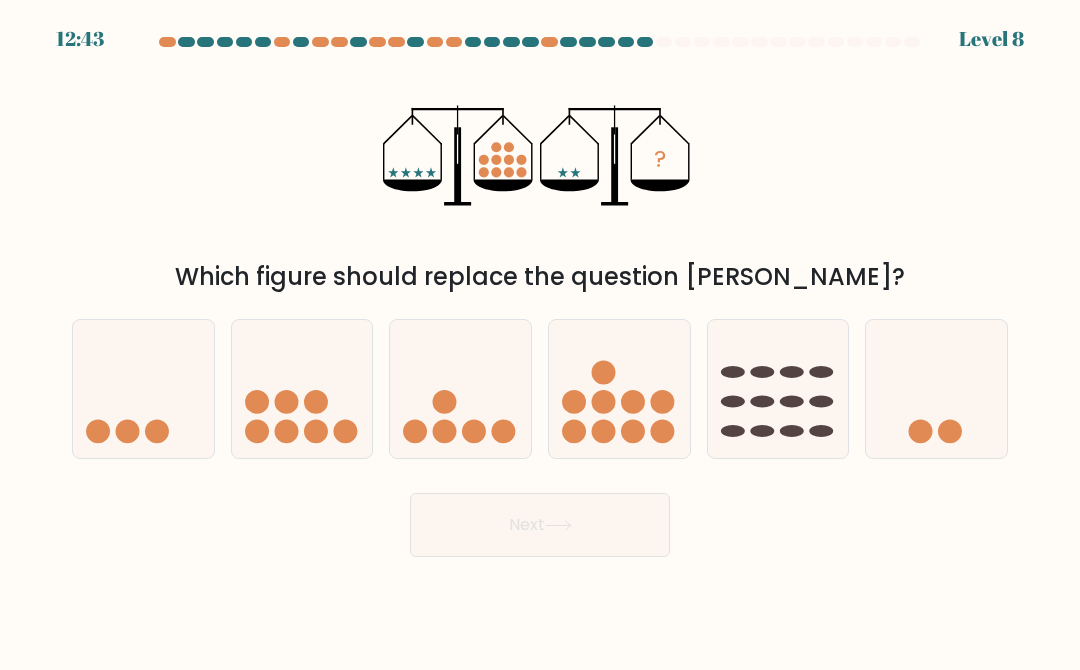 click 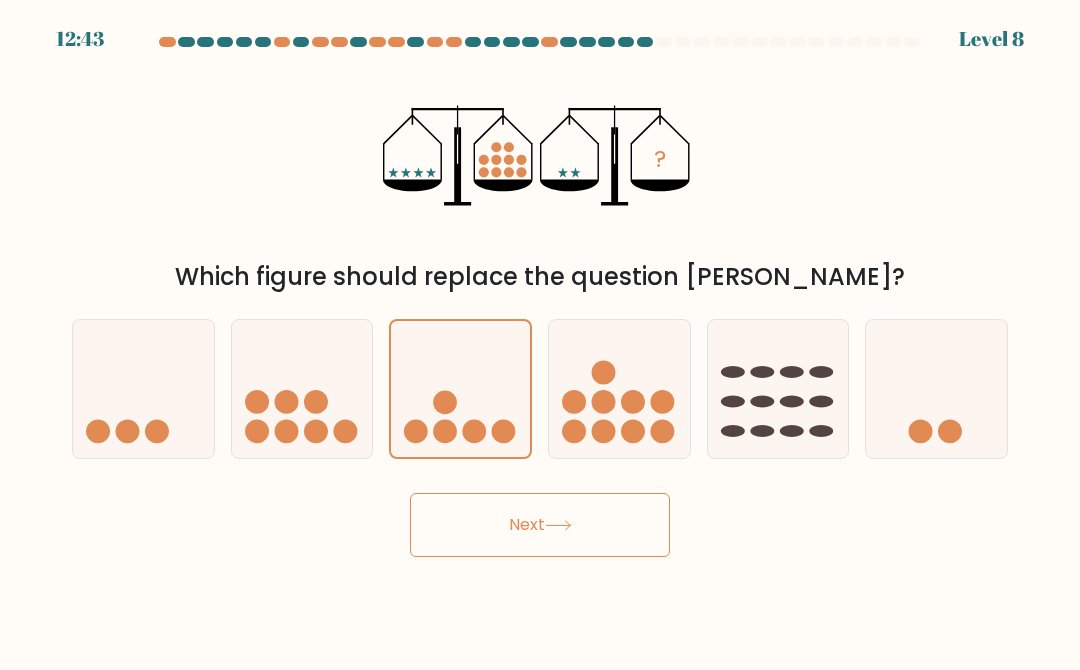 click on "Next" at bounding box center [540, 525] 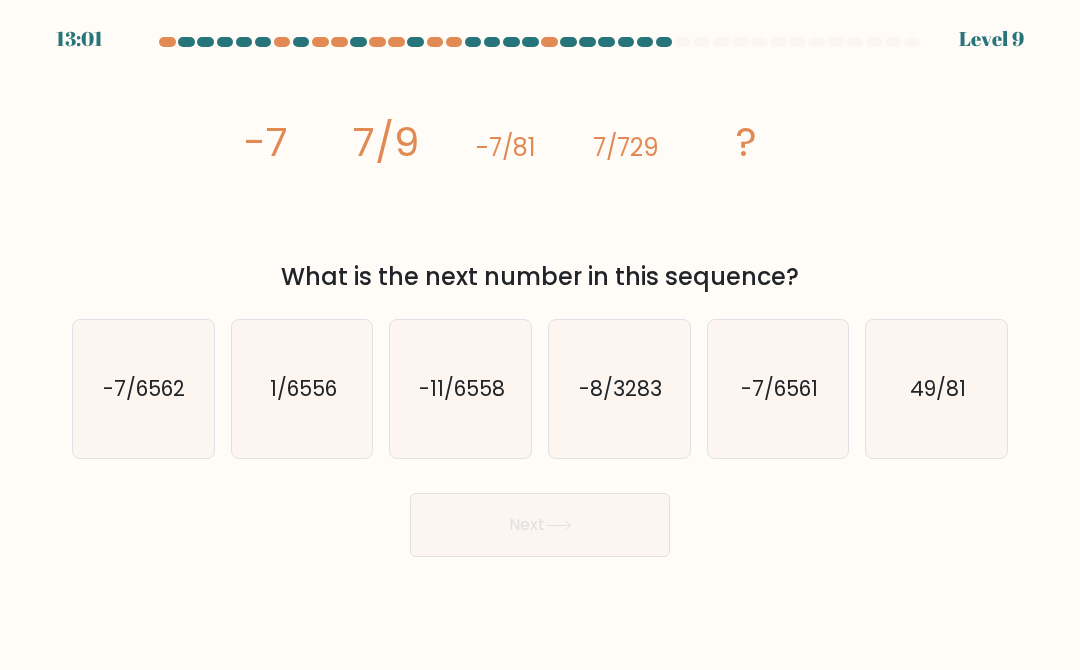 click on "-7/6561" 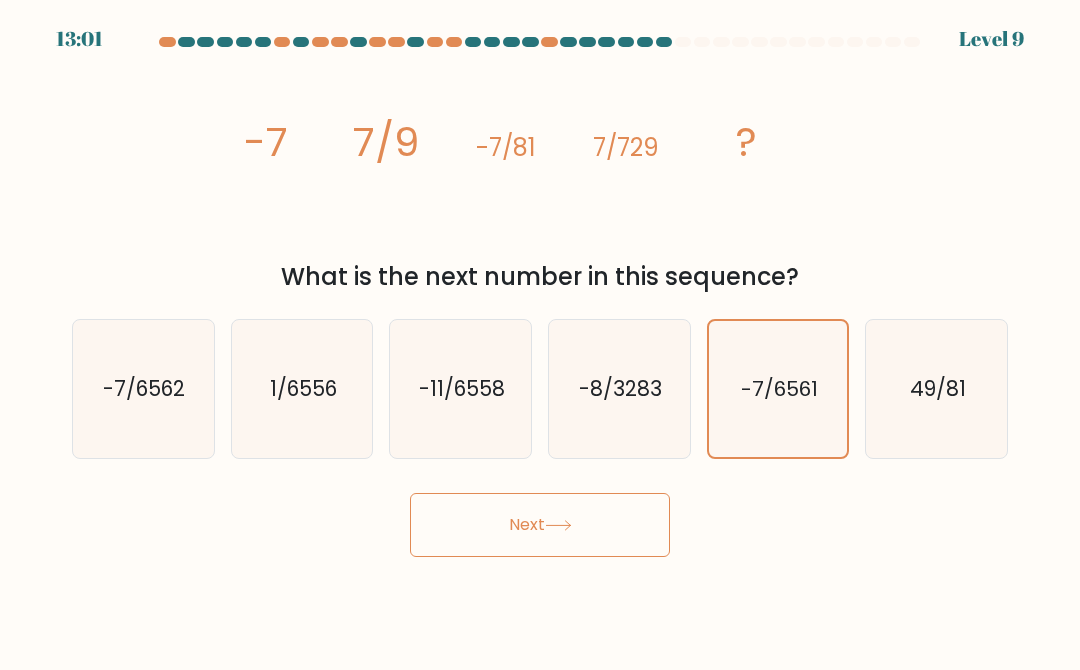 click on "Next" at bounding box center (540, 525) 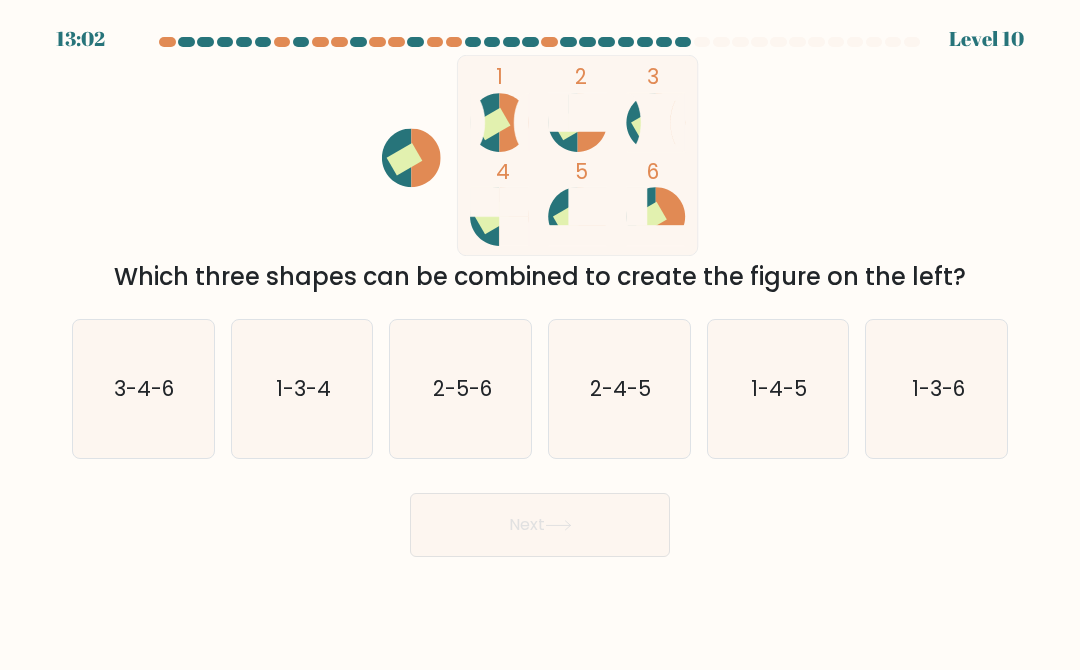 click on "2-5-6" 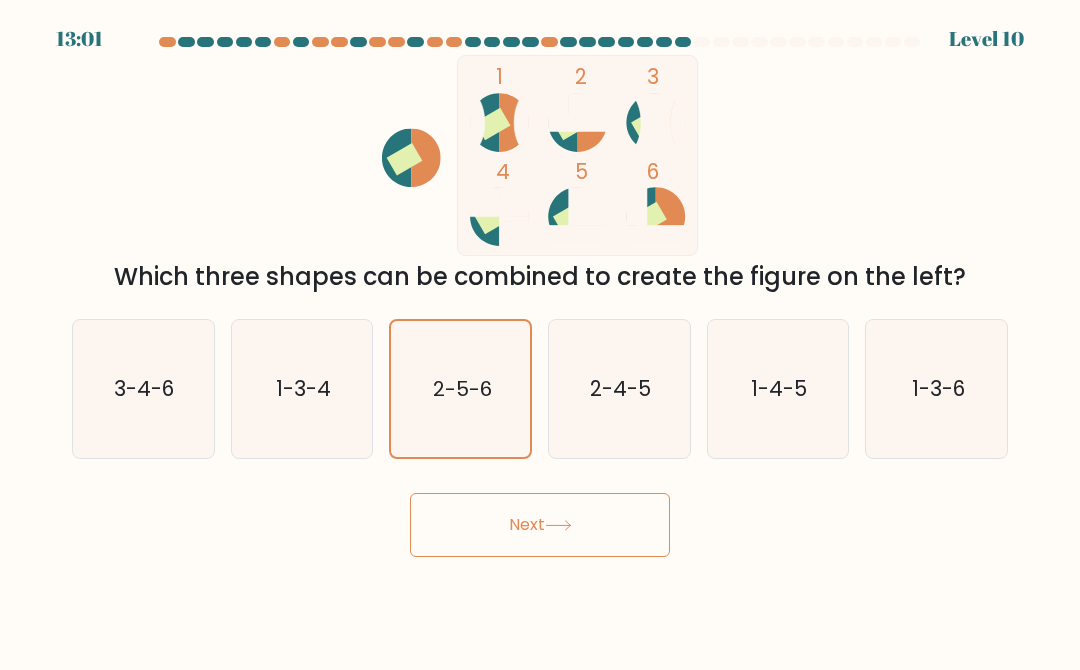 click on "Next" at bounding box center (540, 525) 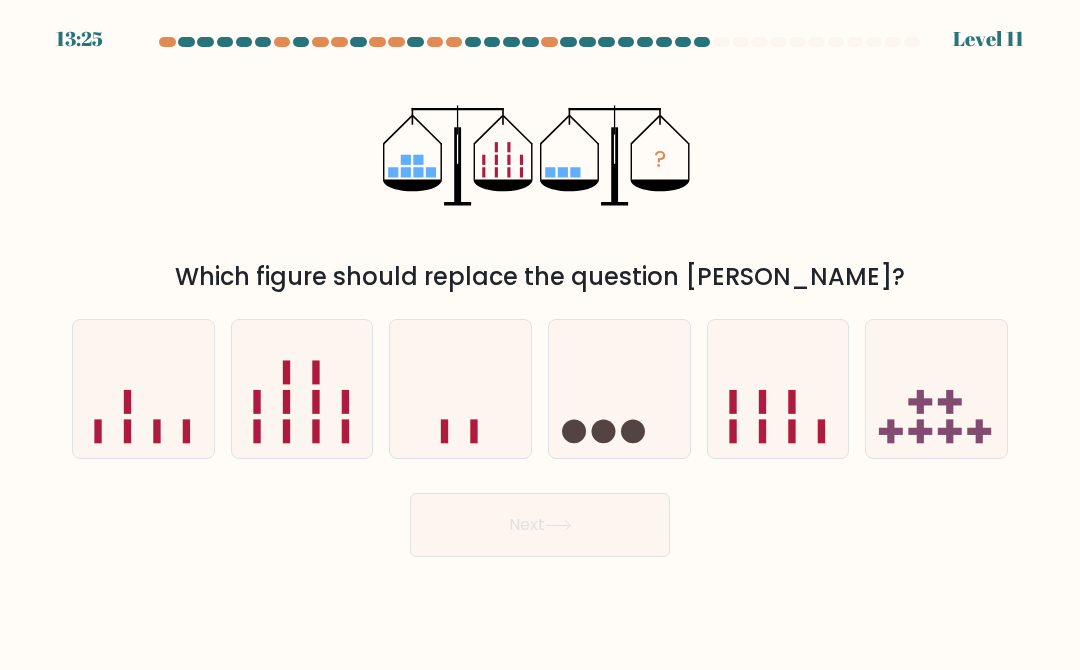 click 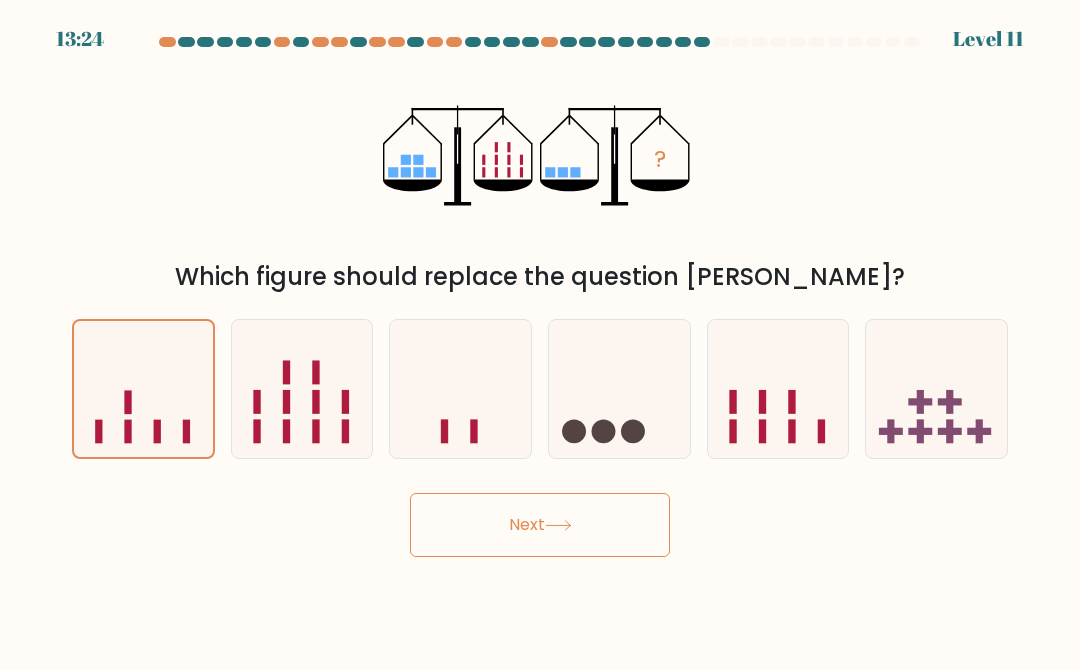 click 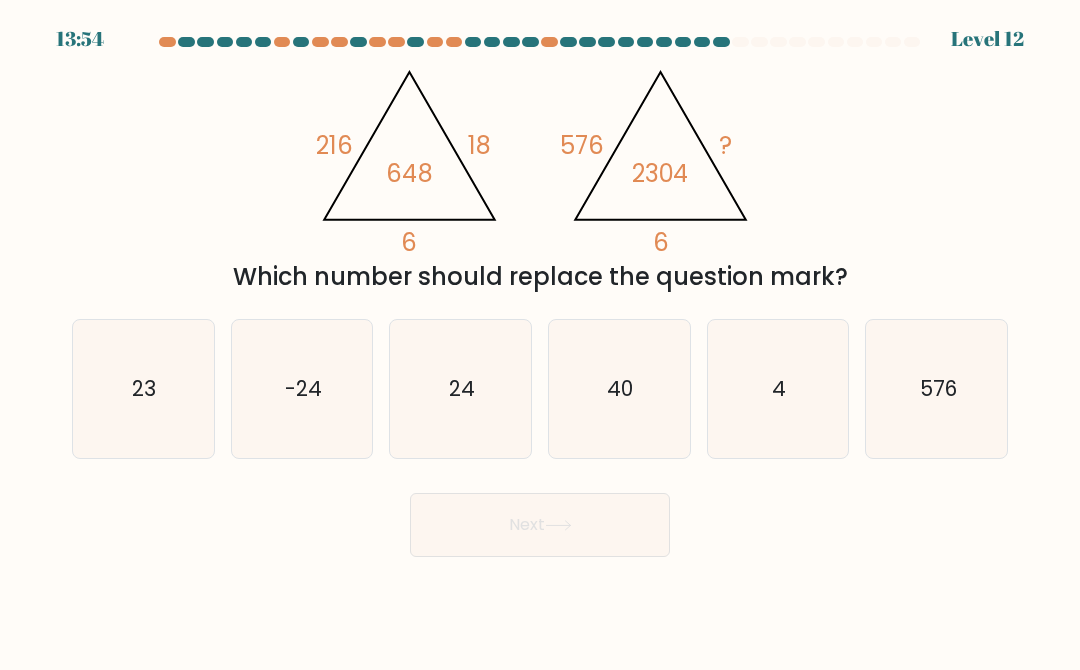 click on "40" 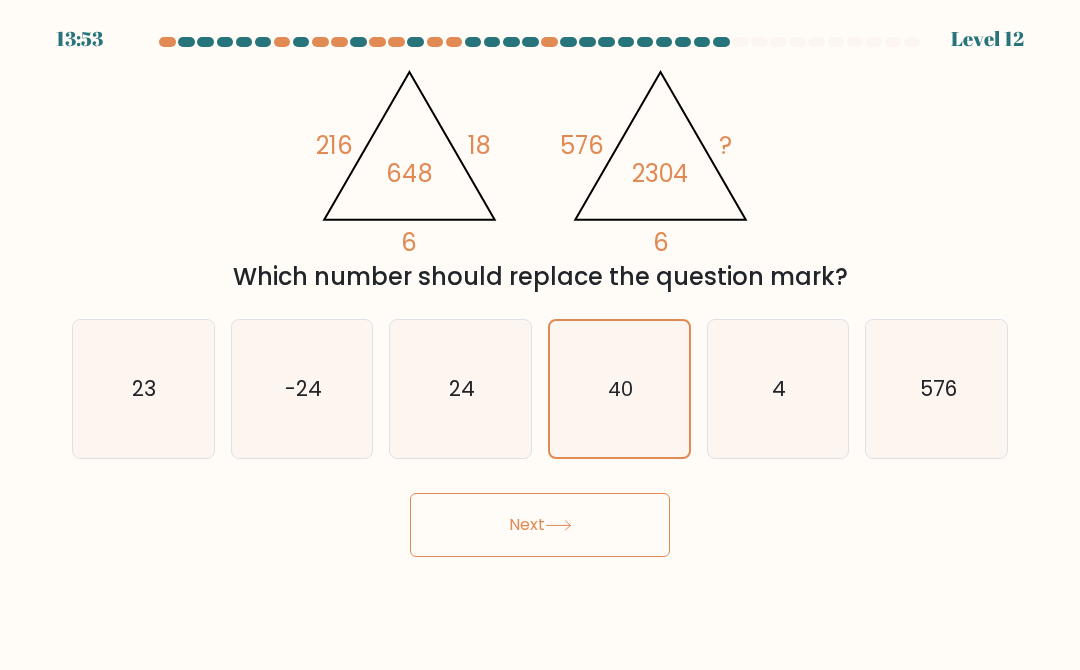 click on "Next" at bounding box center (540, 525) 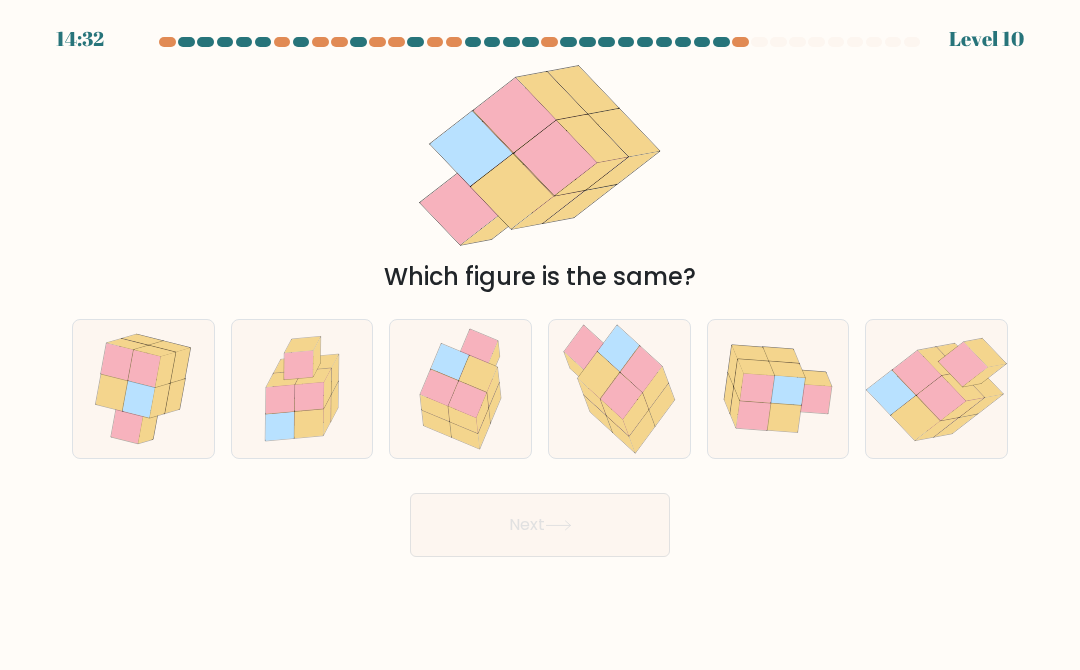 click 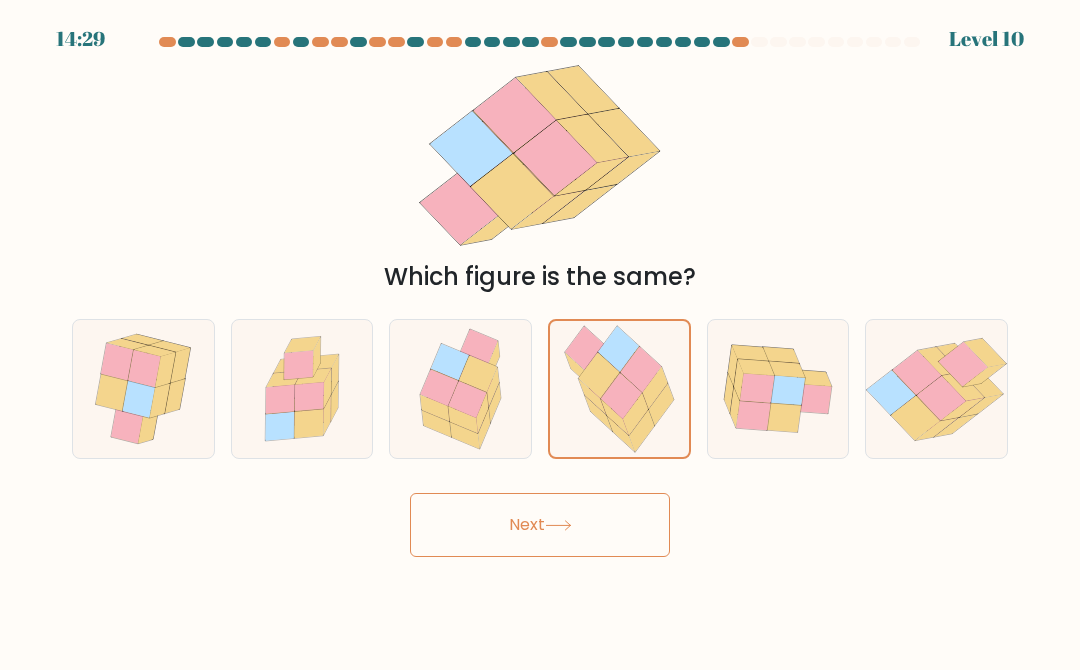 click on "Next" at bounding box center (540, 525) 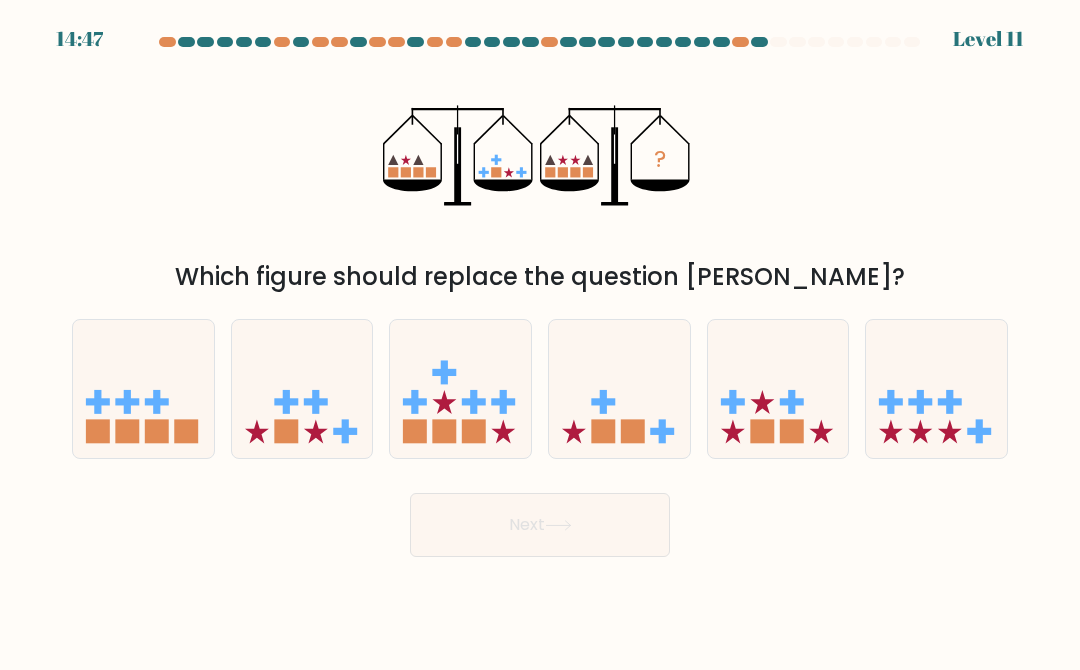 click 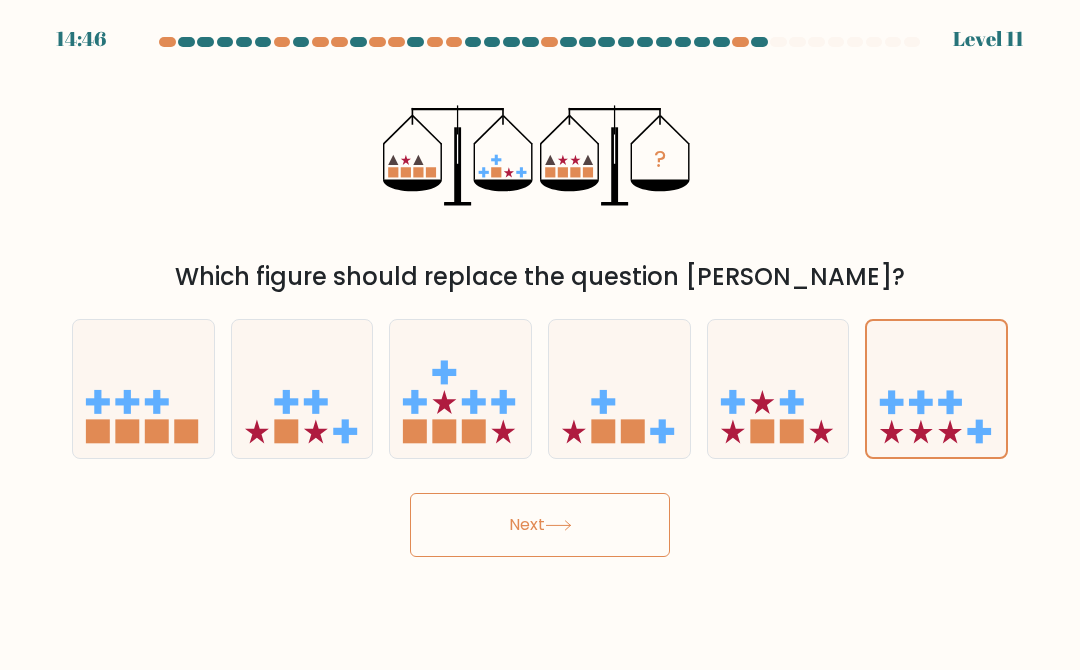 click on "Next" at bounding box center [540, 525] 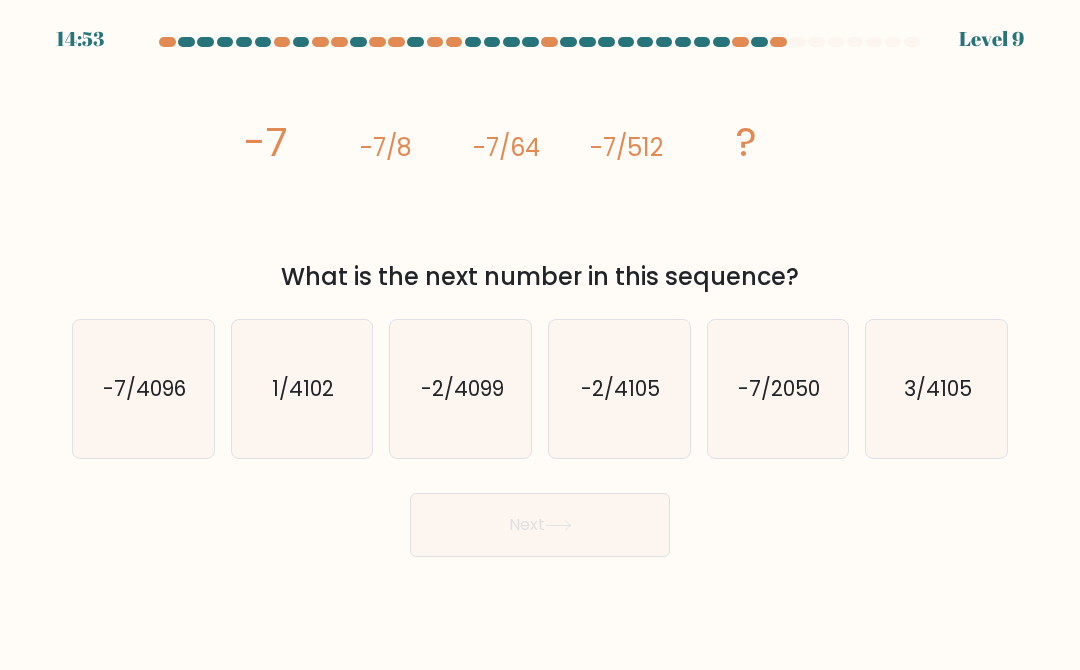 click on "-7/2050" 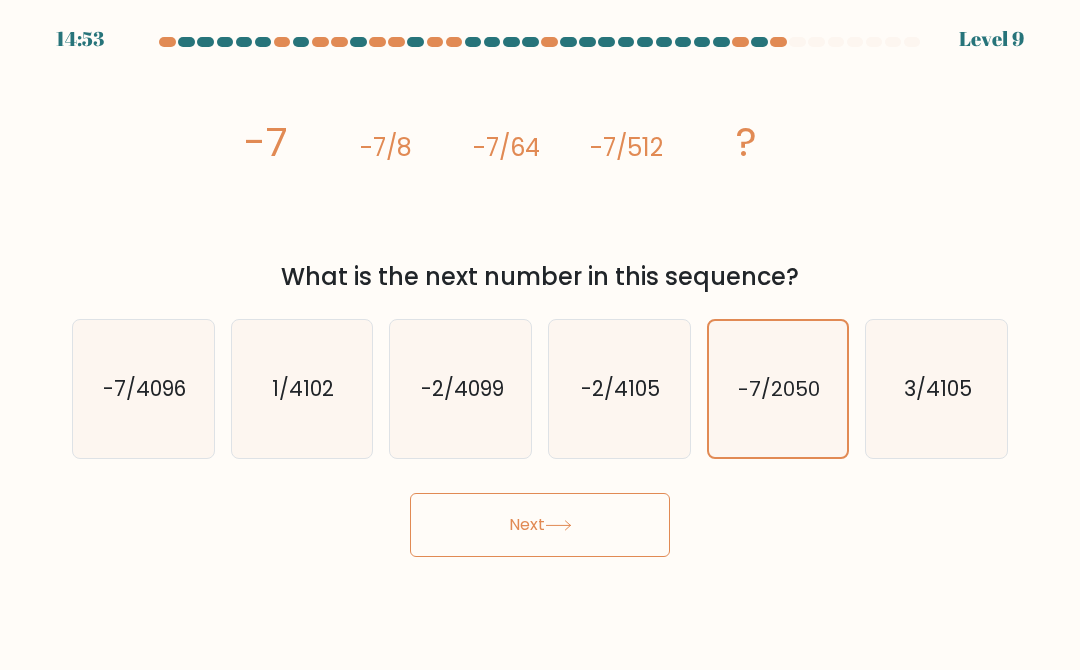 click on "Next" at bounding box center [540, 525] 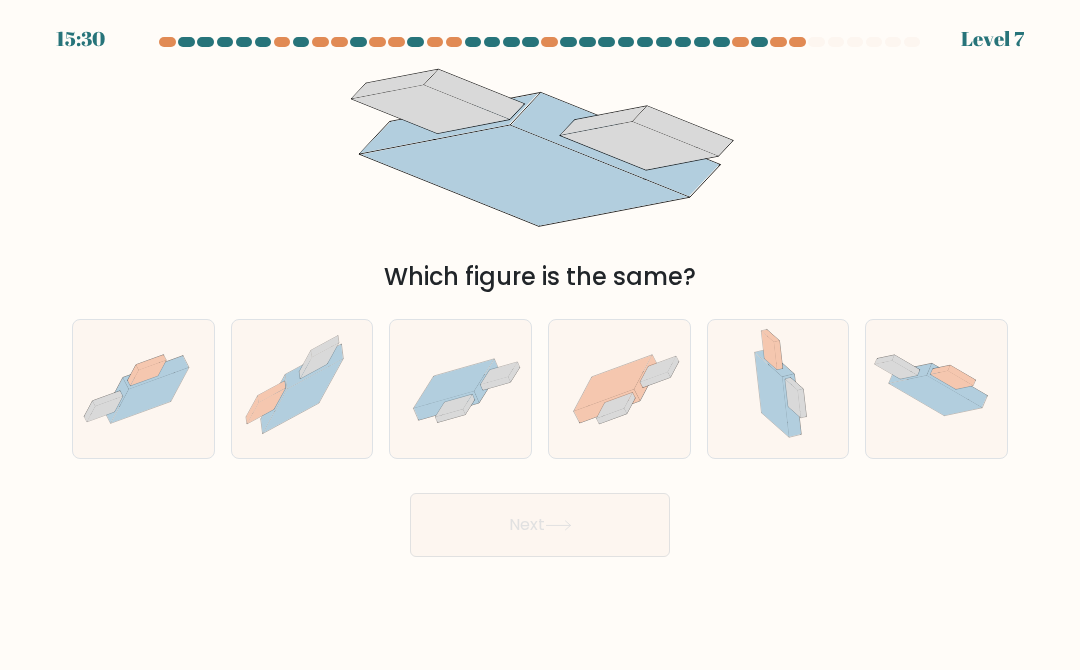 click 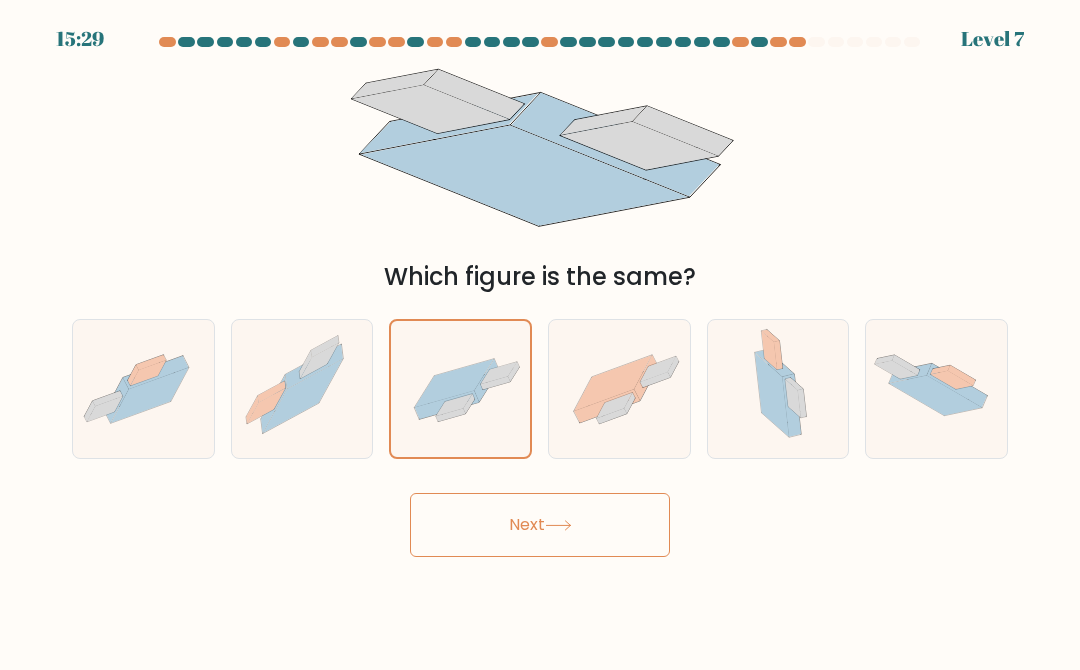 click on "Next" at bounding box center (540, 525) 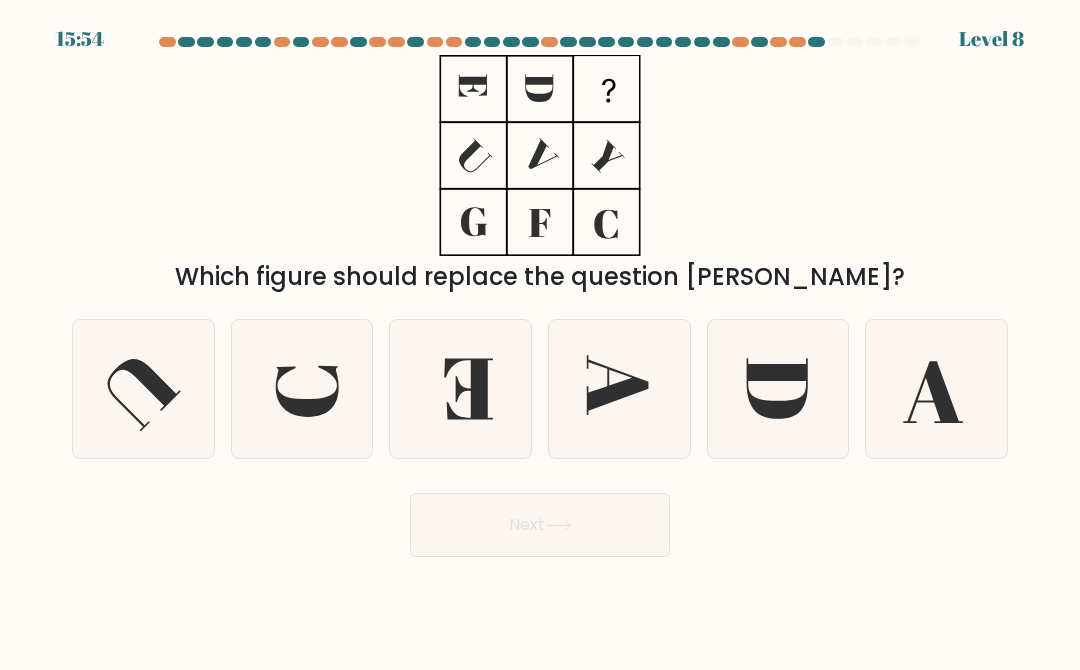 click 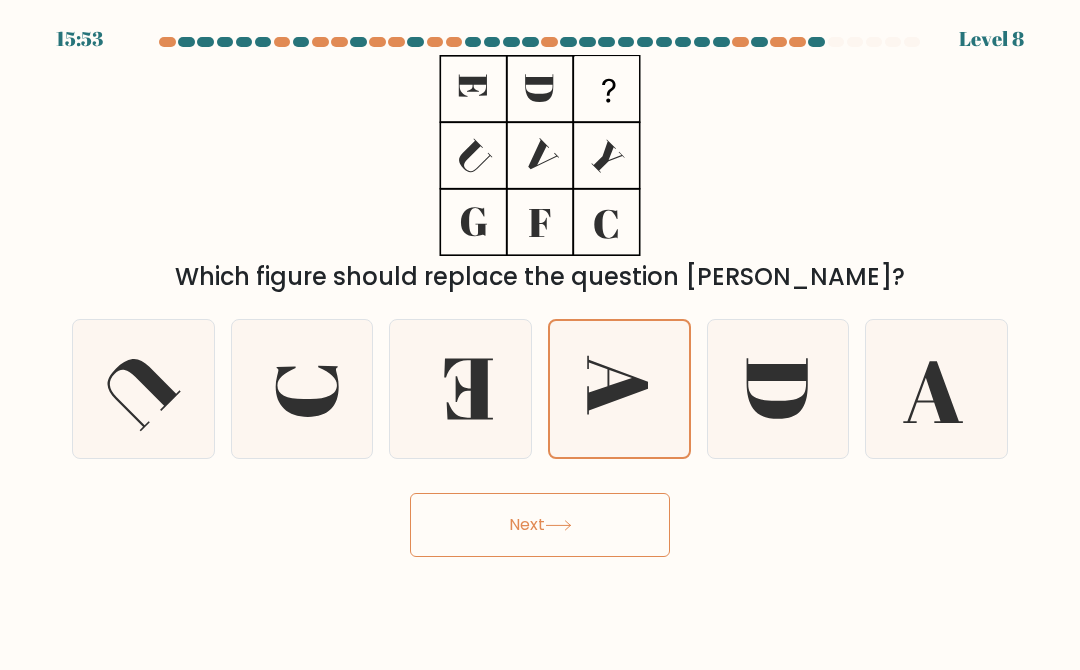 click on "Next" at bounding box center (540, 525) 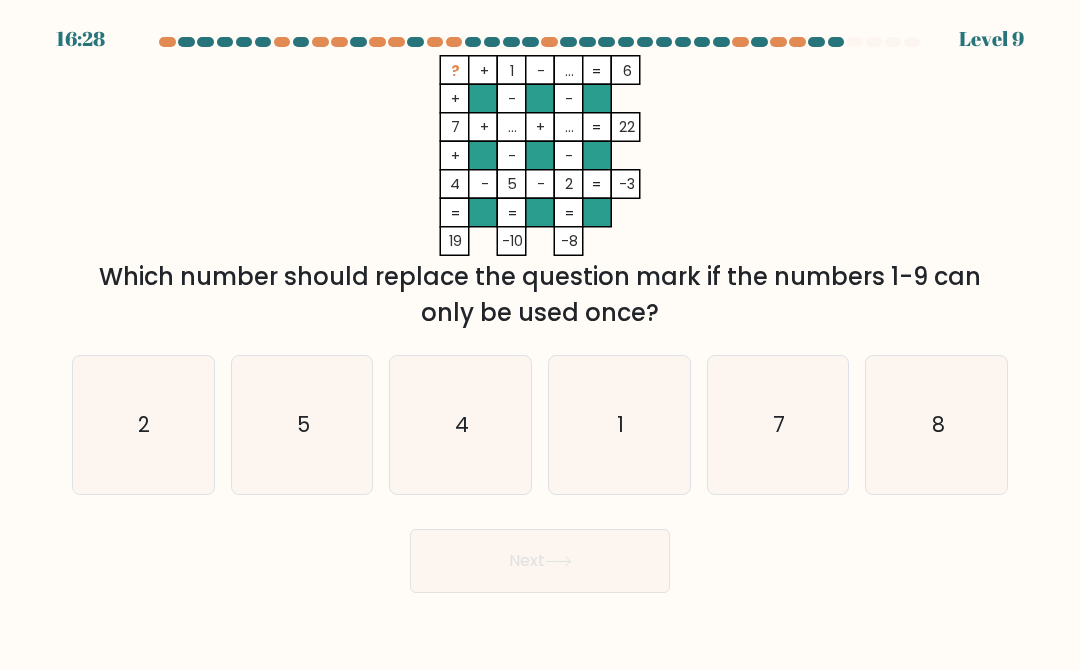 click on "4" 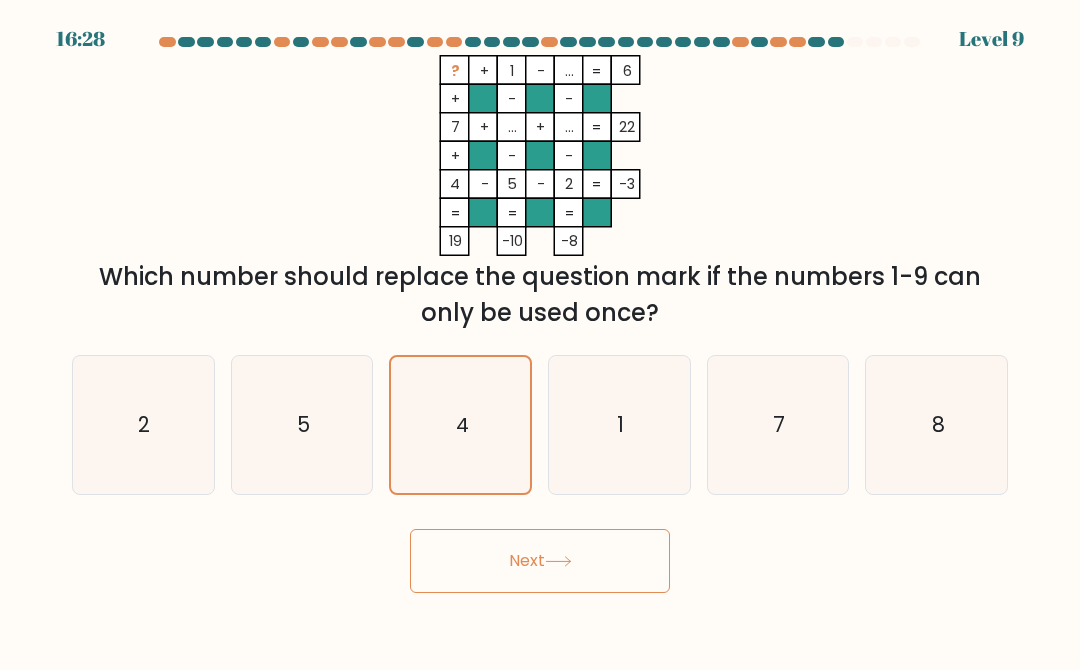 click on "Next" at bounding box center (540, 561) 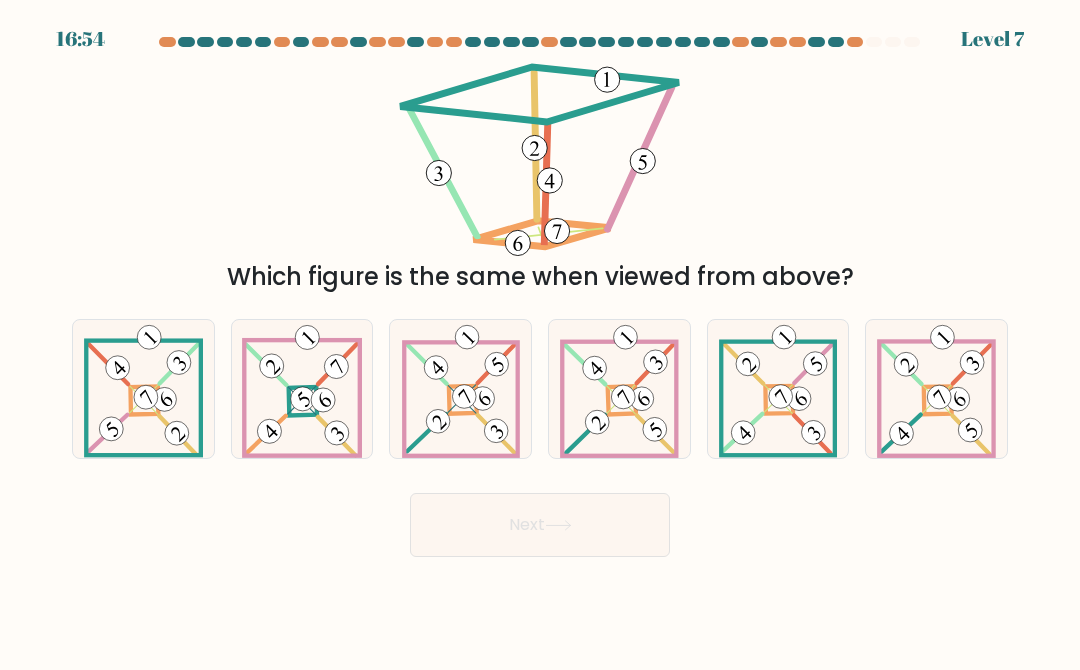 click 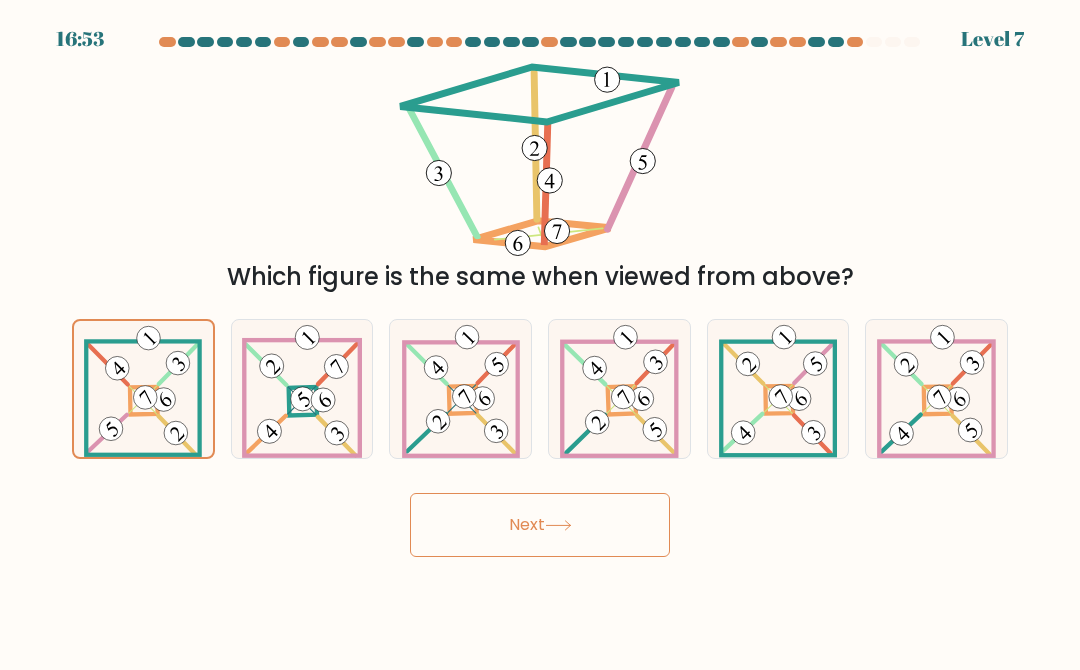 click on "Next" at bounding box center (540, 525) 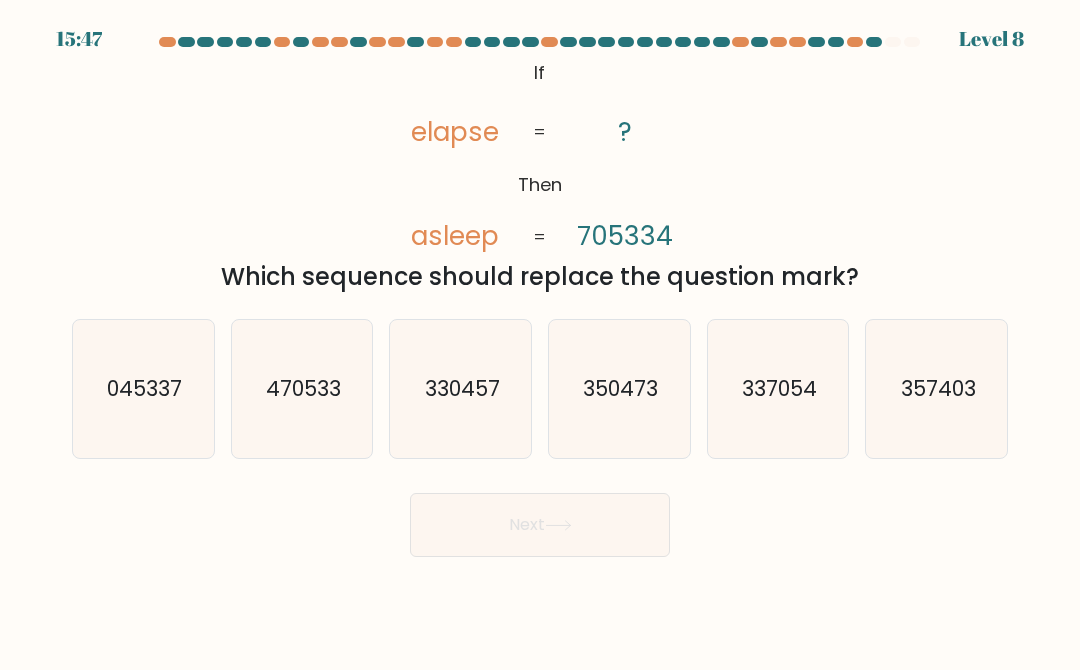click on "357403" 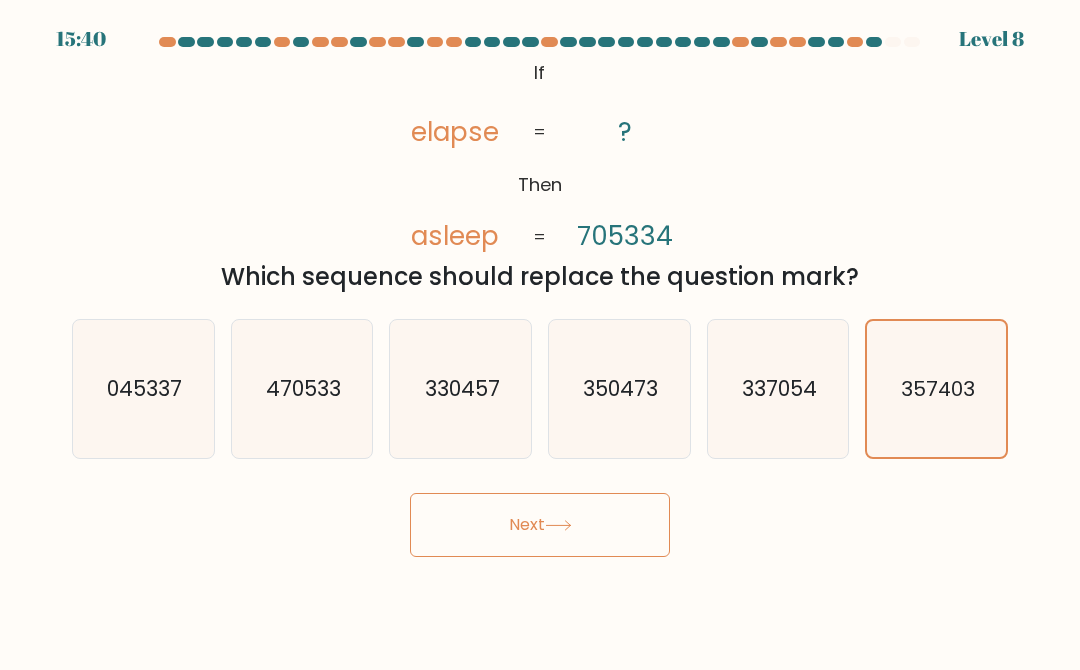 click on "Next" at bounding box center (540, 525) 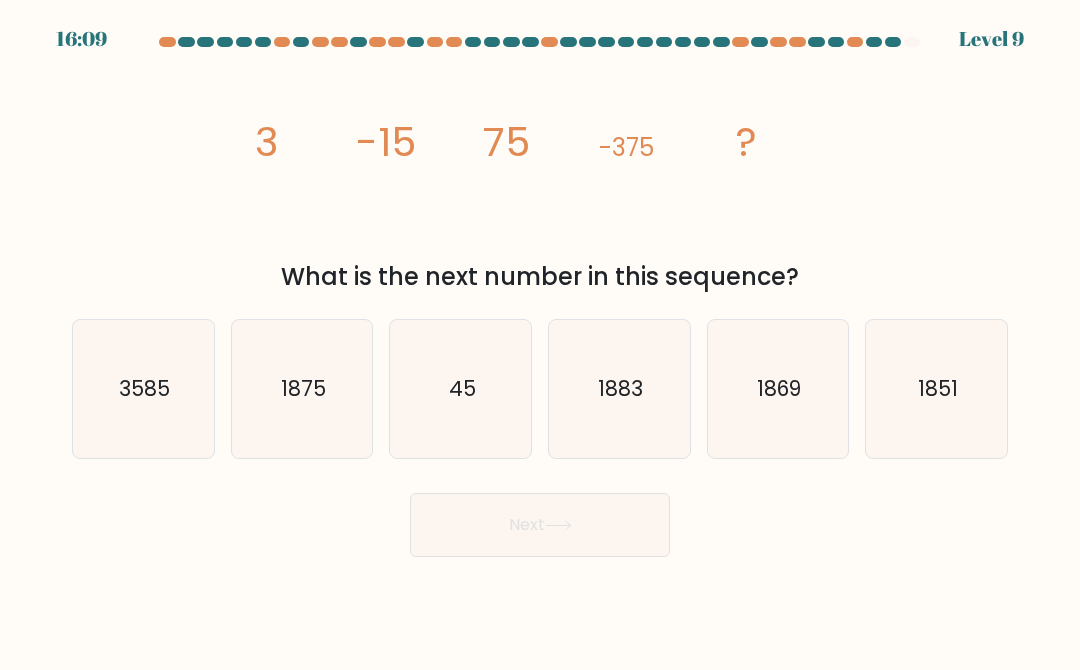 click on "1875" 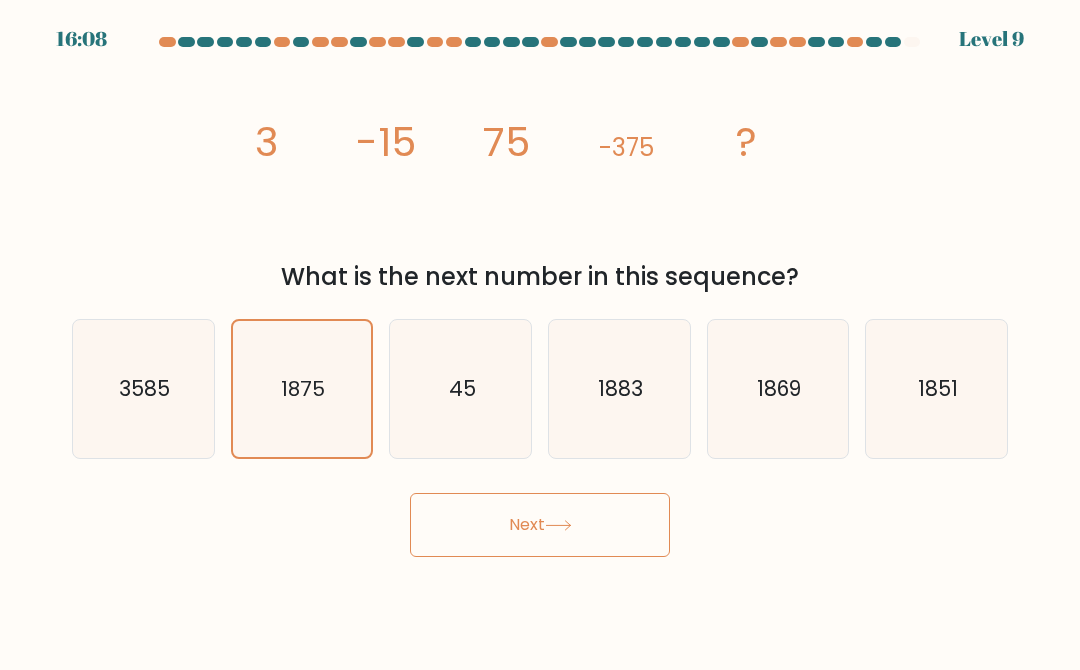click 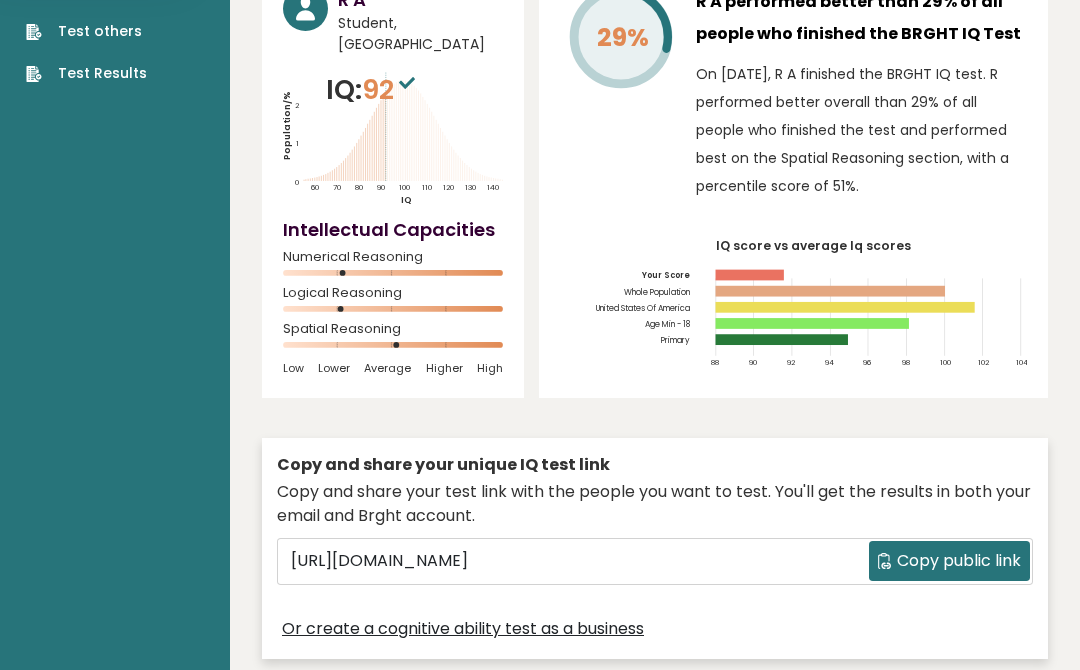 scroll, scrollTop: 0, scrollLeft: 0, axis: both 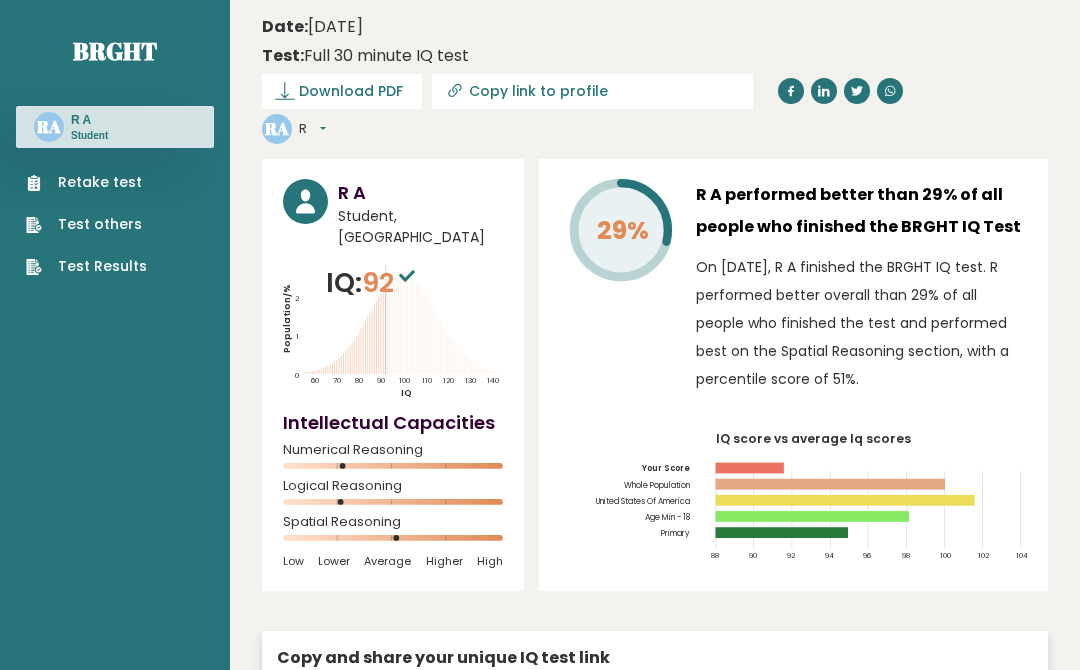 click on "Retake test
Test others
Test Results" at bounding box center [86, 224] 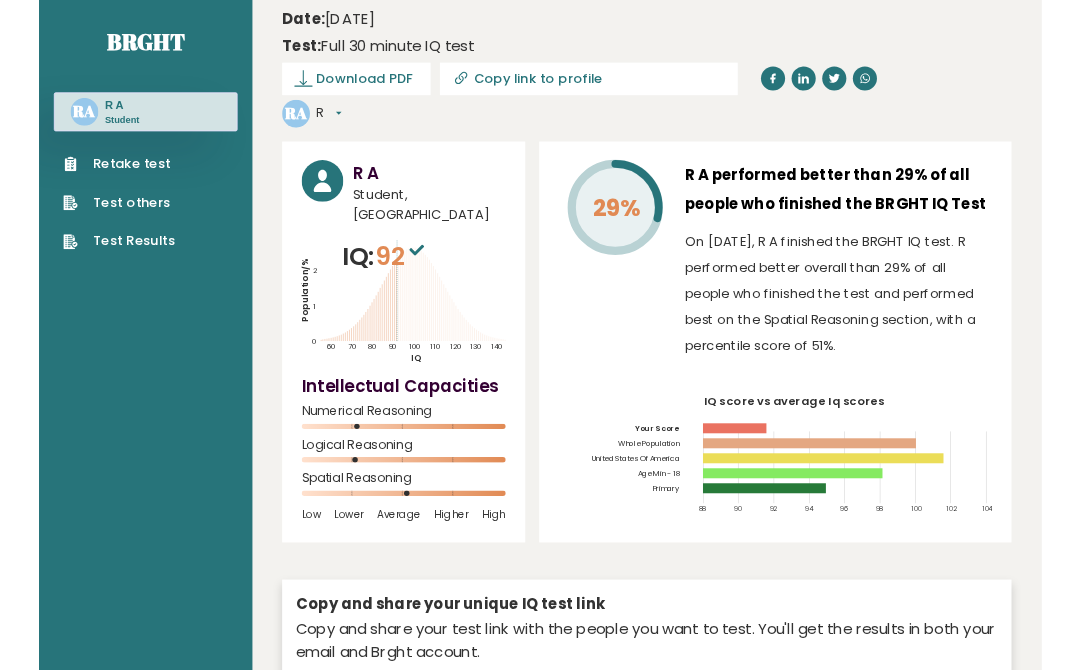 scroll, scrollTop: 17, scrollLeft: 0, axis: vertical 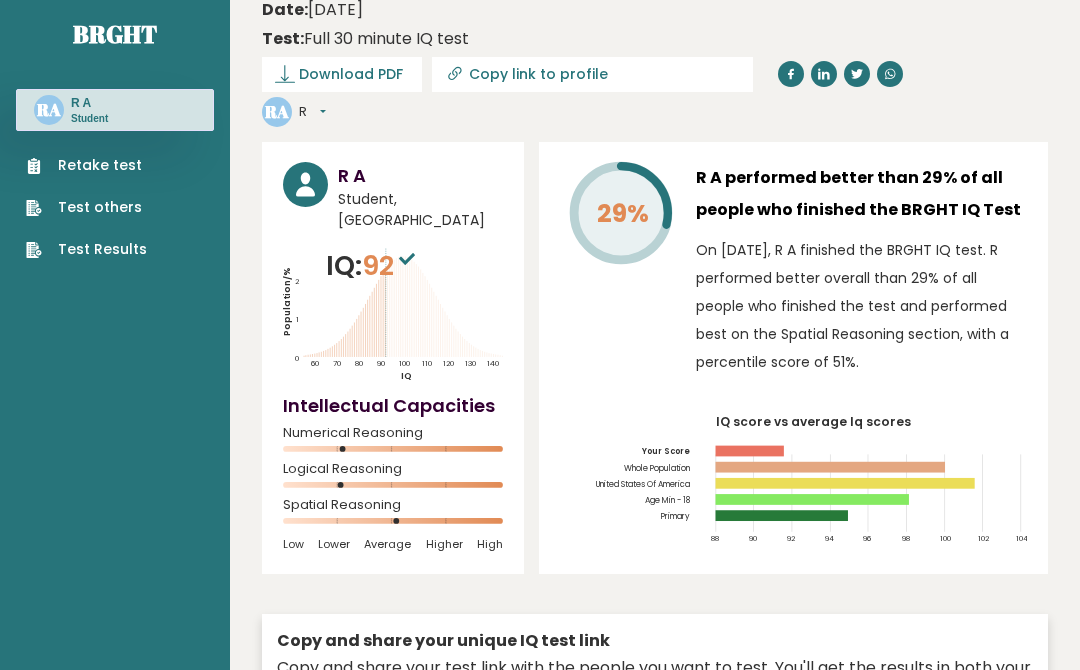 click on "Test Results" at bounding box center [86, 249] 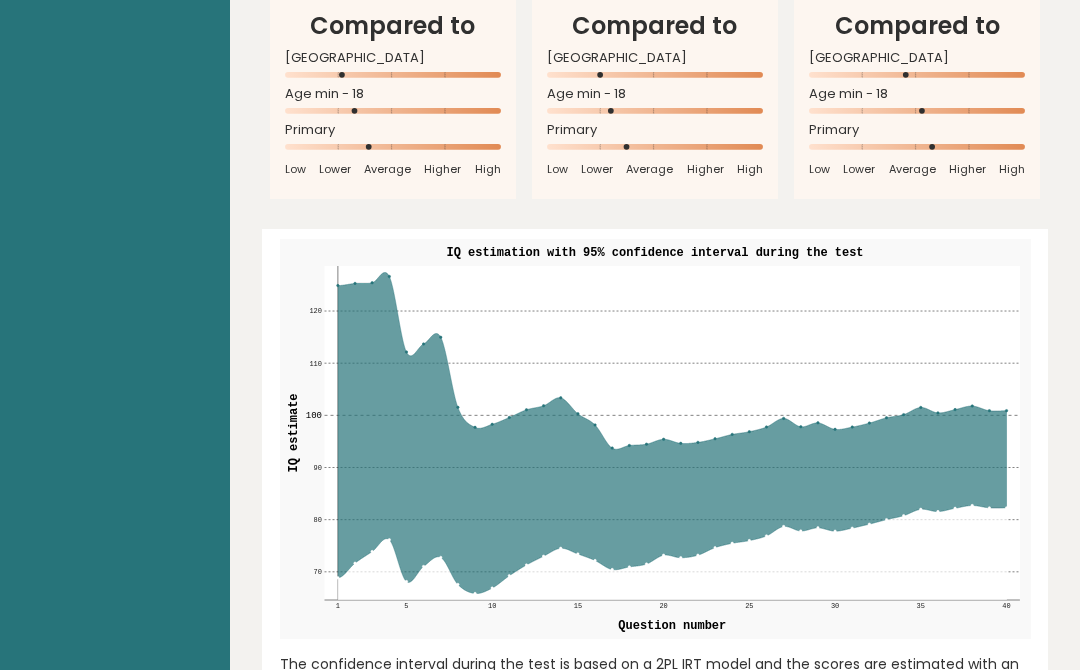 scroll, scrollTop: 5233, scrollLeft: 0, axis: vertical 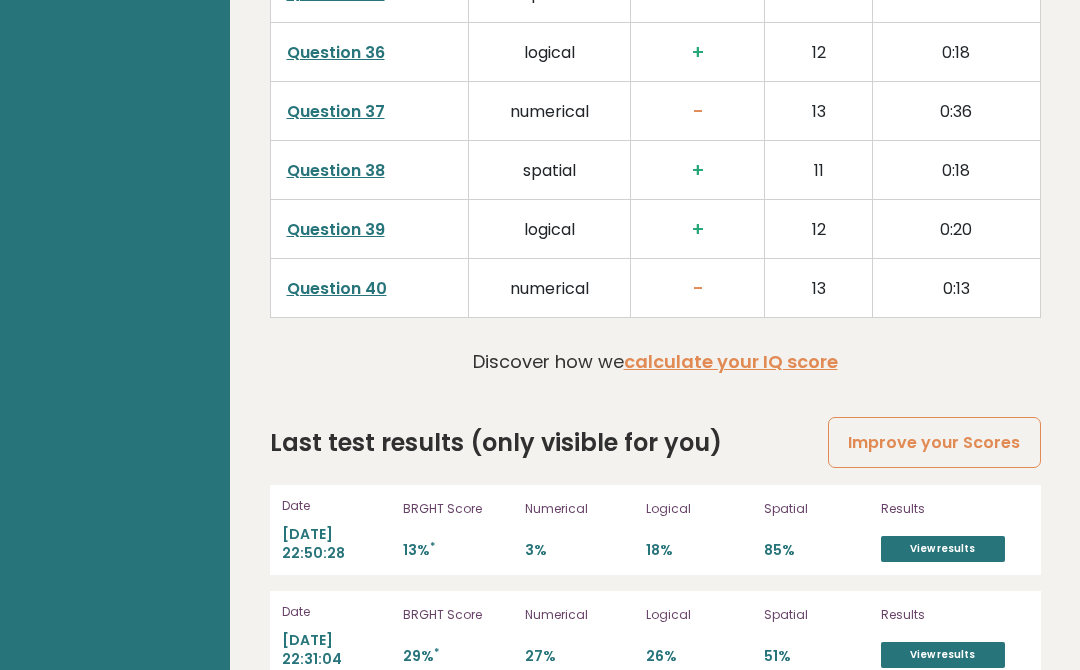 click on "View results" at bounding box center (943, 549) 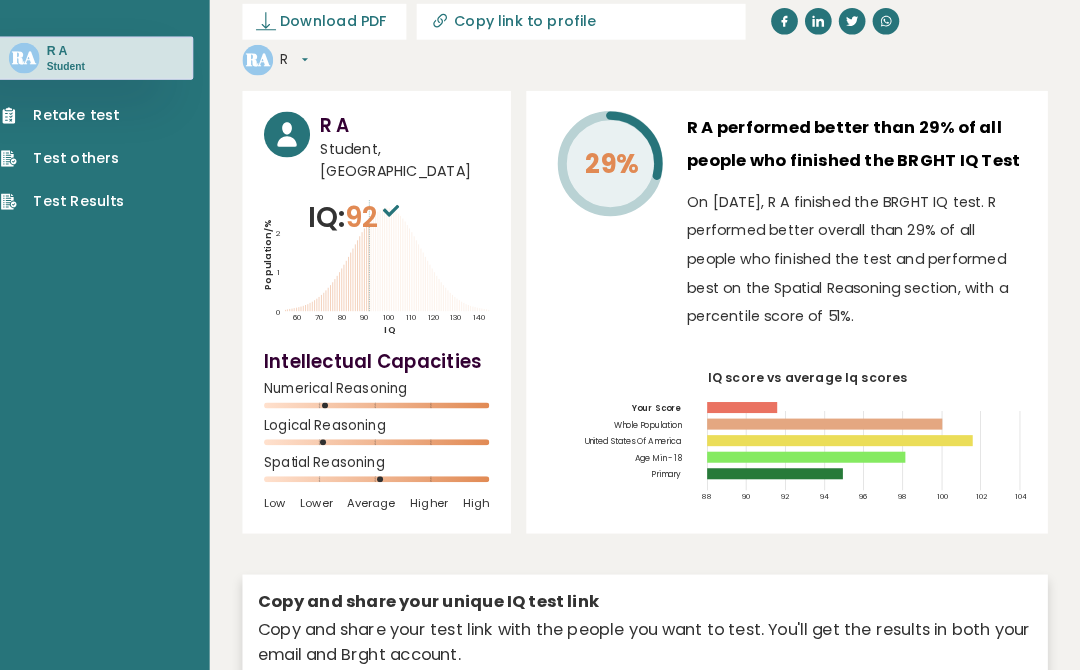 scroll, scrollTop: 0, scrollLeft: 0, axis: both 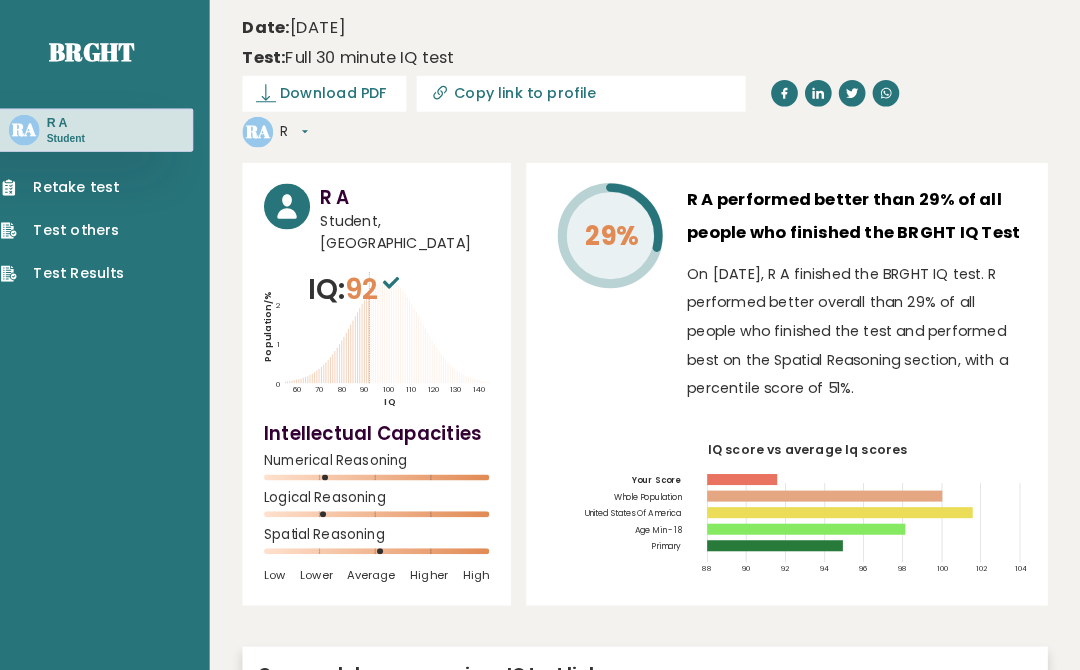 click on "140" 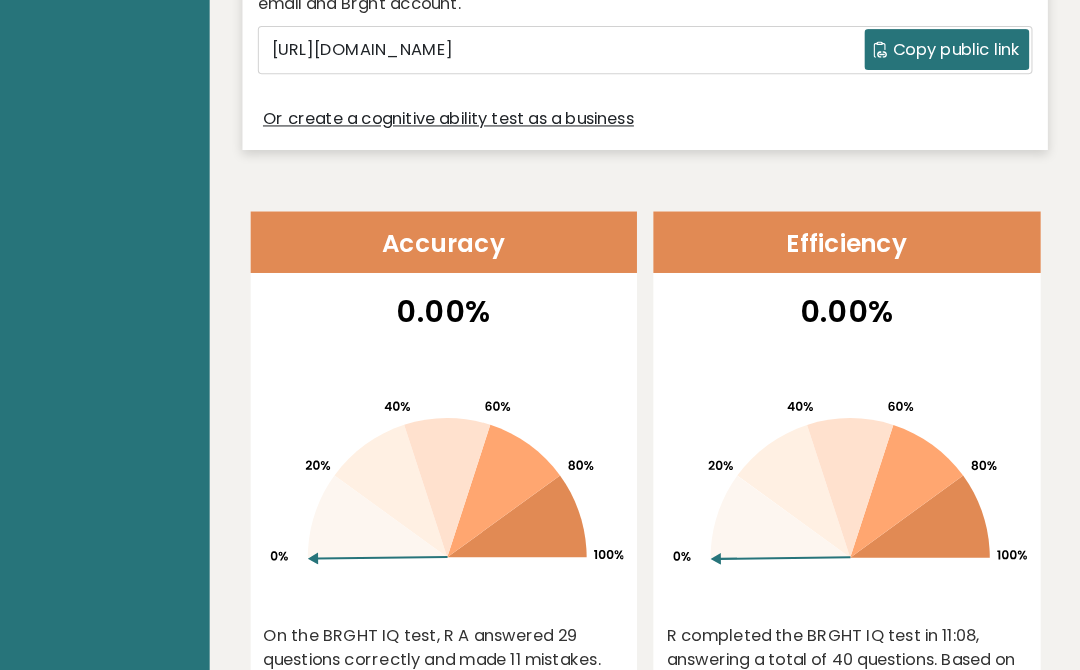 click on "Brght
RA
R A
Student
Retake test
Test others
Test Results" at bounding box center [115, 2283] 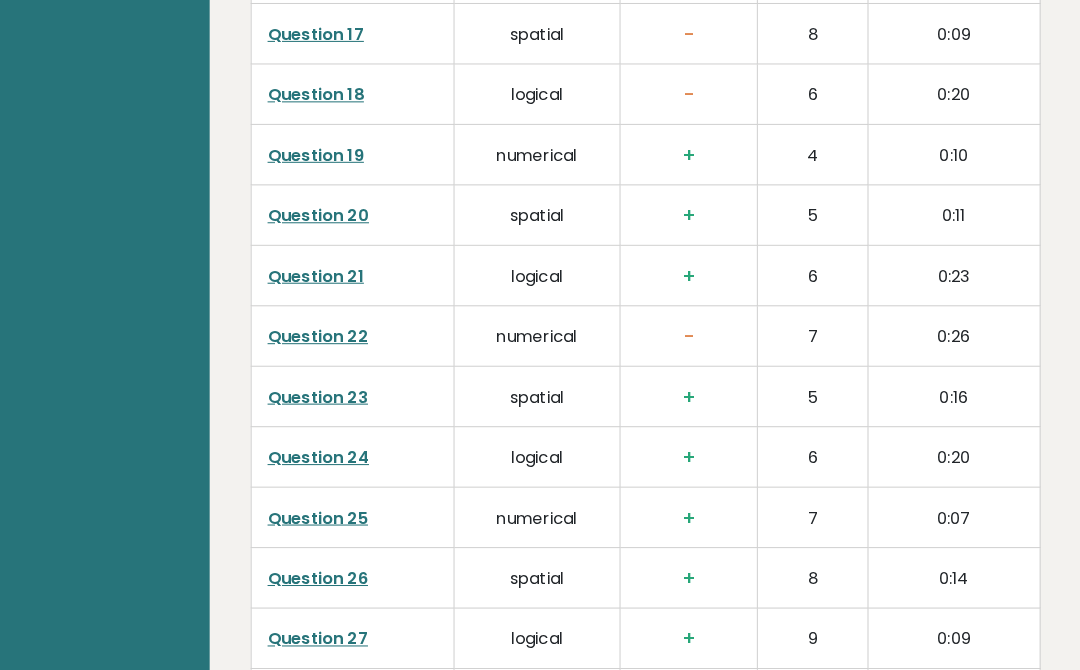 scroll, scrollTop: 5233, scrollLeft: 0, axis: vertical 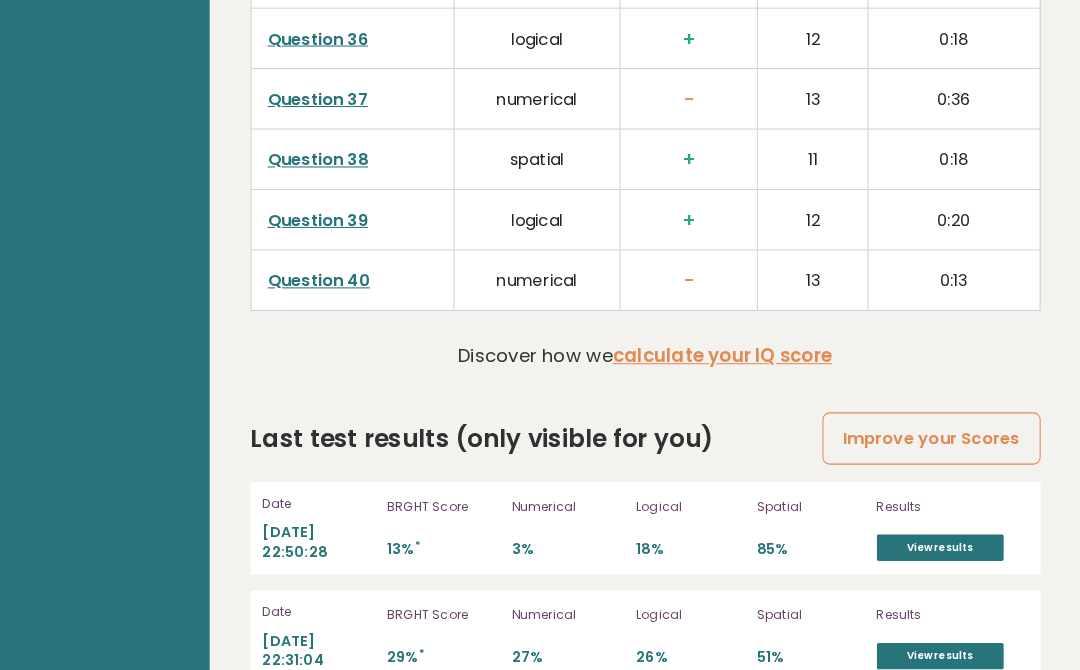 click on "View results" at bounding box center [943, 549] 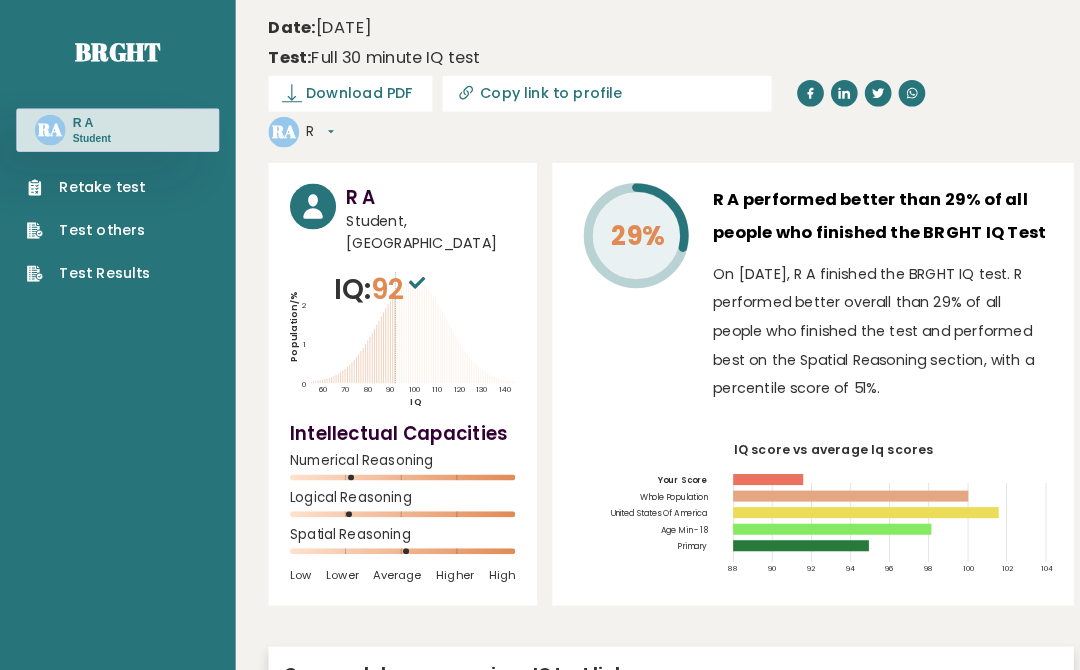 scroll, scrollTop: 5232, scrollLeft: 0, axis: vertical 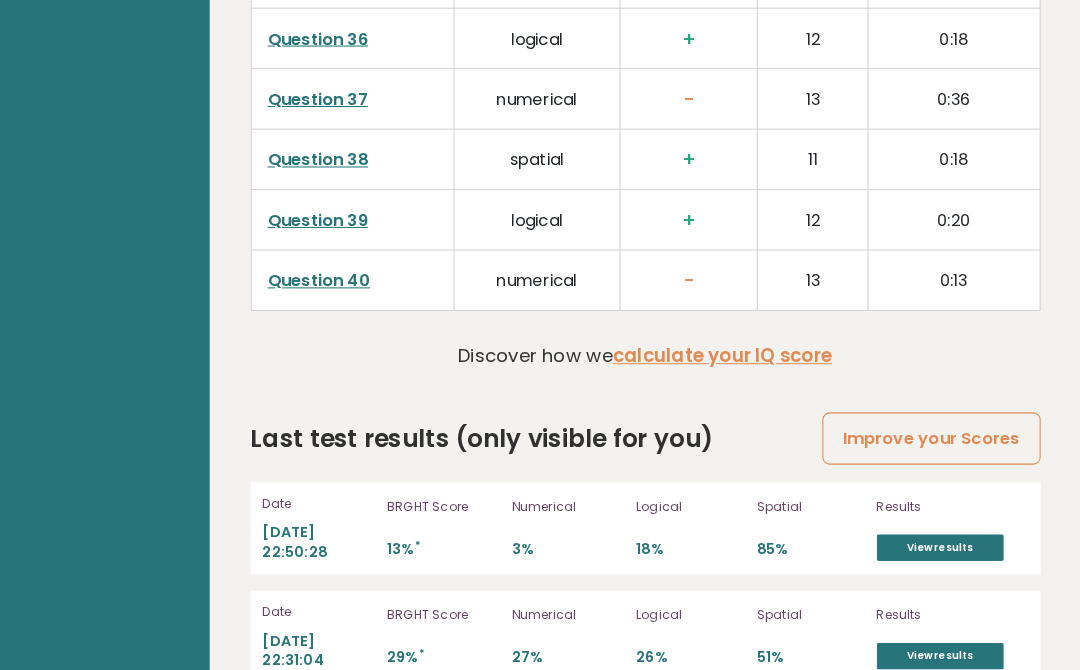 click on "View results" at bounding box center [943, 550] 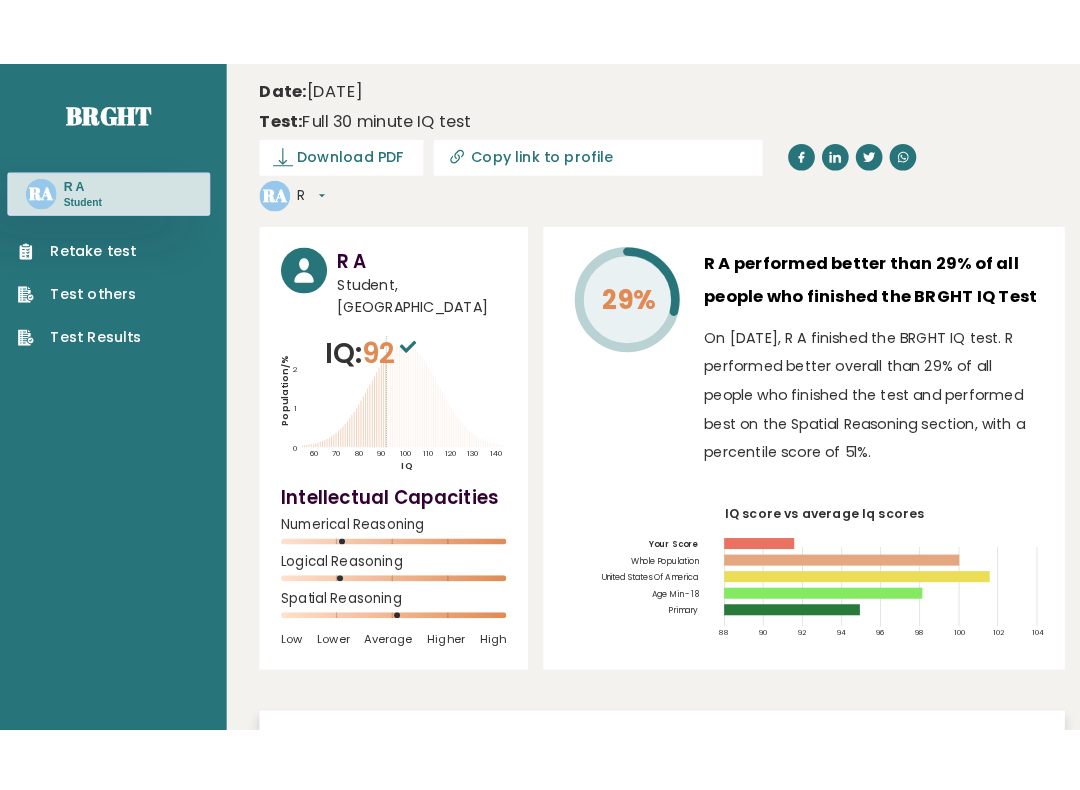scroll, scrollTop: 8, scrollLeft: 0, axis: vertical 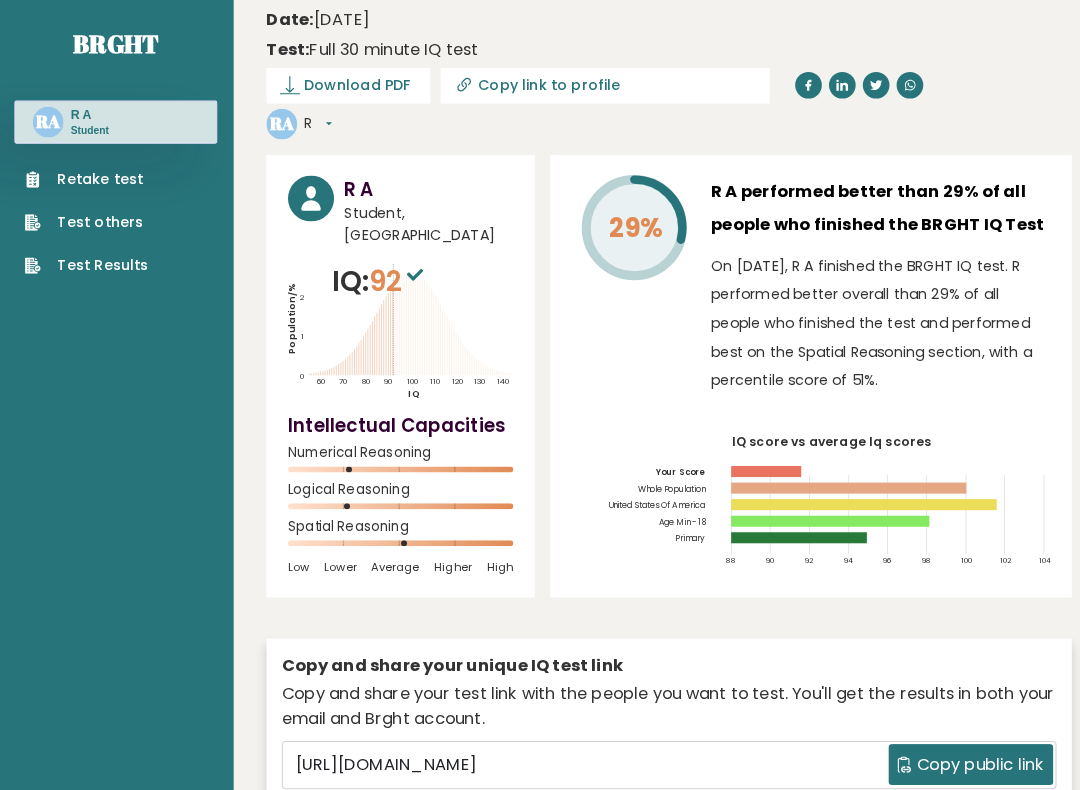 click on "R A
Student,
United States of America" at bounding box center (393, 205) 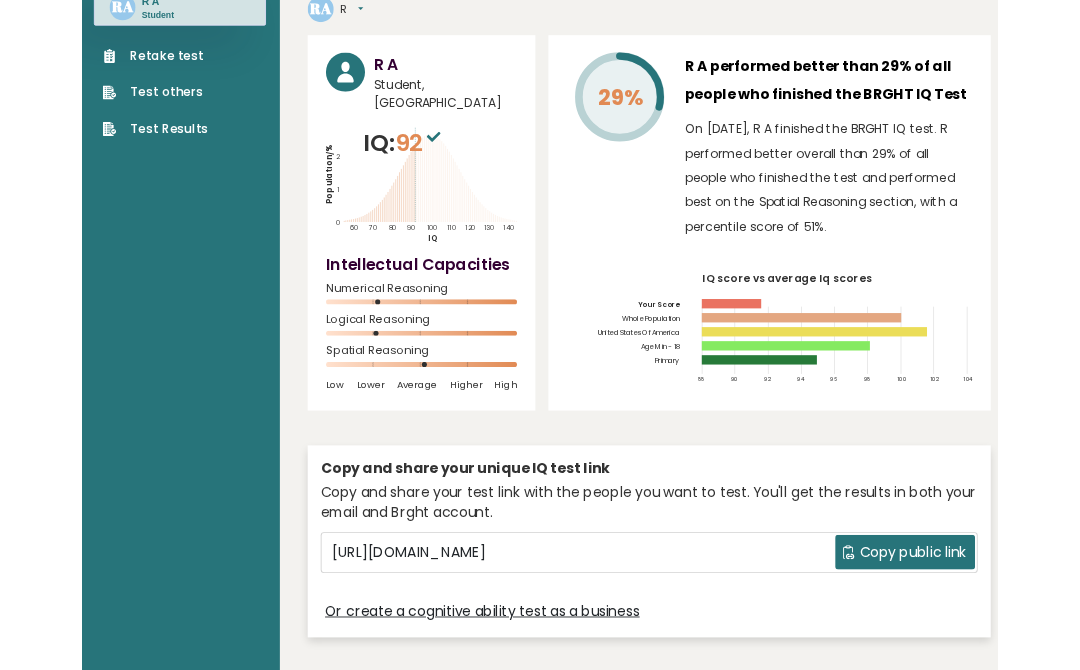 scroll, scrollTop: 115, scrollLeft: 0, axis: vertical 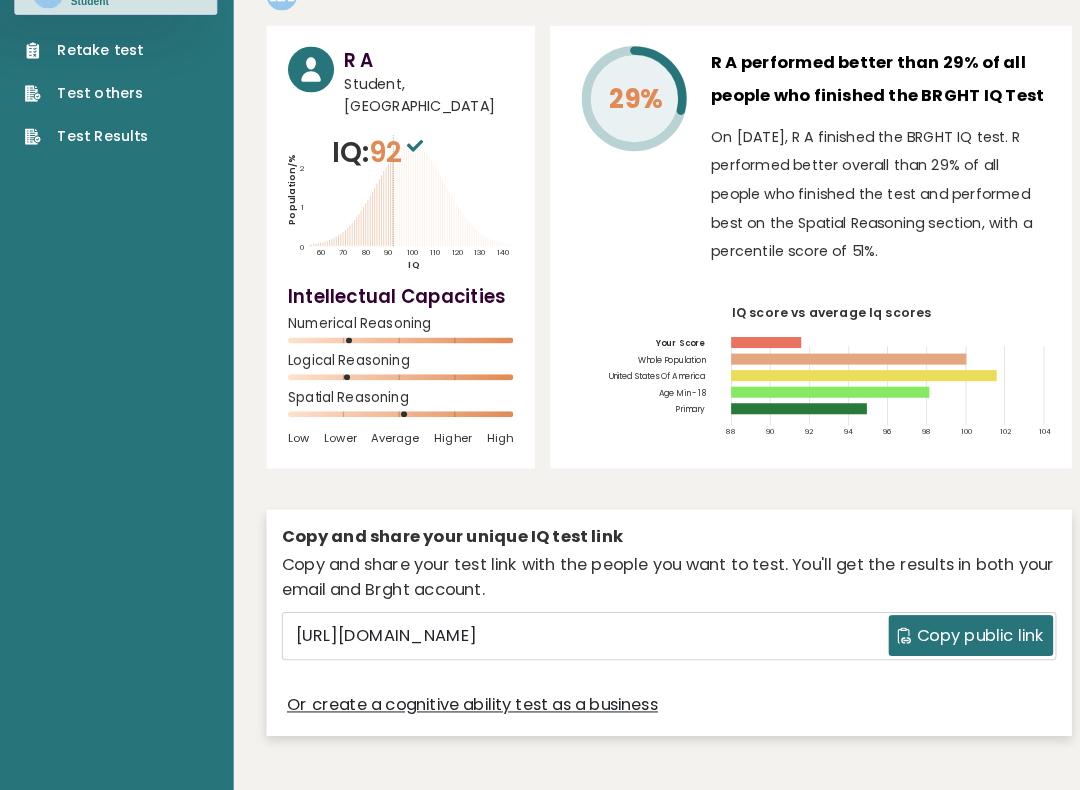 click on "Test Results" at bounding box center (86, 151) 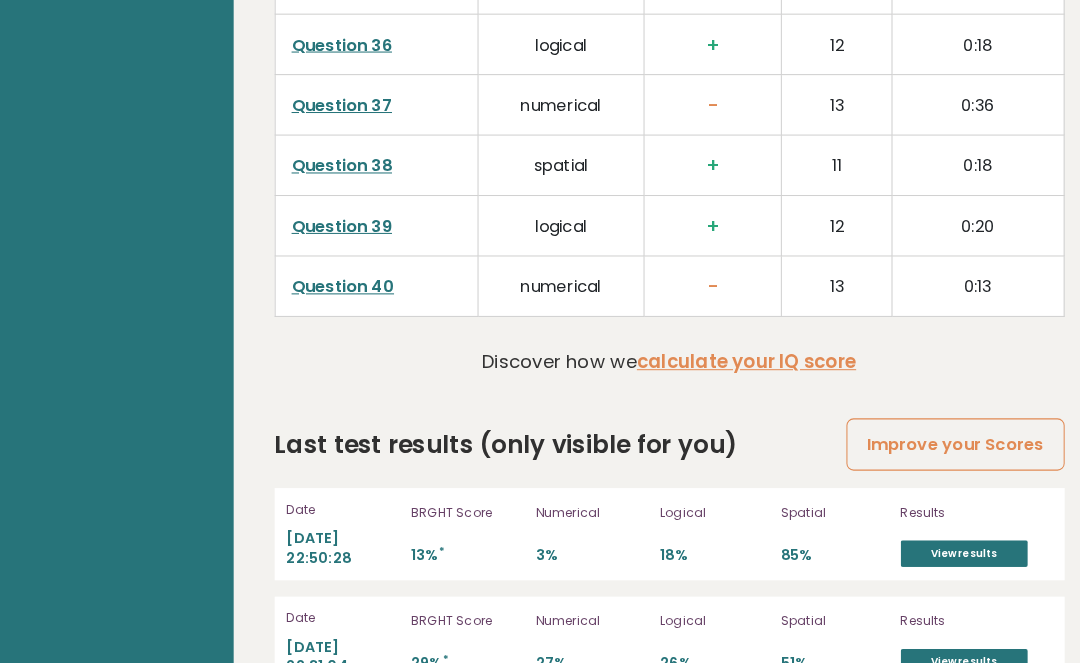 scroll, scrollTop: 5226, scrollLeft: 0, axis: vertical 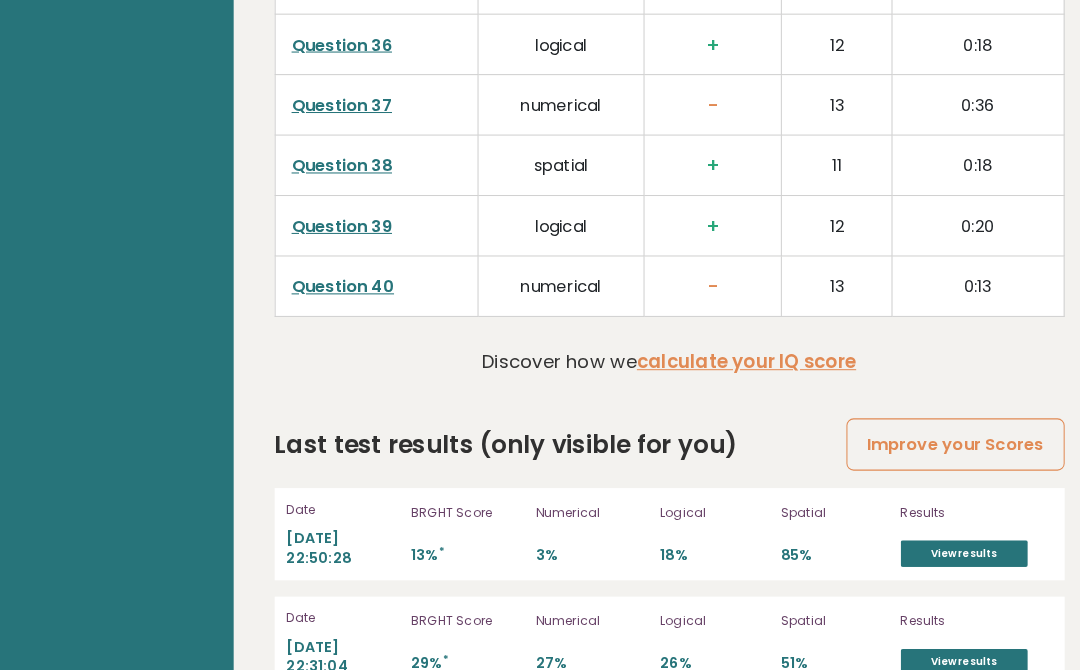 click on "Date
2025-07-06 22:50:28
BRGHT Score
13%
*
Numerical
3%
Logical
18%
Spatial
85%
Results
View results" at bounding box center [655, 537] 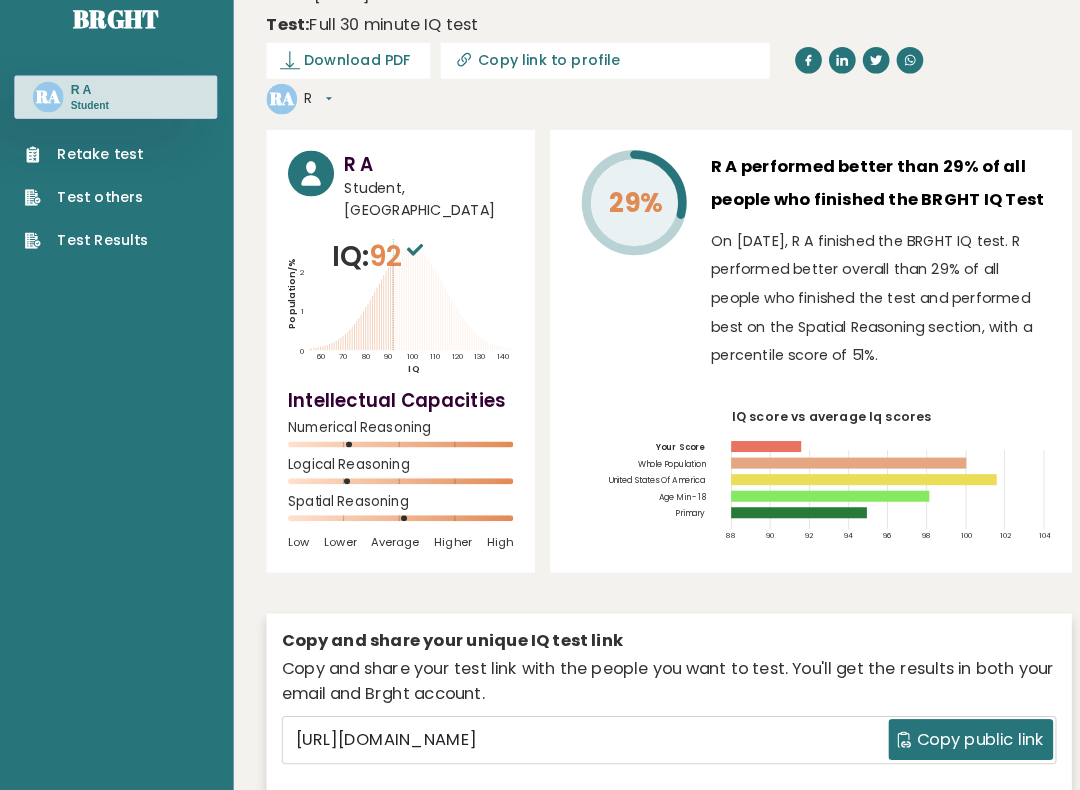 scroll, scrollTop: 32, scrollLeft: 0, axis: vertical 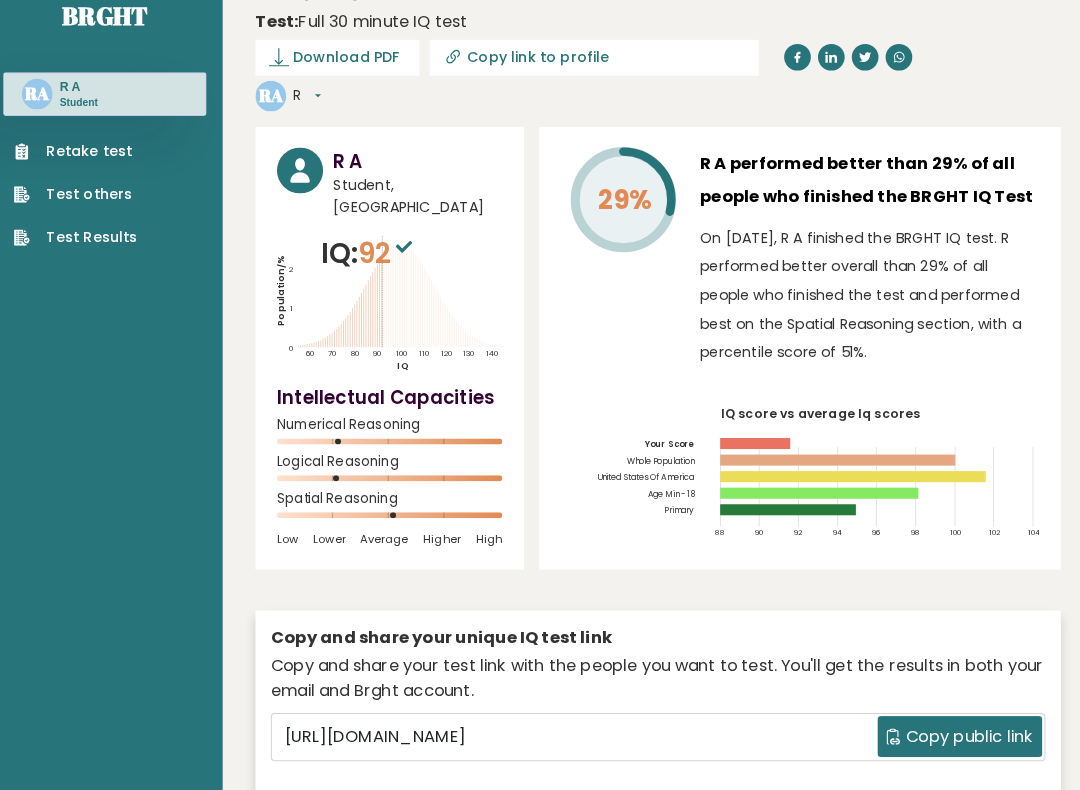 click on "IQ score vs average Iq scores
88
90
92
94
96
98
100
102
104
Your Score
Whole Population
United States Of America
Age Min - 18
Primary" 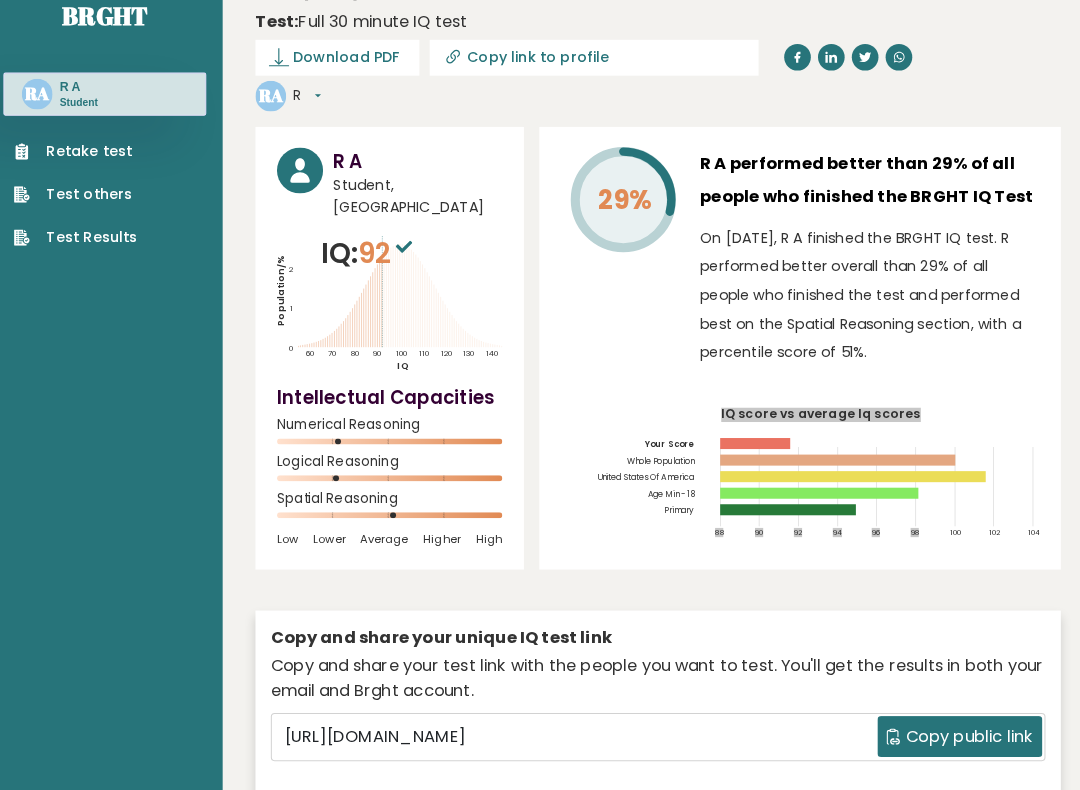 click on "R A
Student,
United States of America
IQ:  92
Population/%
IQ
0
1
2
60
70
80
90
100
110
120
130
140" at bounding box center (655, 478) 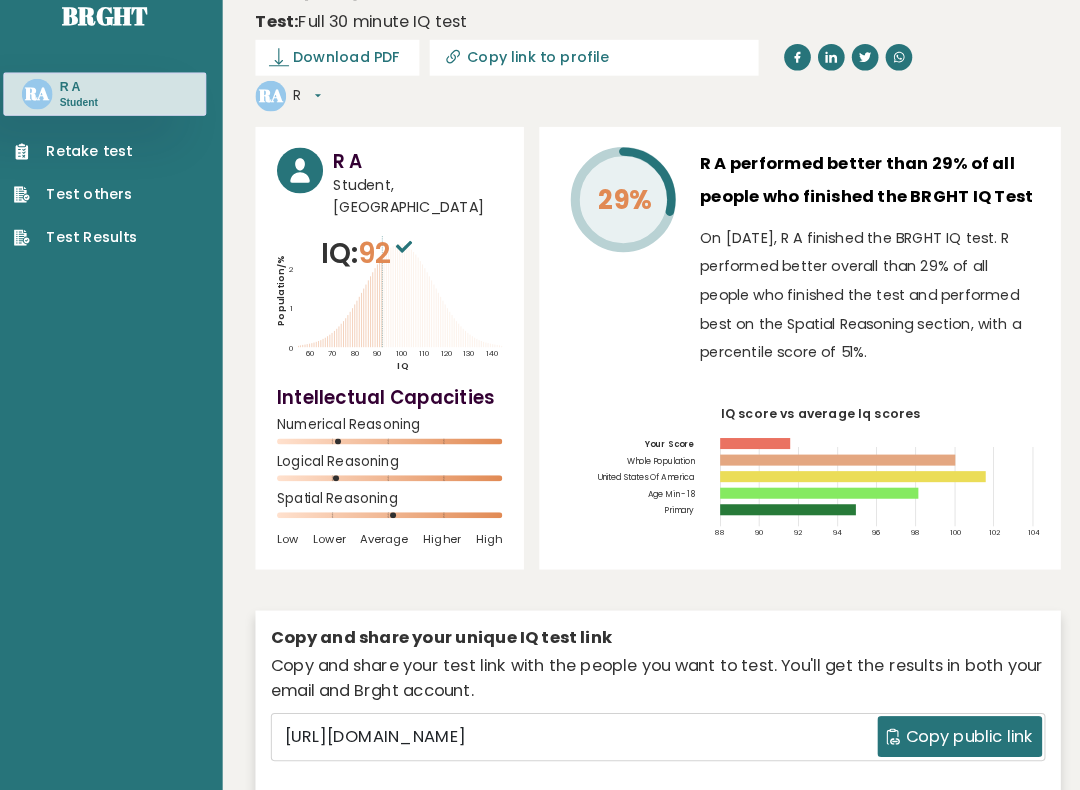 click on "IQ score vs average Iq scores
88
90
92
94
96
98
100
102
104
Your Score
Whole Population
United States Of America
Age Min - 18
Primary" 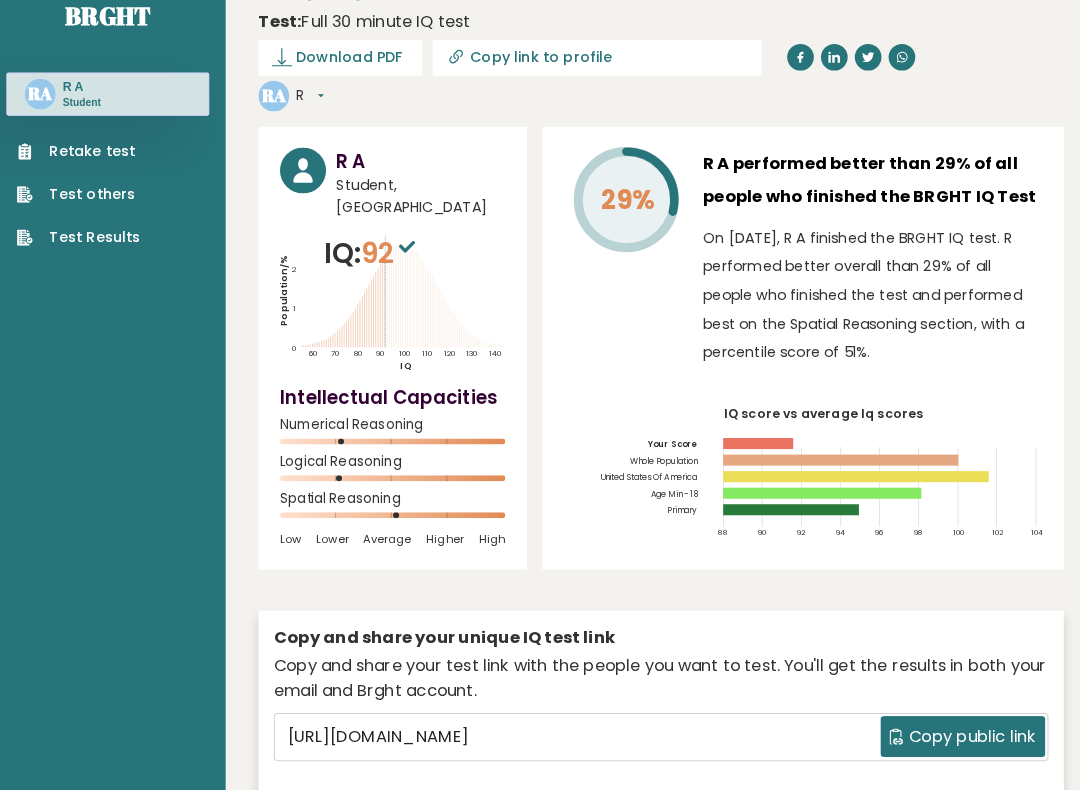 click on "IQ score vs average Iq scores
88
90
92
94
96
98
100
102
104
Your Score
Whole Population
United States Of America
Age Min - 18
Primary" 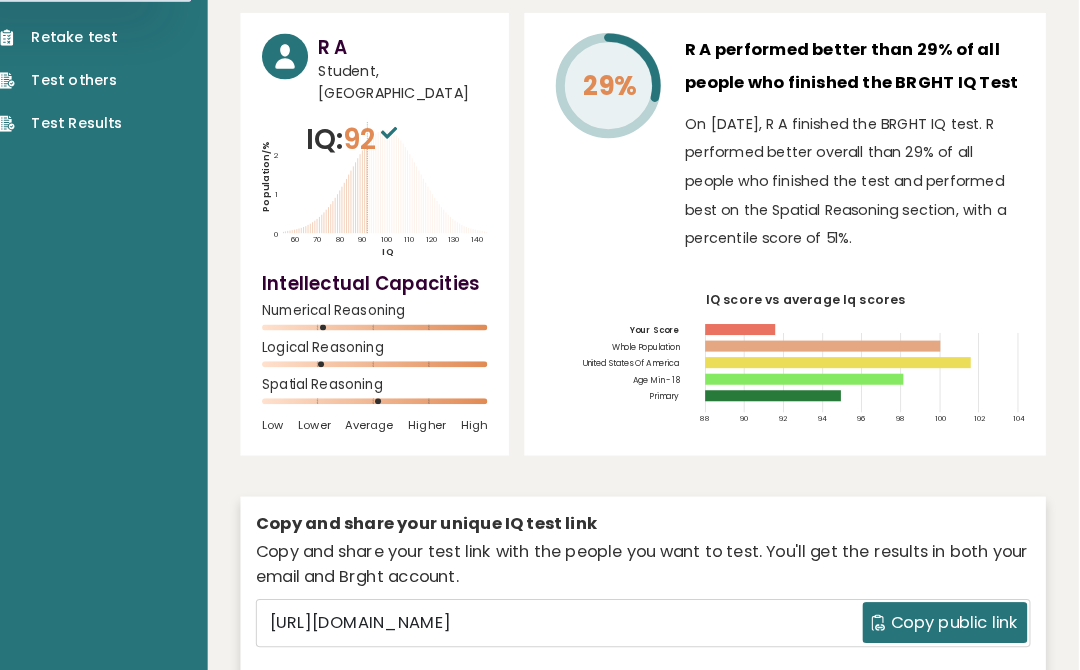 scroll, scrollTop: 131, scrollLeft: 0, axis: vertical 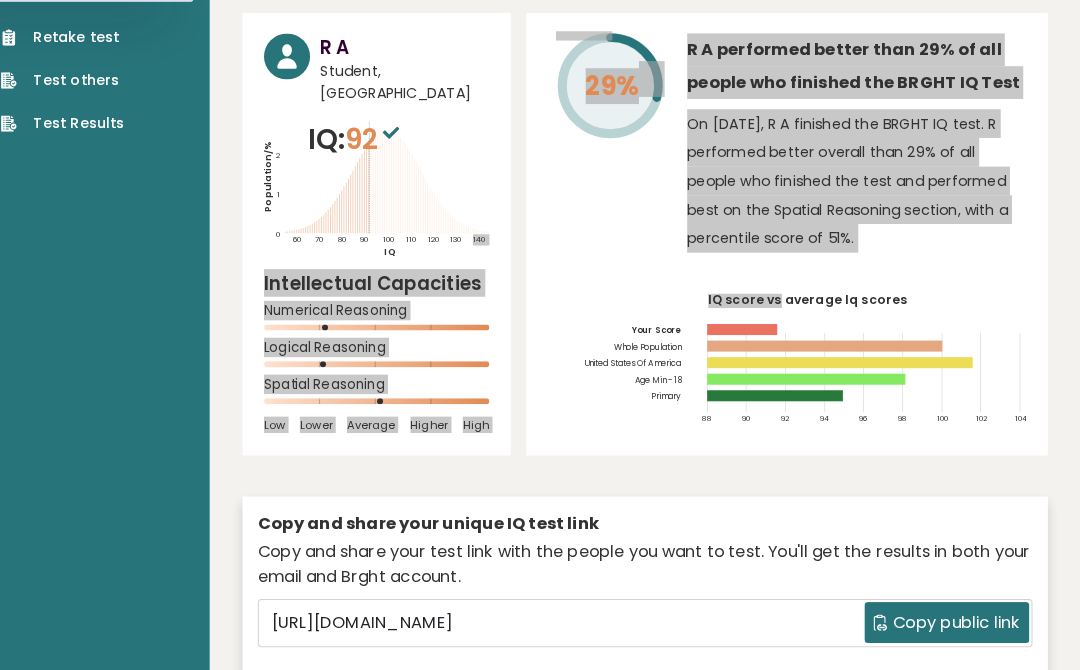 click on "29%" at bounding box center [620, 160] 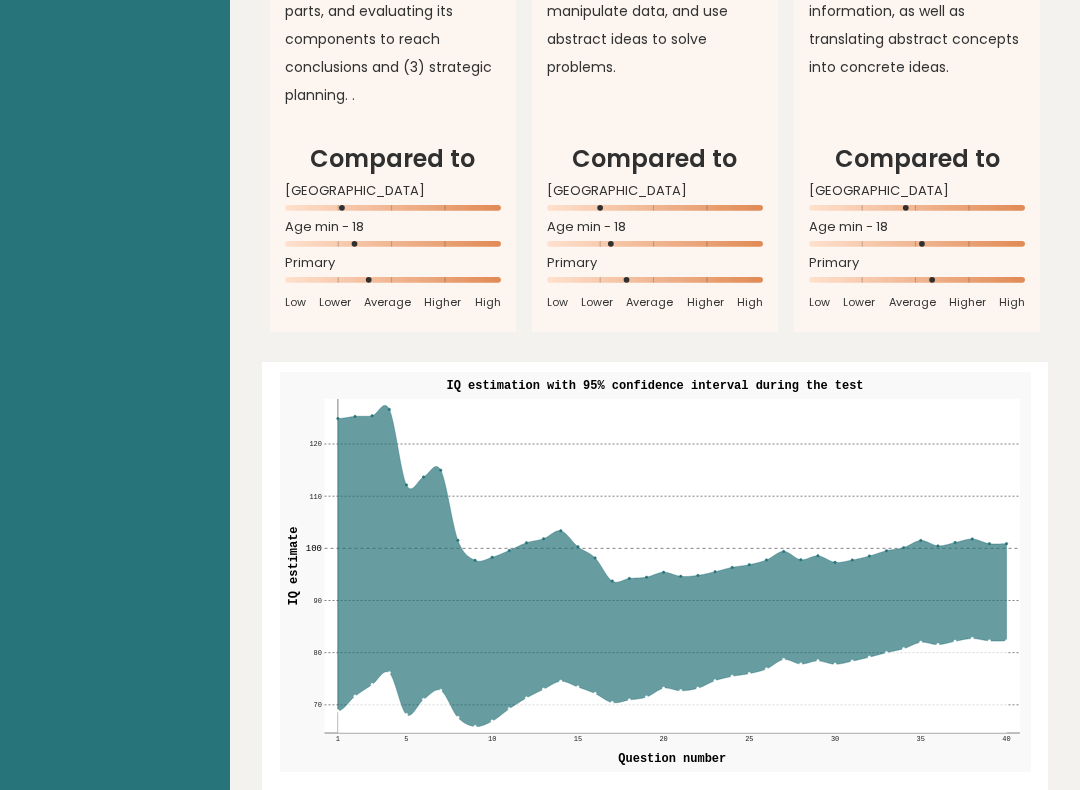 scroll, scrollTop: 2177, scrollLeft: 0, axis: vertical 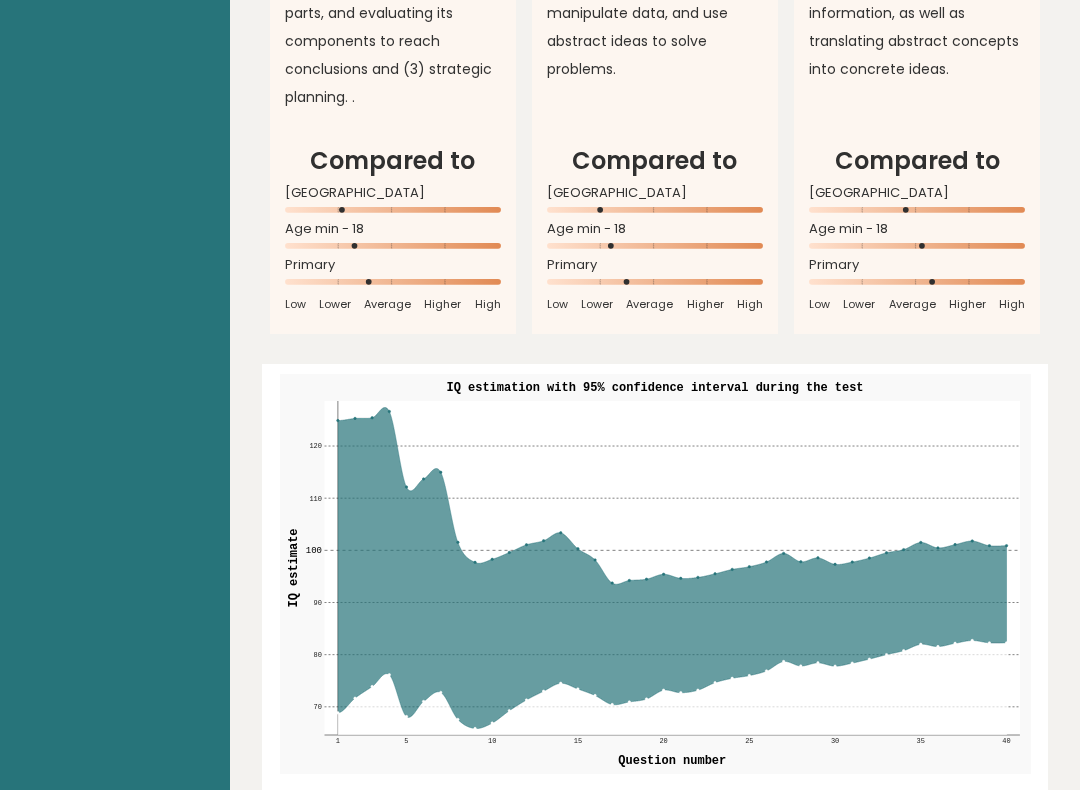 click 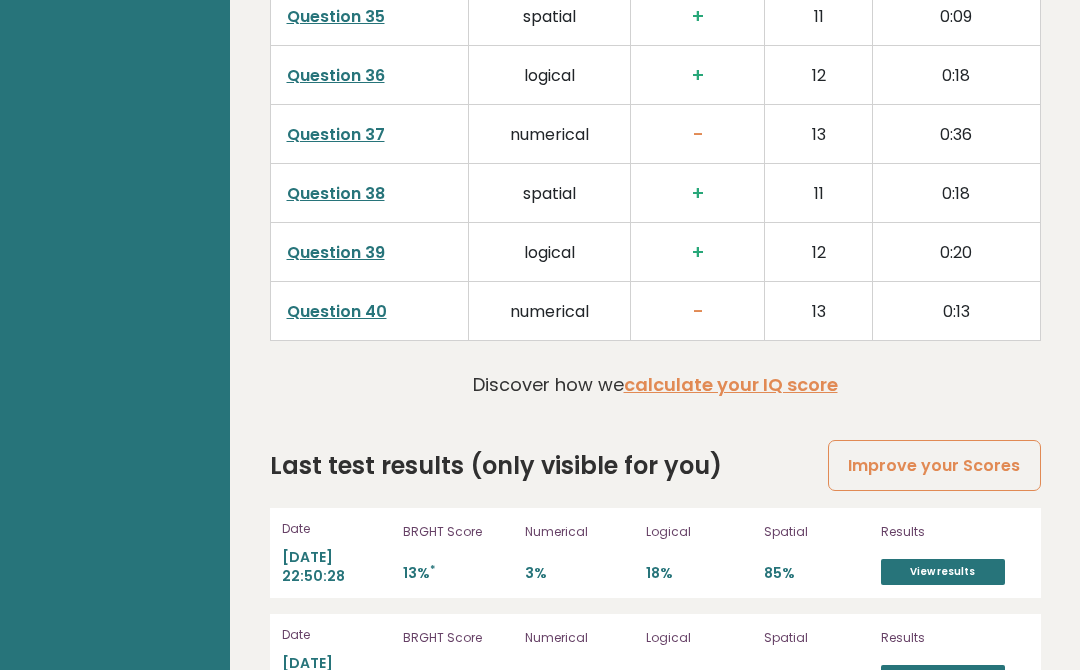 scroll, scrollTop: 5233, scrollLeft: 0, axis: vertical 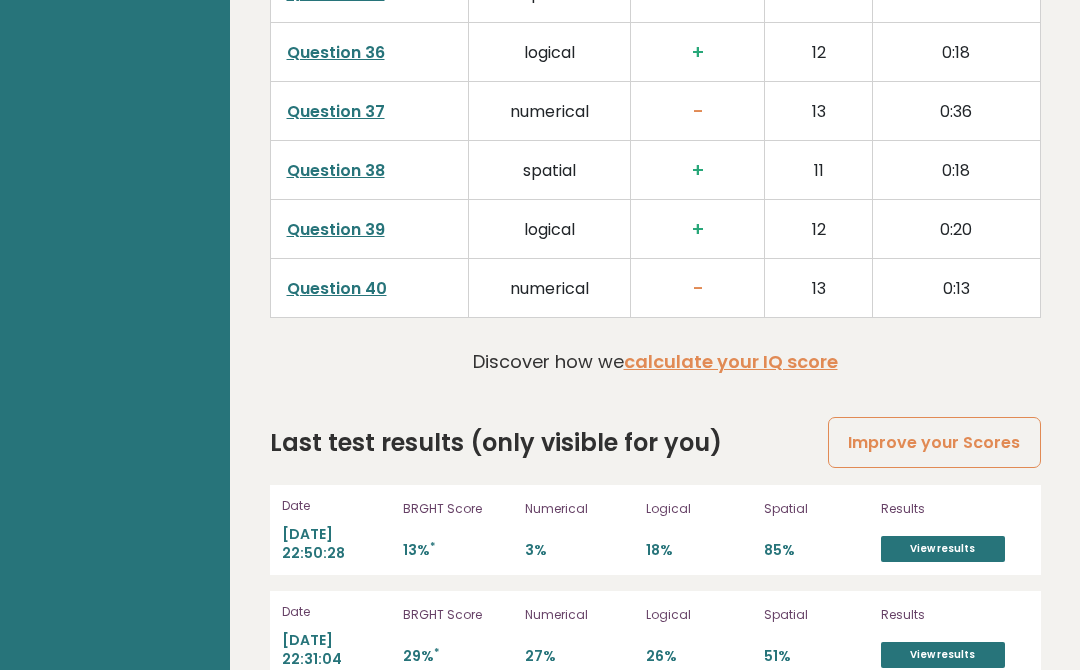 click on "Date
2025-07-06 22:50:28" at bounding box center [337, 530] 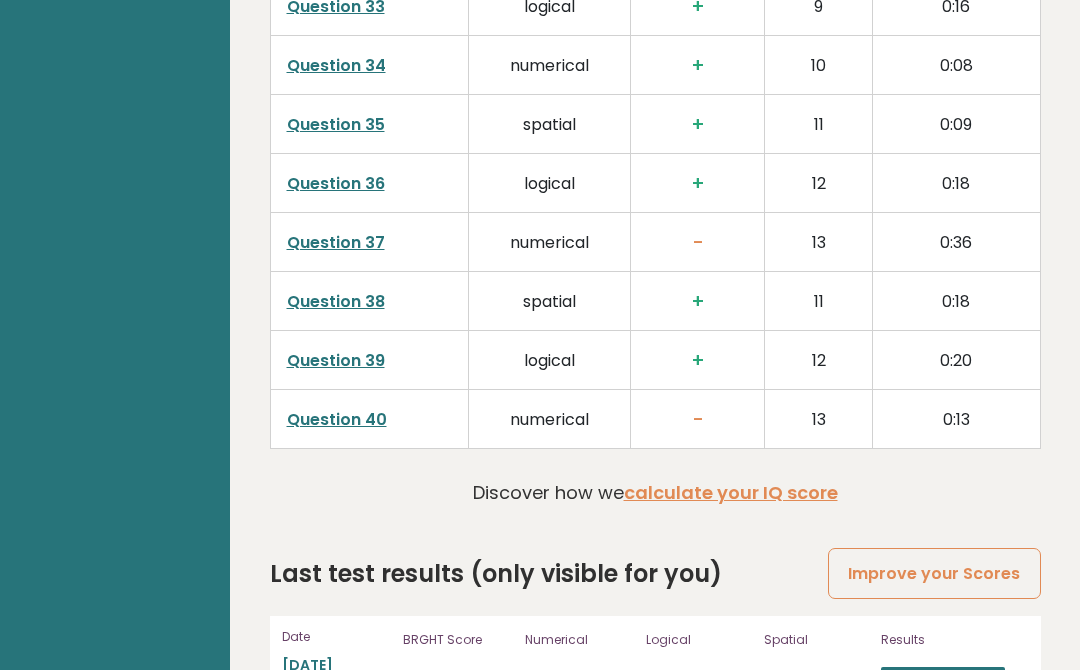 scroll, scrollTop: 5233, scrollLeft: 0, axis: vertical 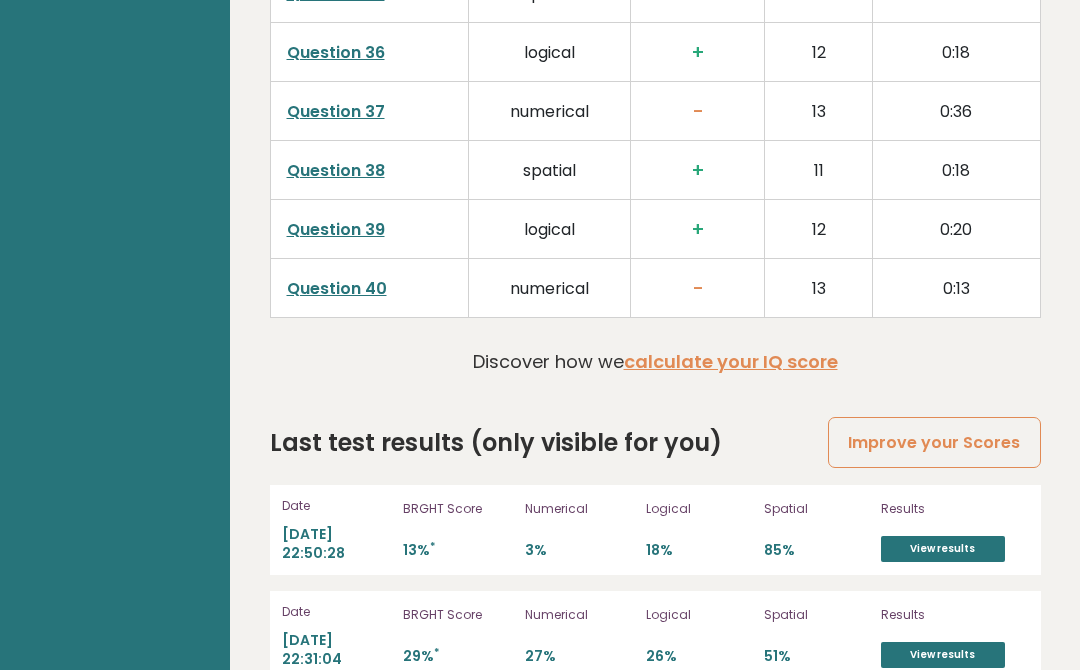 click on "View results" at bounding box center (943, 549) 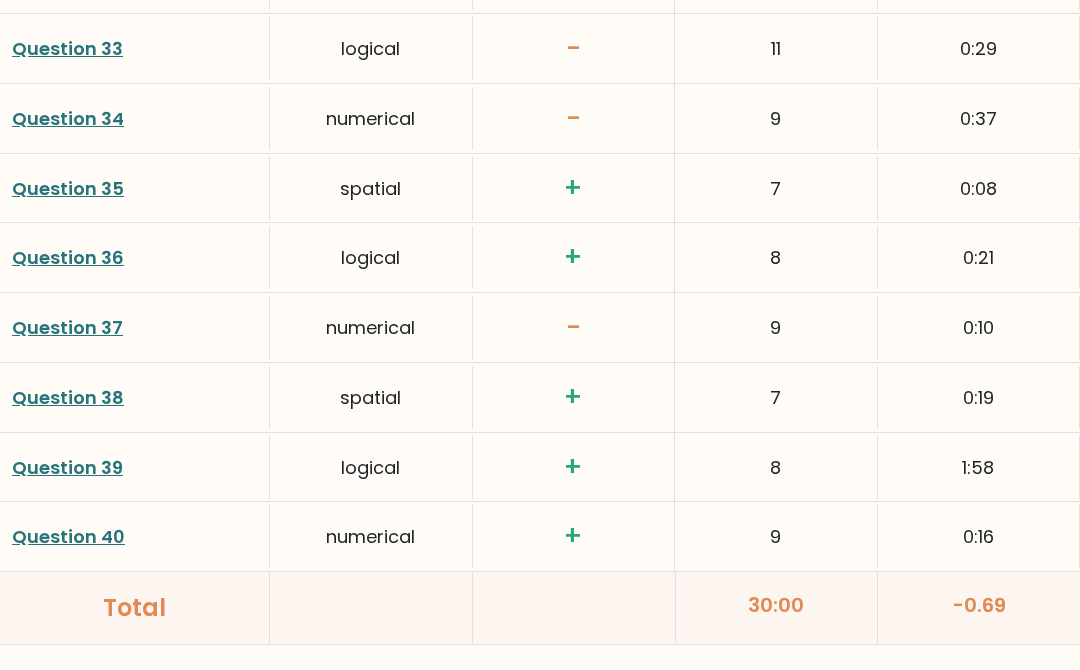 scroll, scrollTop: 5286, scrollLeft: 0, axis: vertical 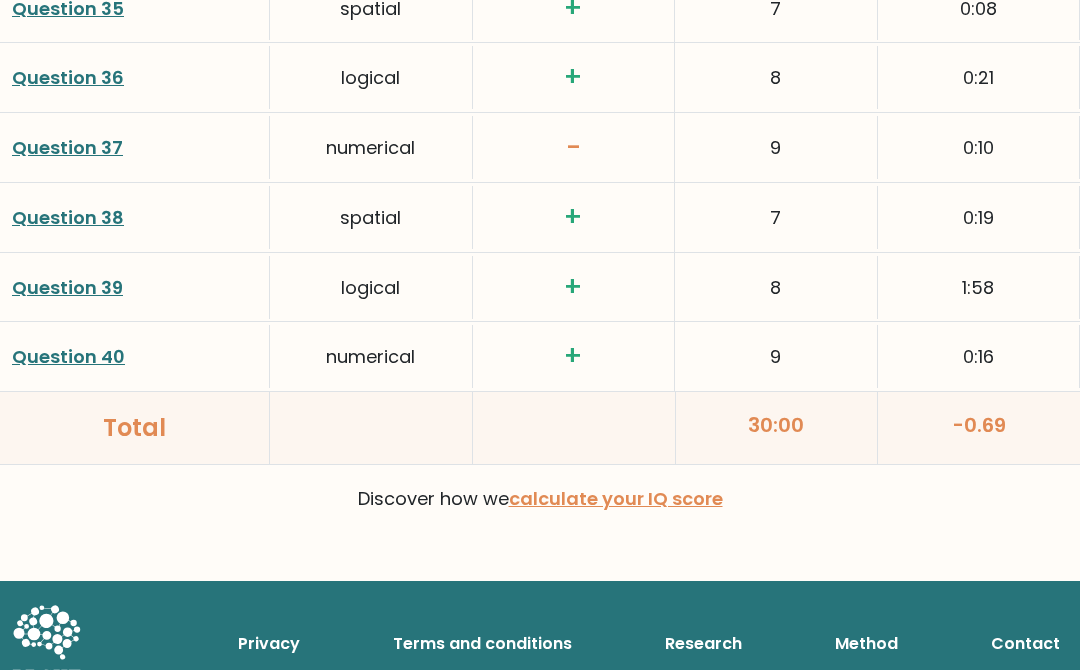 click on "calculate your IQ score" at bounding box center [616, 498] 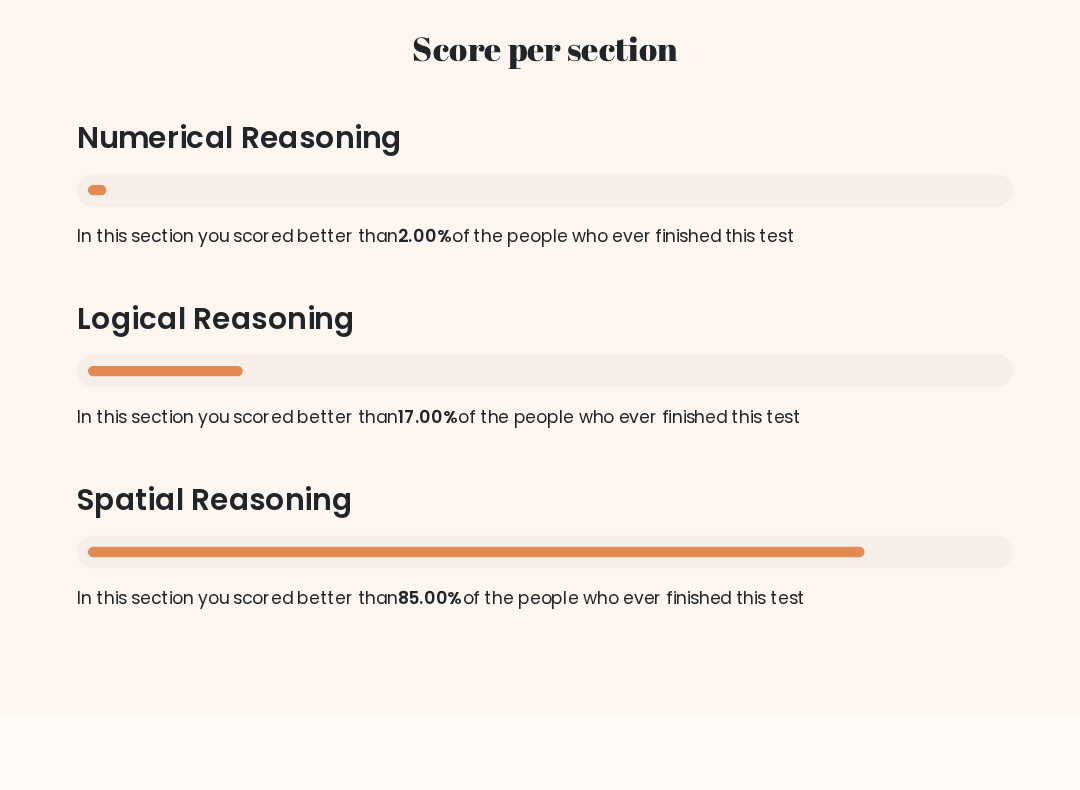 scroll, scrollTop: 1907, scrollLeft: 0, axis: vertical 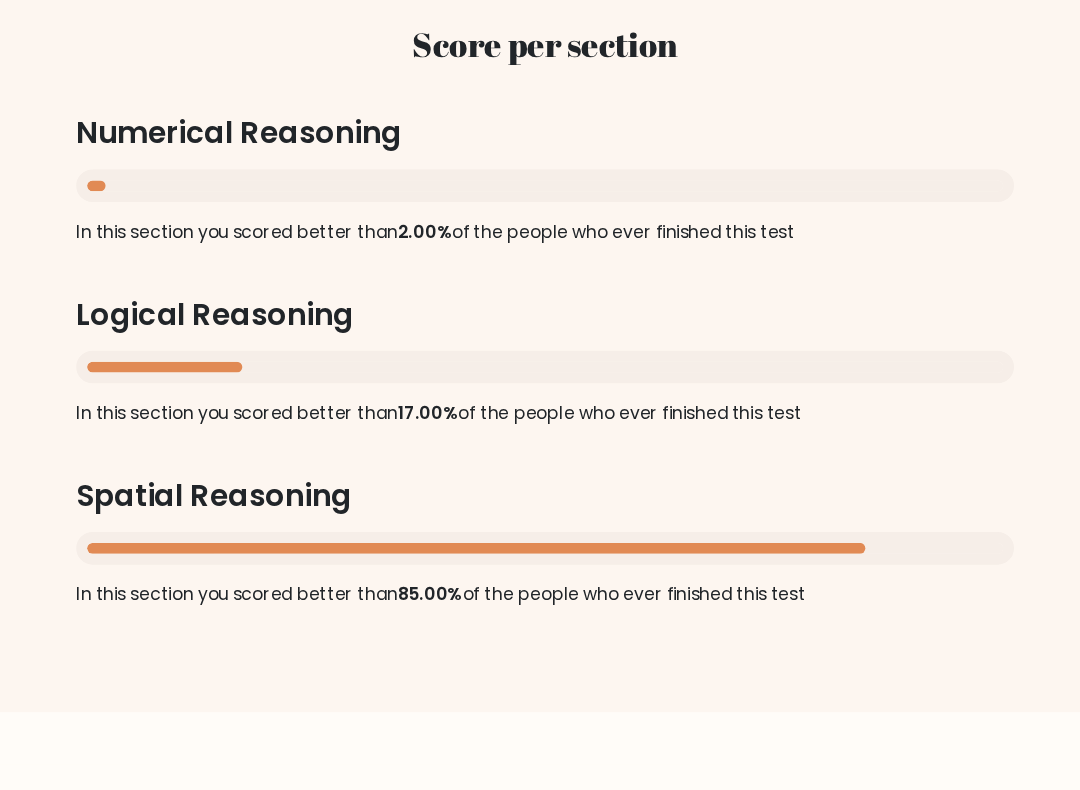 click on "Score per section
Numerical Reasoning
In this section you scored better than  2.00%  of the people who ever
finished this test
Logical Reasoning
In this section you scored better than  17.00%  of the people who ever
finished this test
Spatial Reasoning
In this section you scored better than  85.00%  of the people who ever
finished this test" at bounding box center [540, 352] 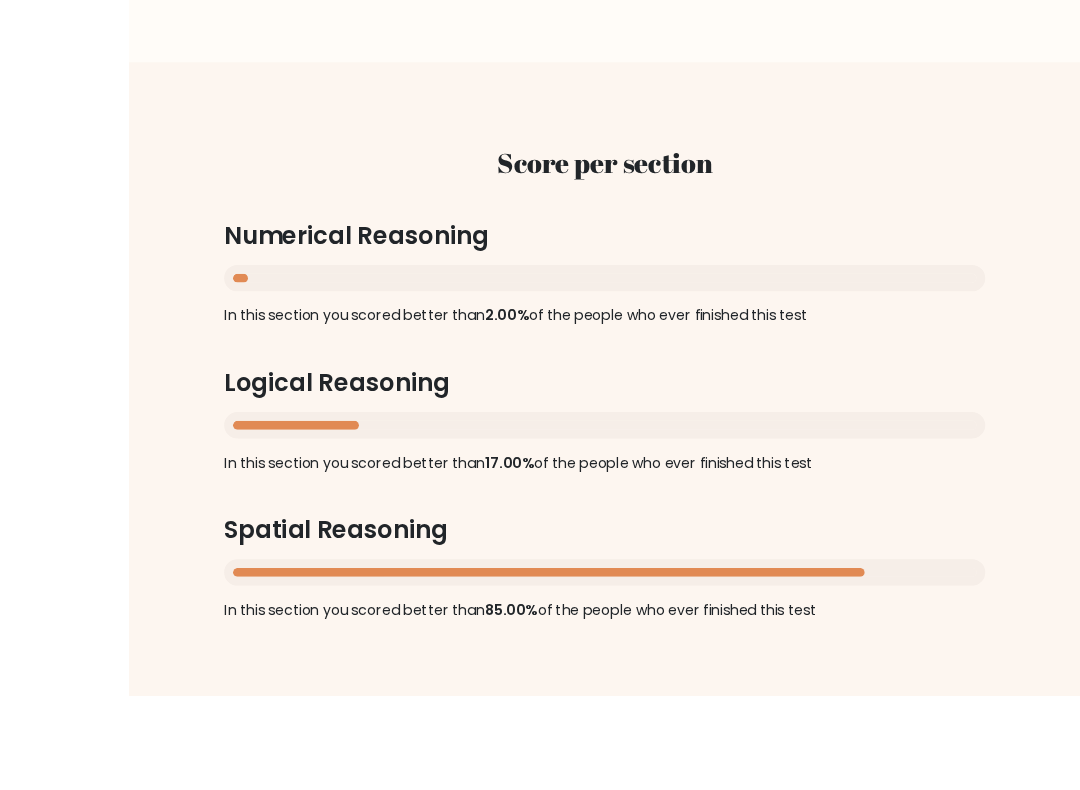 scroll, scrollTop: 1938, scrollLeft: 0, axis: vertical 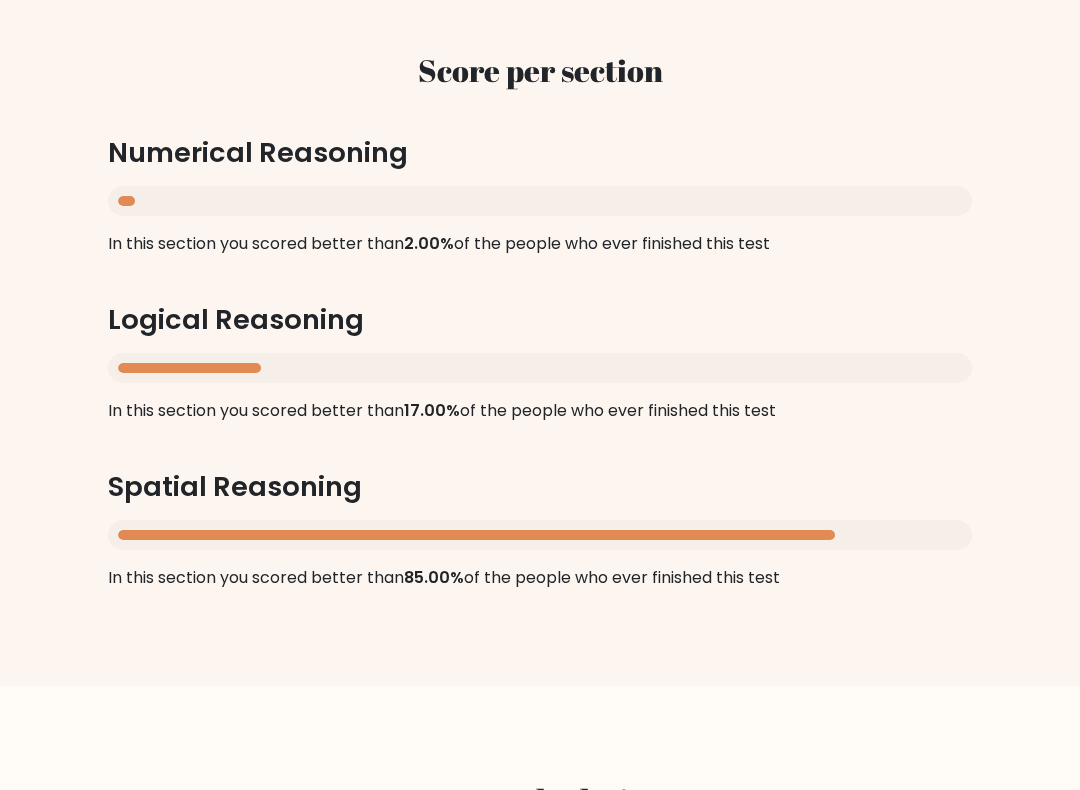 click on "Score per section
Numerical Reasoning
In this section you scored better than  2.00%  of the people who ever
finished this test
Logical Reasoning
In this section you scored better than  17.00%  of the people who ever
finished this test
Spatial Reasoning
In this section you scored better than  85.00%  of the people who ever
finished this test" at bounding box center (540, 321) 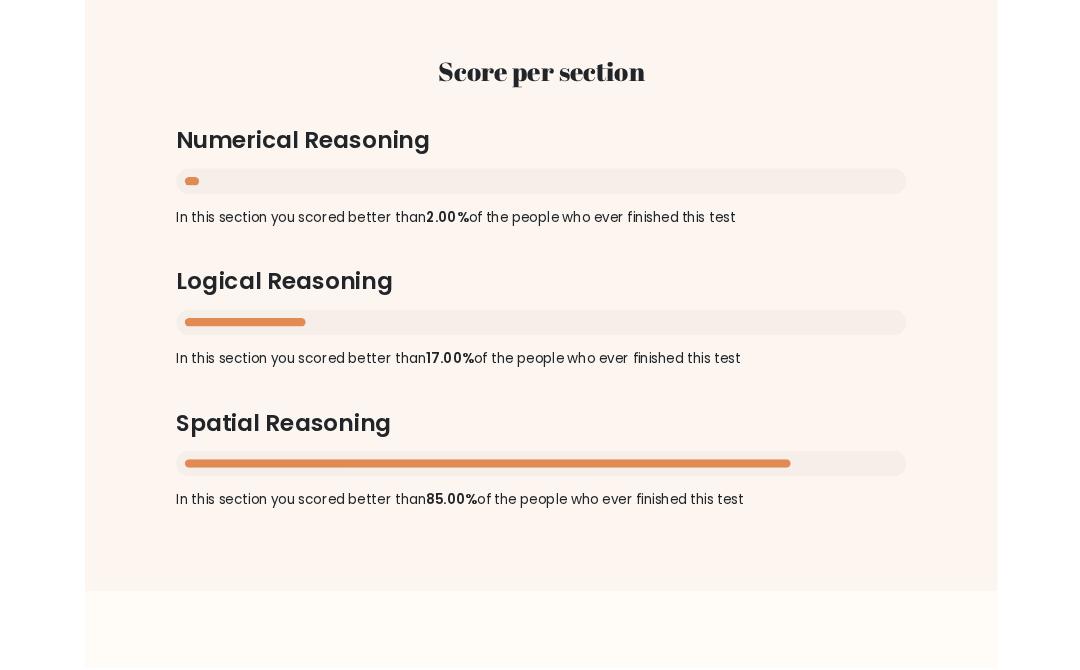 scroll, scrollTop: 1930, scrollLeft: 0, axis: vertical 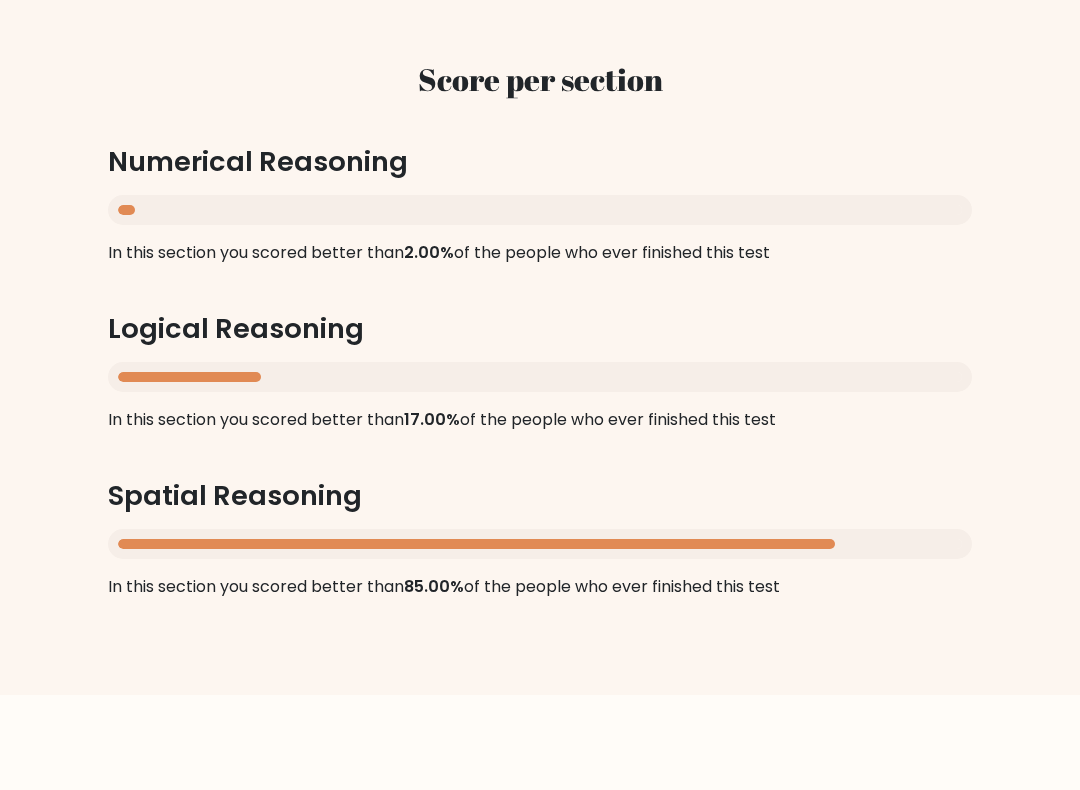 click on "Score per section
Numerical Reasoning
In this section you scored better than  2.00%  of the people who ever
finished this test
Logical Reasoning
In this section you scored better than  17.00%  of the people who ever
finished this test
Spatial Reasoning
In this section you scored better than  85.00%  of the people who ever
finished this test" at bounding box center [540, 329] 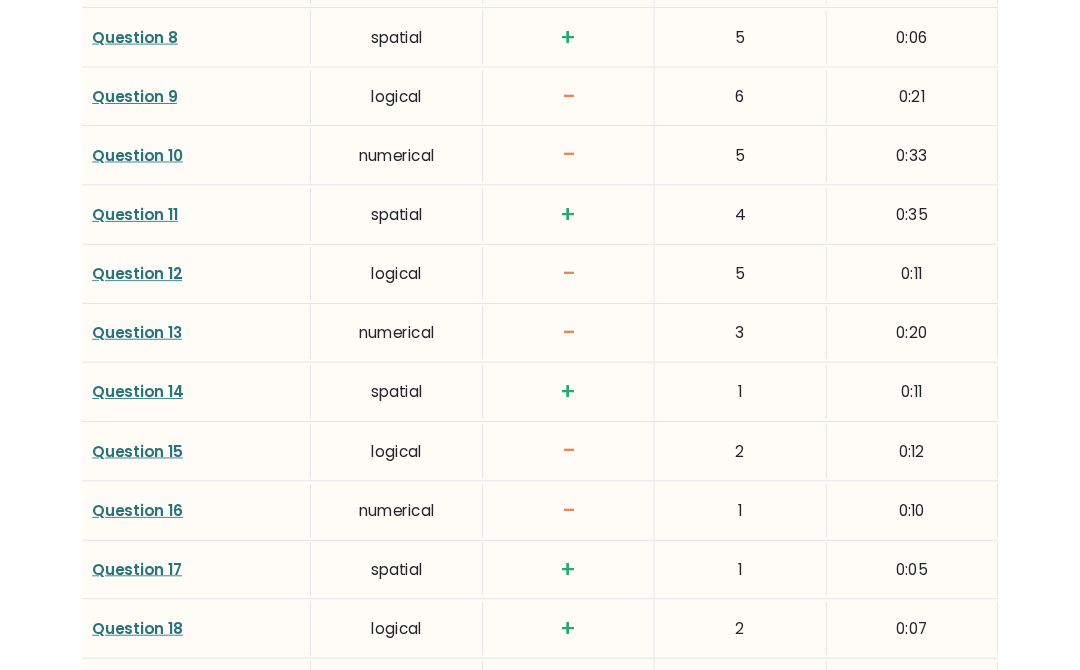 scroll, scrollTop: 3365, scrollLeft: 0, axis: vertical 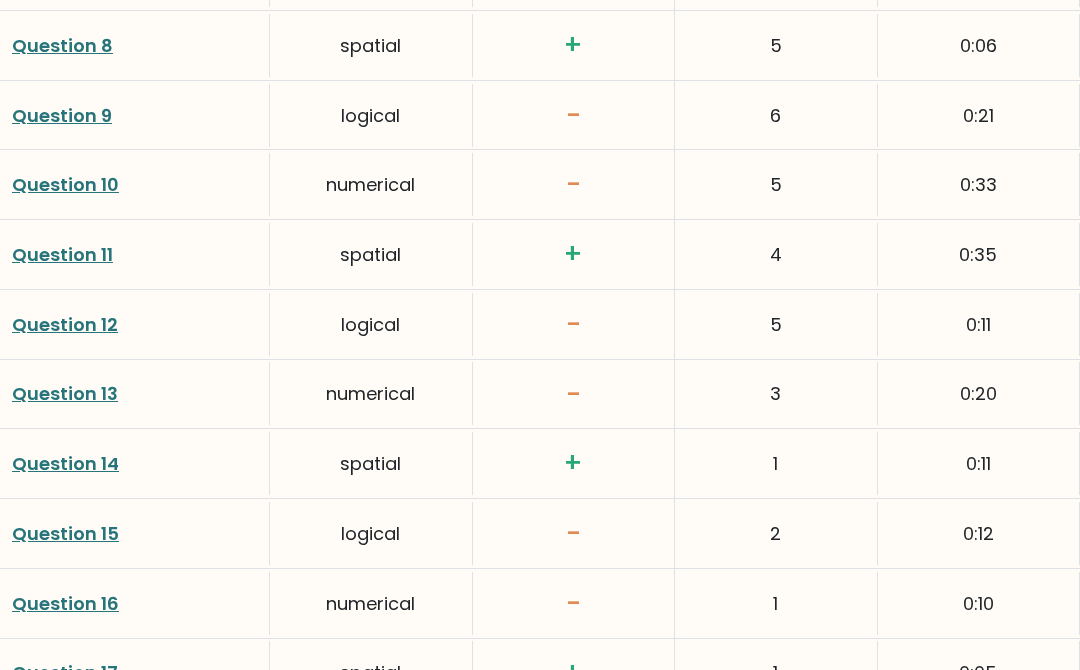 click on "1" at bounding box center (776, 604) 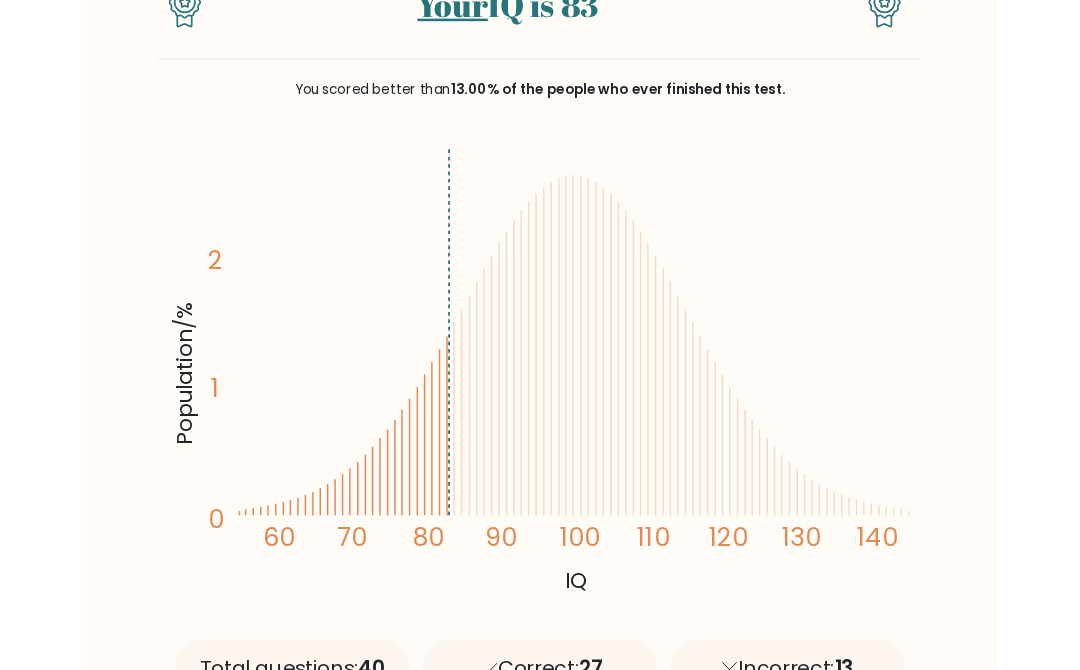 scroll, scrollTop: 0, scrollLeft: 0, axis: both 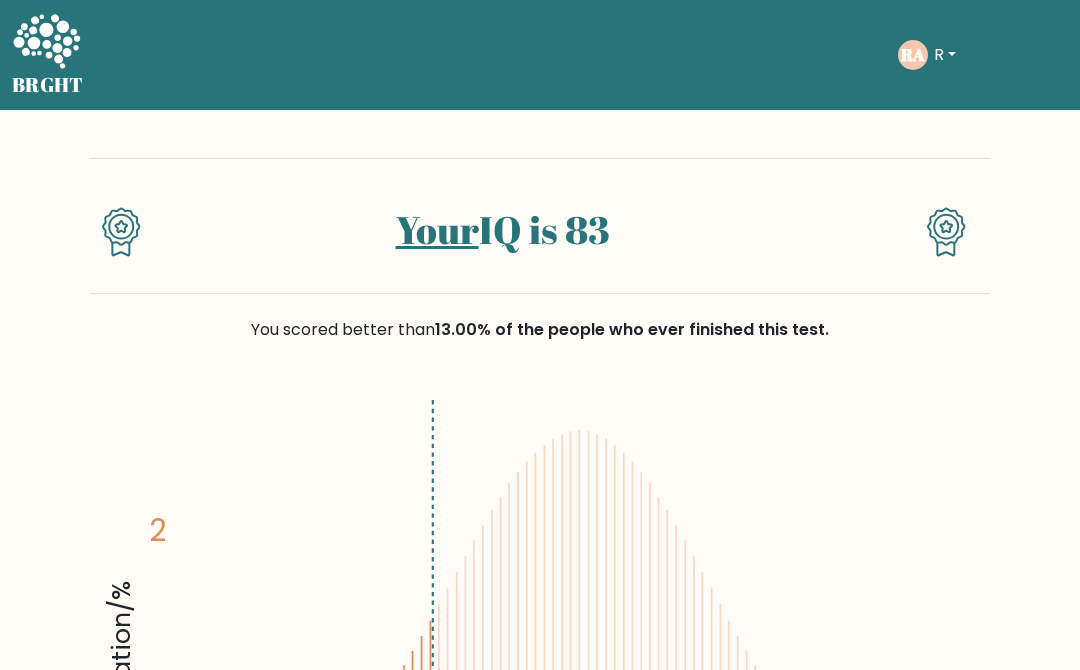click 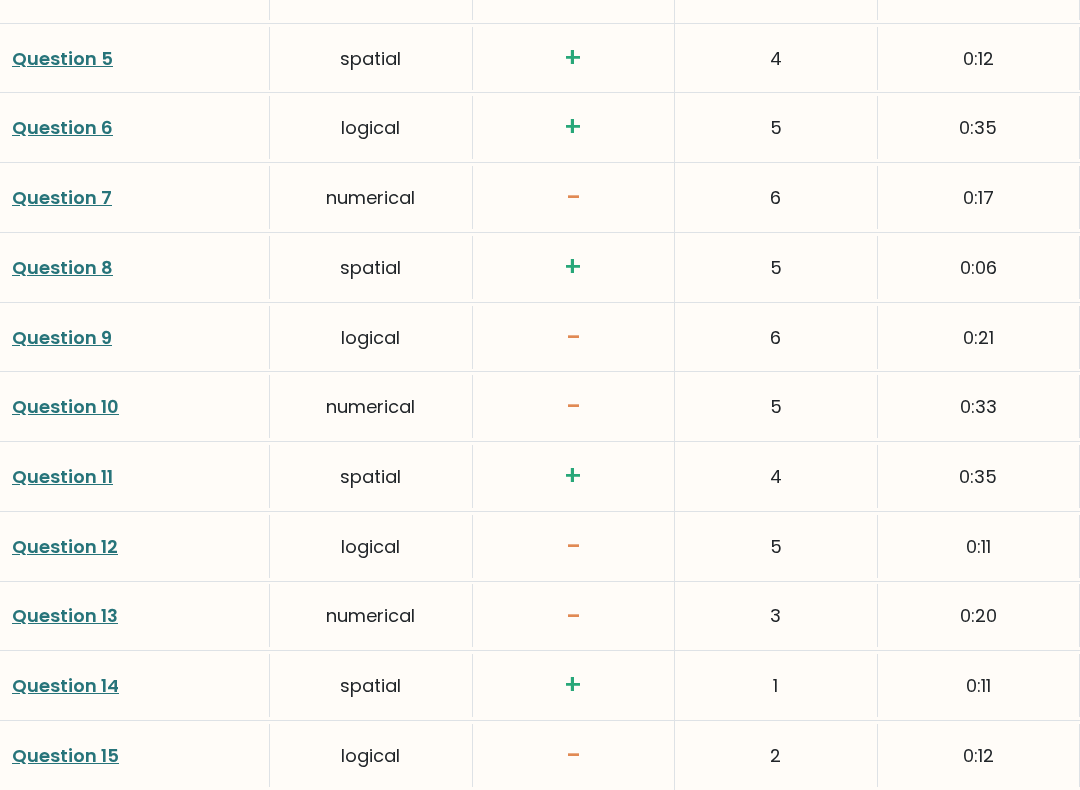 scroll, scrollTop: 3147, scrollLeft: 0, axis: vertical 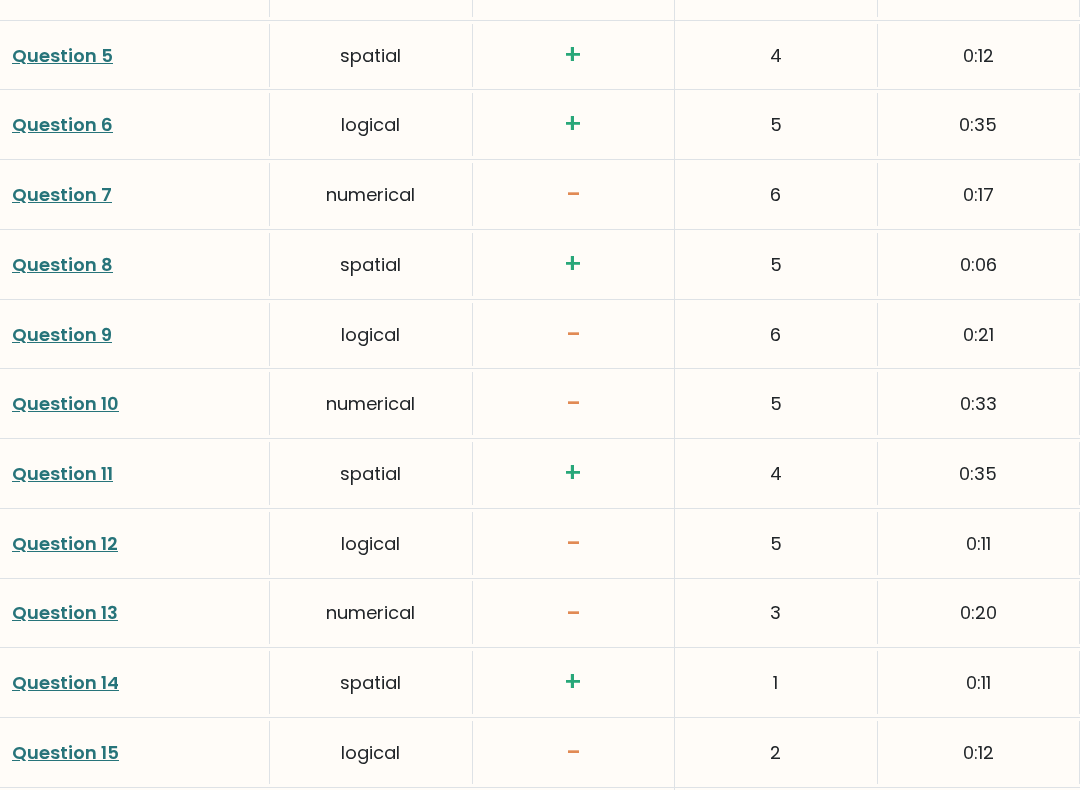 click on "Question 7" at bounding box center [62, 194] 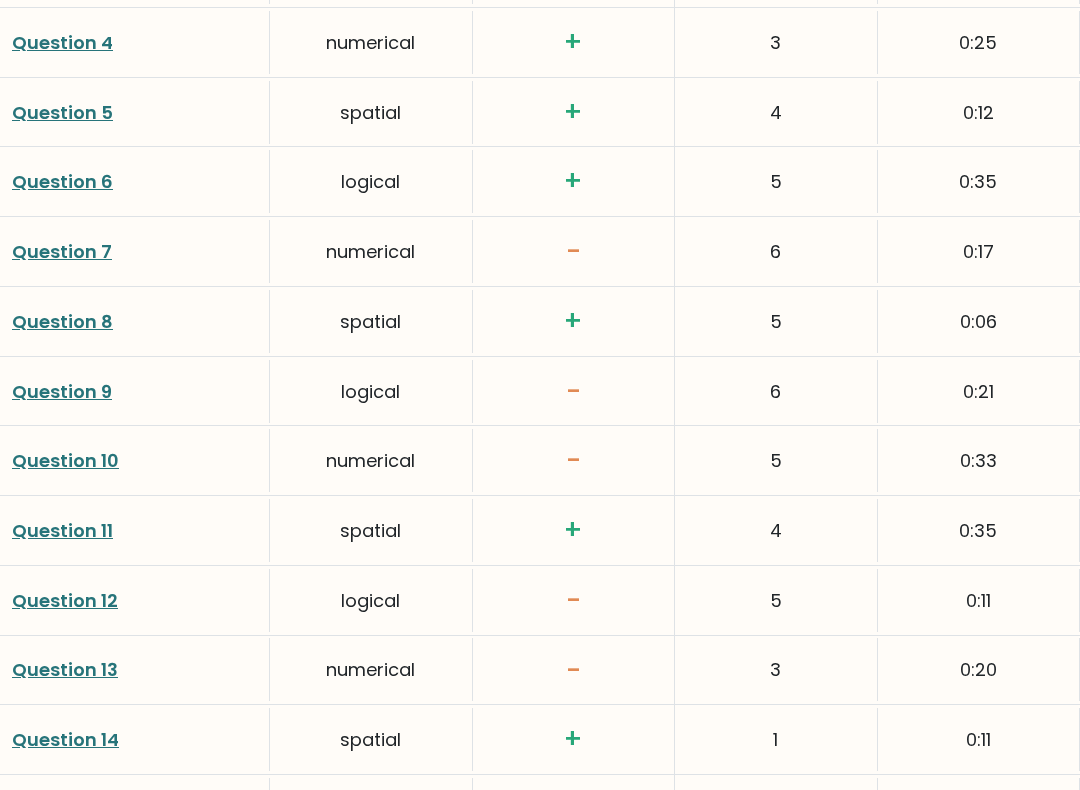 scroll, scrollTop: 3128, scrollLeft: 0, axis: vertical 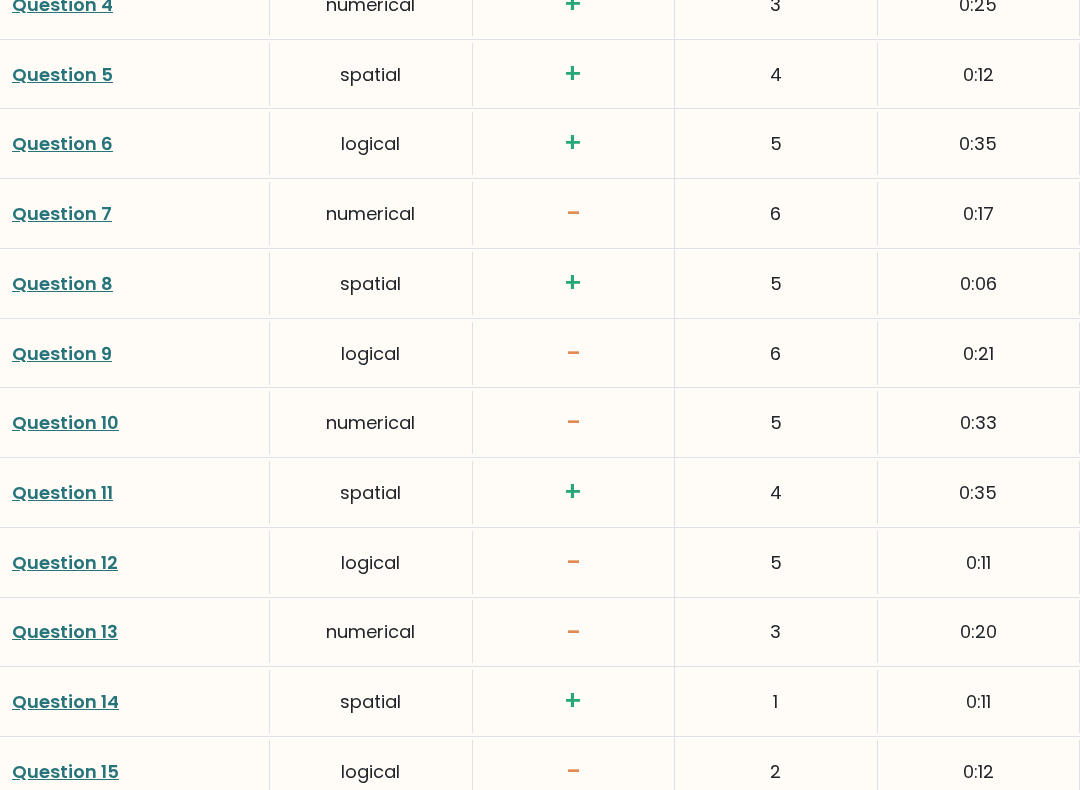 click on "Question 12" at bounding box center (65, 562) 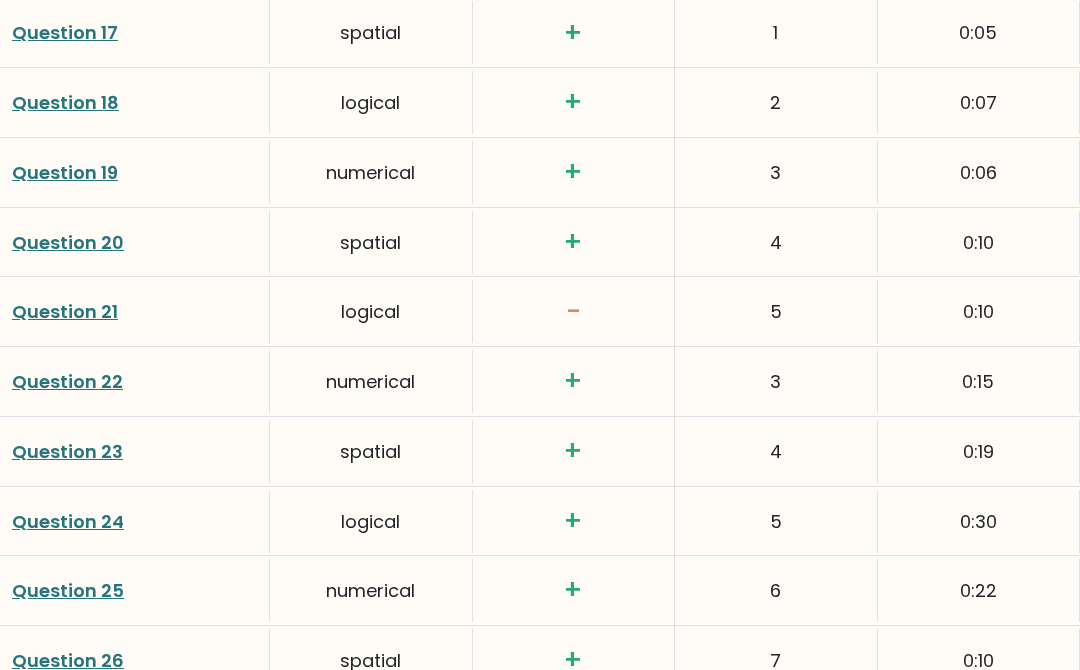 scroll, scrollTop: 5286, scrollLeft: 0, axis: vertical 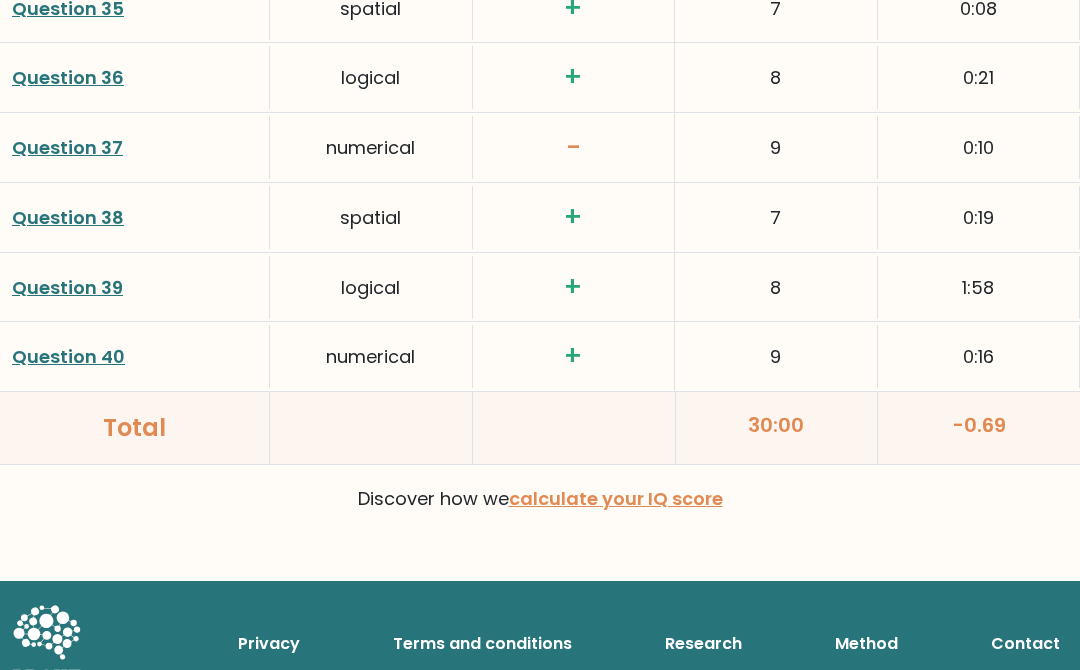 click on "Privacy
Terms
and conditions
Research
Method
Contact" at bounding box center [540, 644] 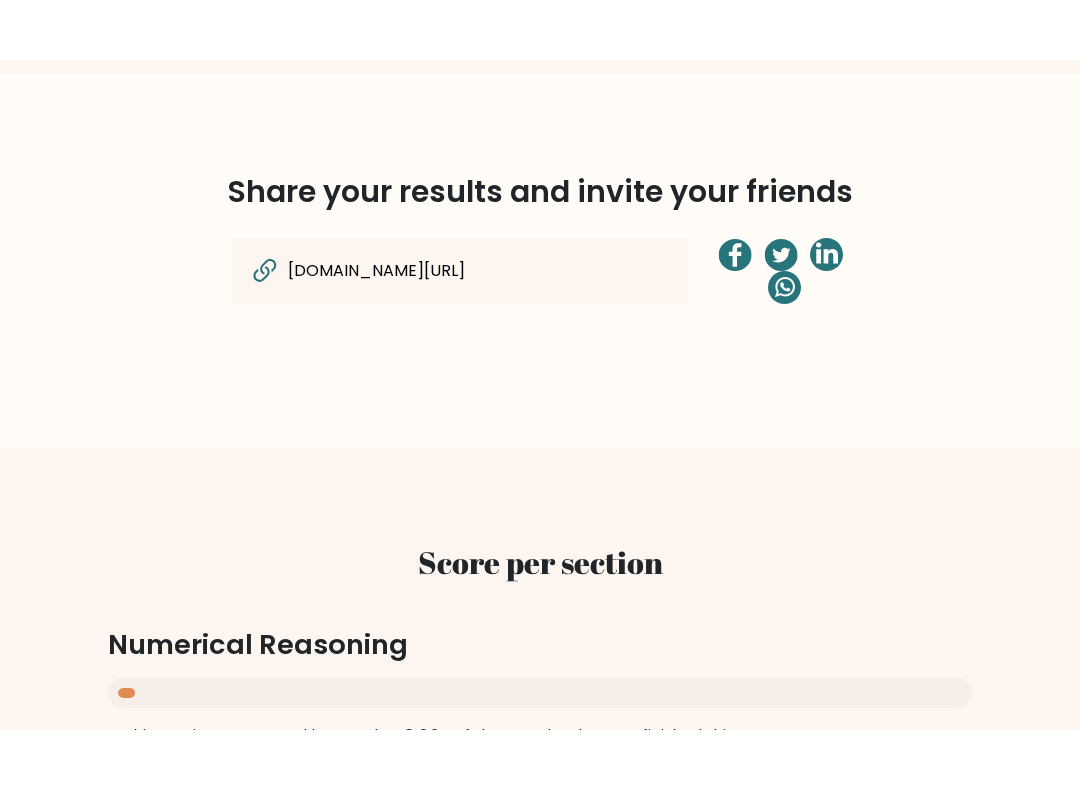 scroll, scrollTop: 0, scrollLeft: 0, axis: both 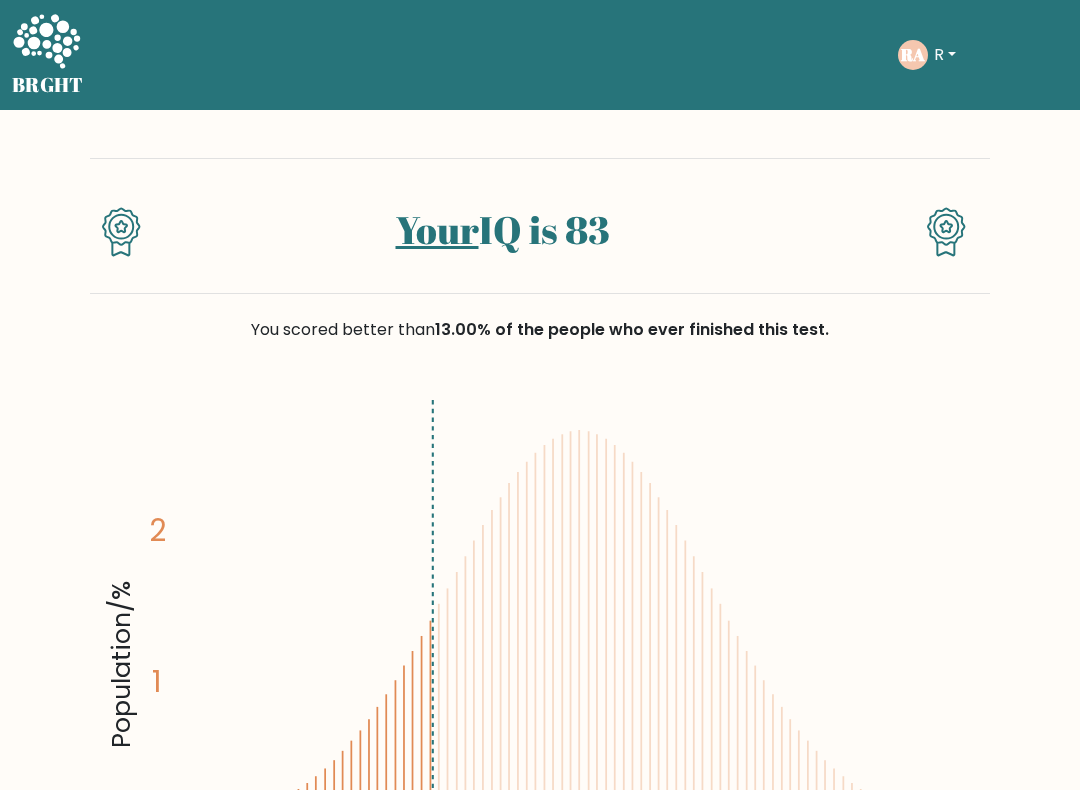 click on "140" 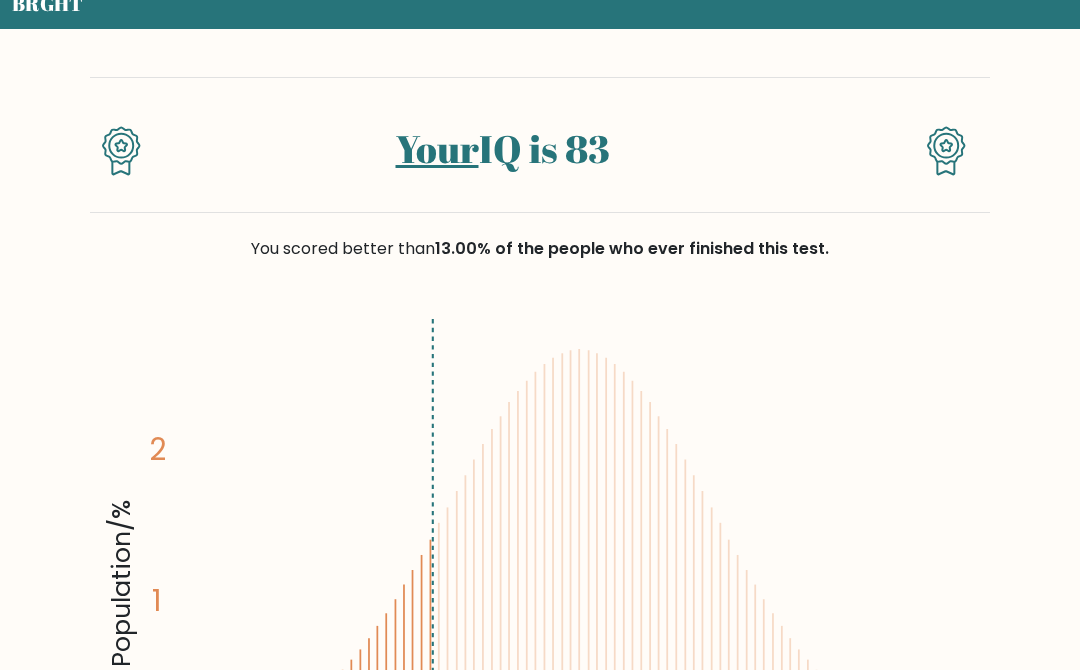 scroll, scrollTop: 0, scrollLeft: 0, axis: both 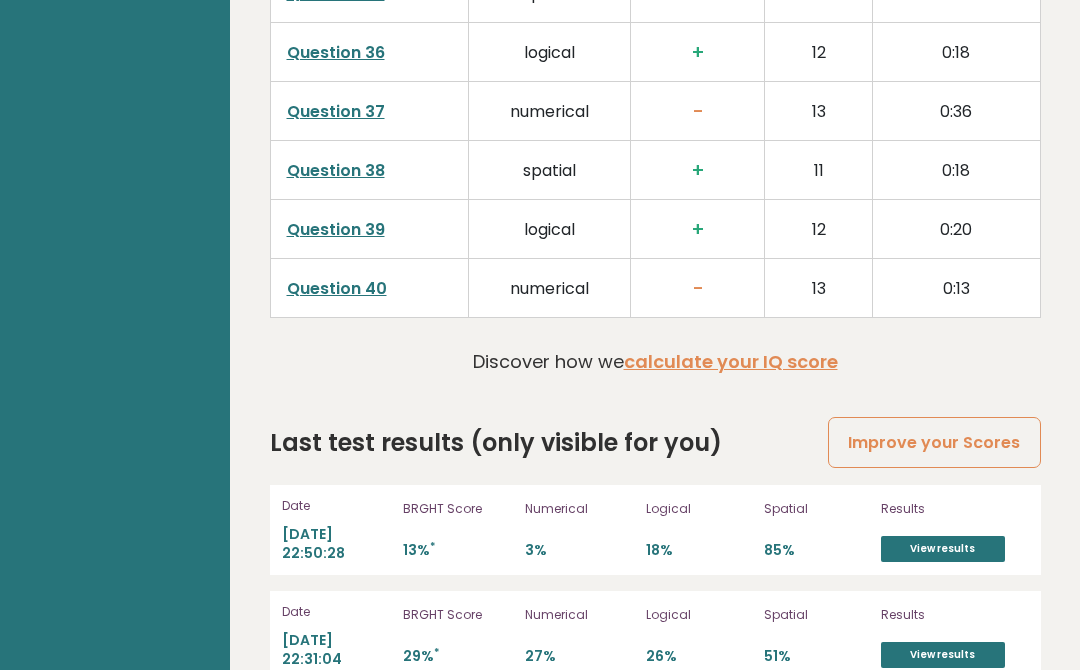 click on "Improve your Scores" at bounding box center [934, 442] 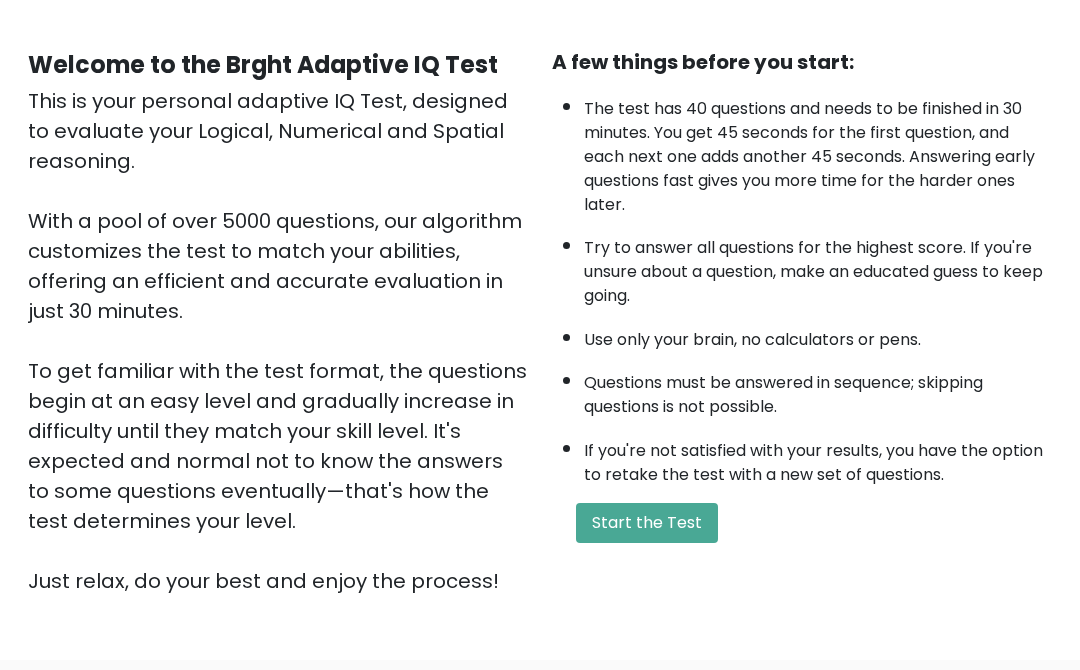 scroll, scrollTop: 335, scrollLeft: 0, axis: vertical 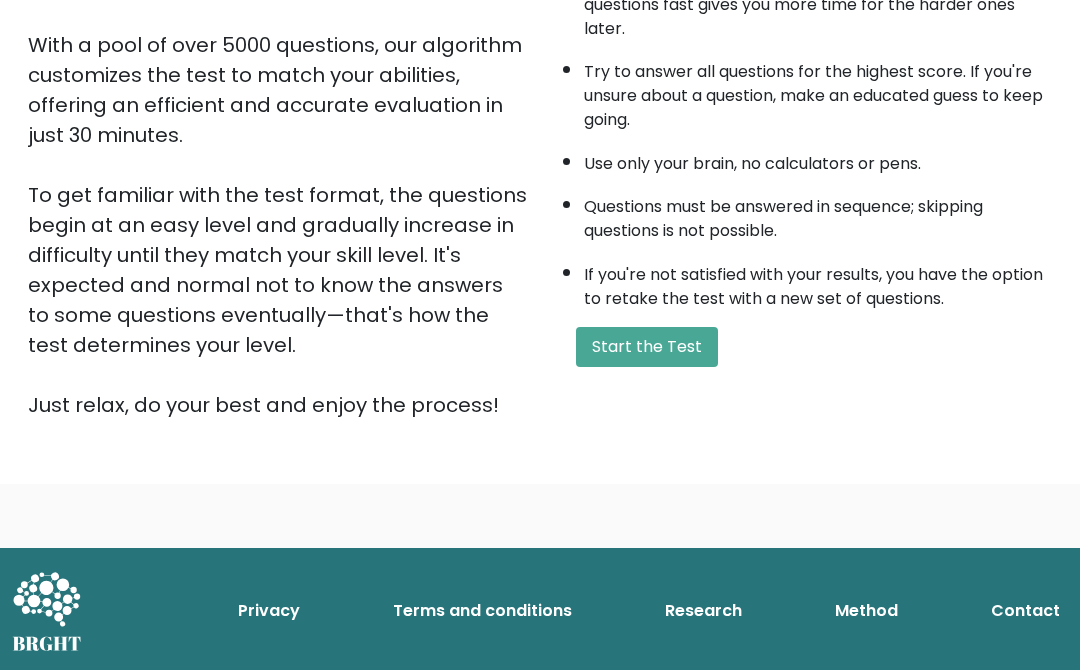 click on "Start the Test" at bounding box center [647, 347] 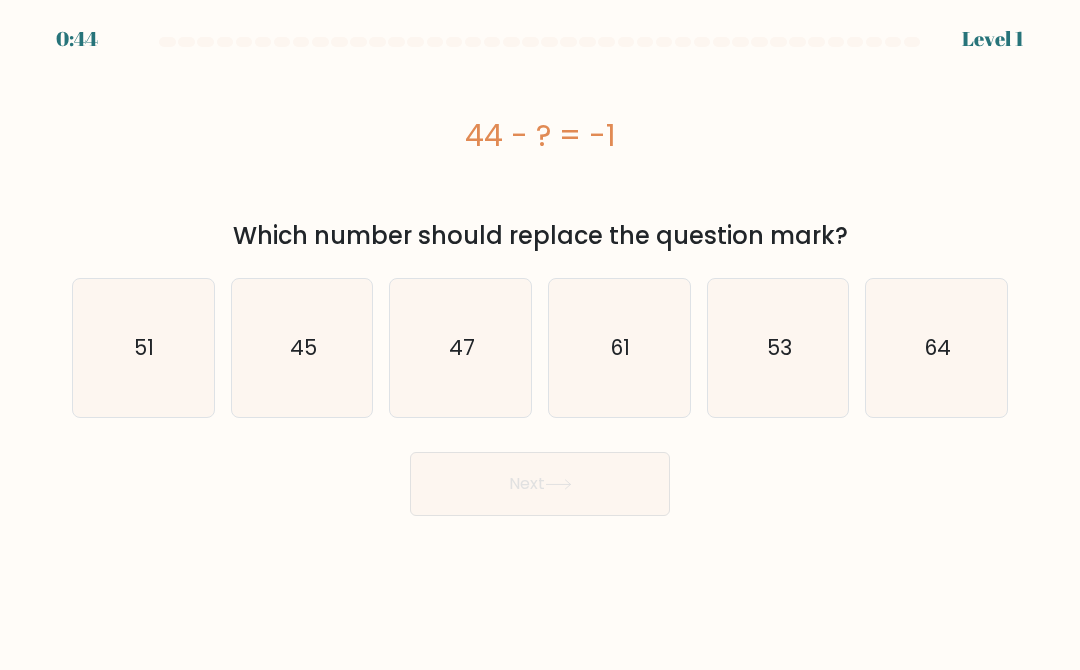 scroll, scrollTop: 0, scrollLeft: 0, axis: both 